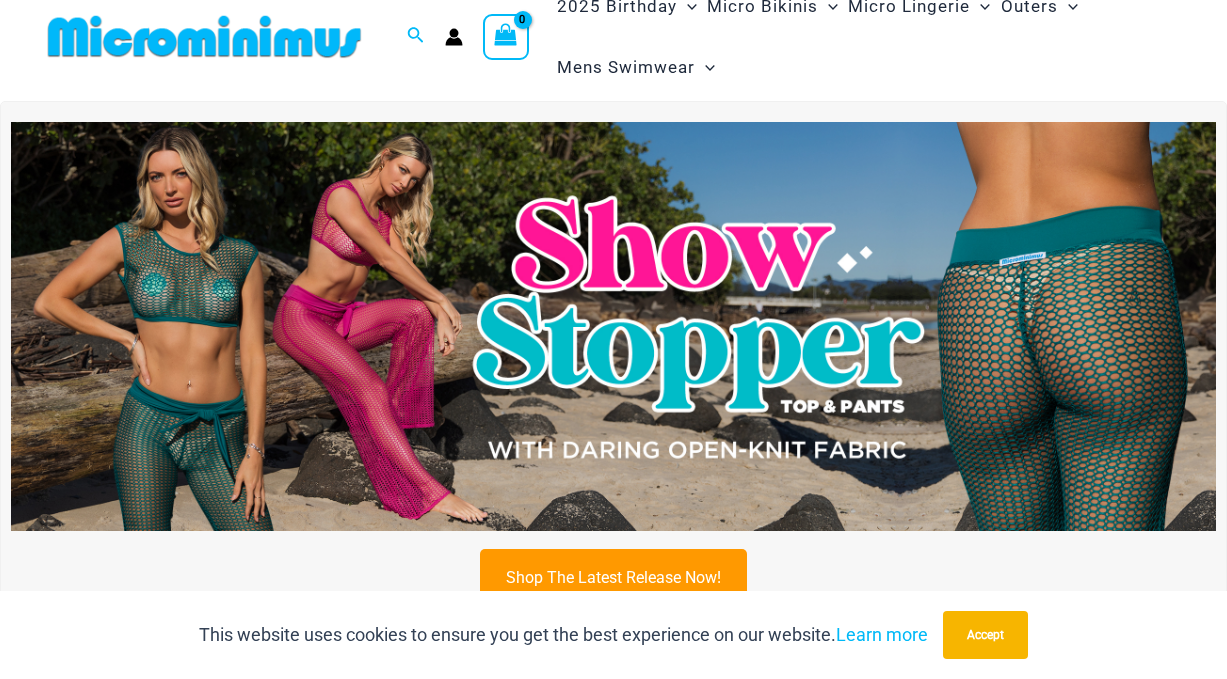 scroll, scrollTop: 24, scrollLeft: 0, axis: vertical 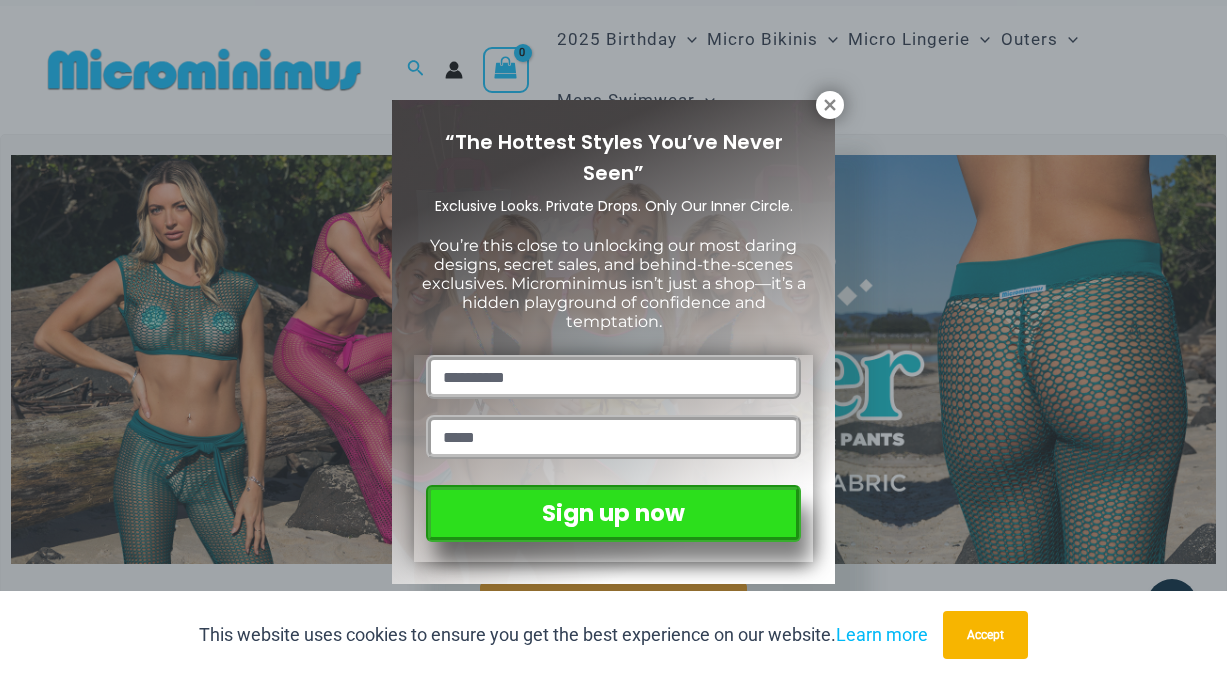 click on "“The Hottest Styles You’ve Never Seen” Exclusive Looks. Private Drops. Only Our Inner Circle. You’re this close to unlocking our most daring designs, secret sales, and behind-the-scenes exclusives. Microminimus isn’t just a shop—it’s a hidden playground of confidence and temptation. Sign up now" at bounding box center [613, 339] 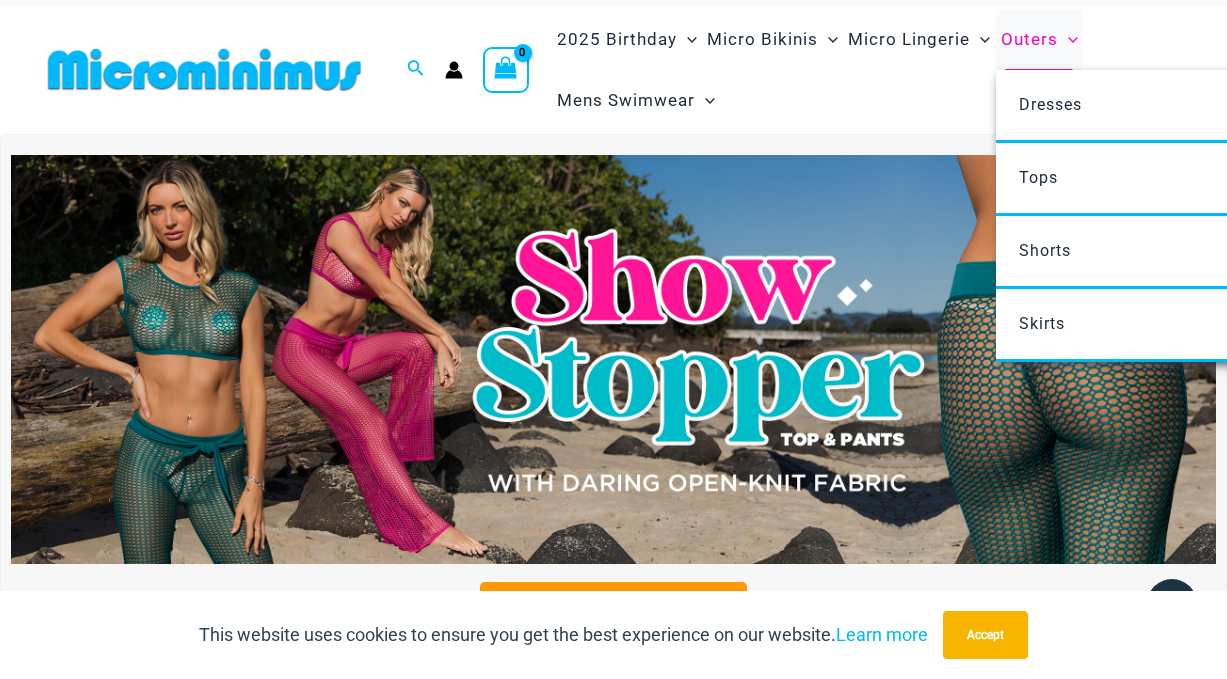 click on "Outers" at bounding box center (1029, 39) 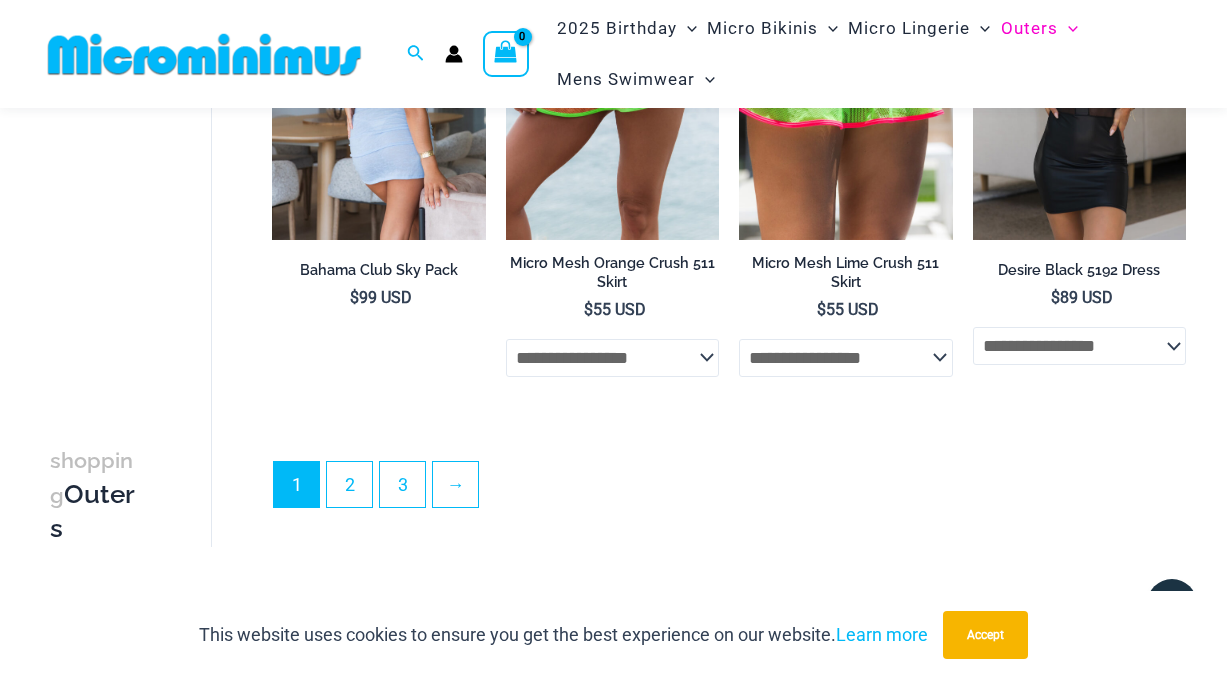 scroll, scrollTop: 4141, scrollLeft: 0, axis: vertical 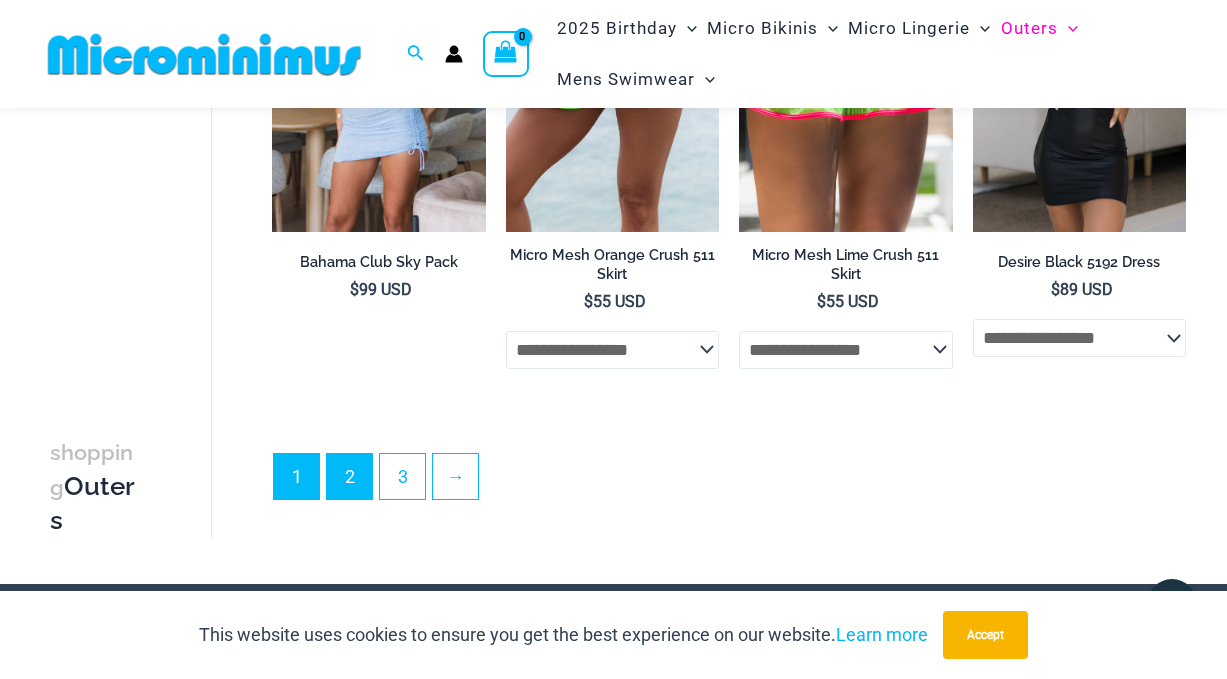 click on "2" at bounding box center (349, 476) 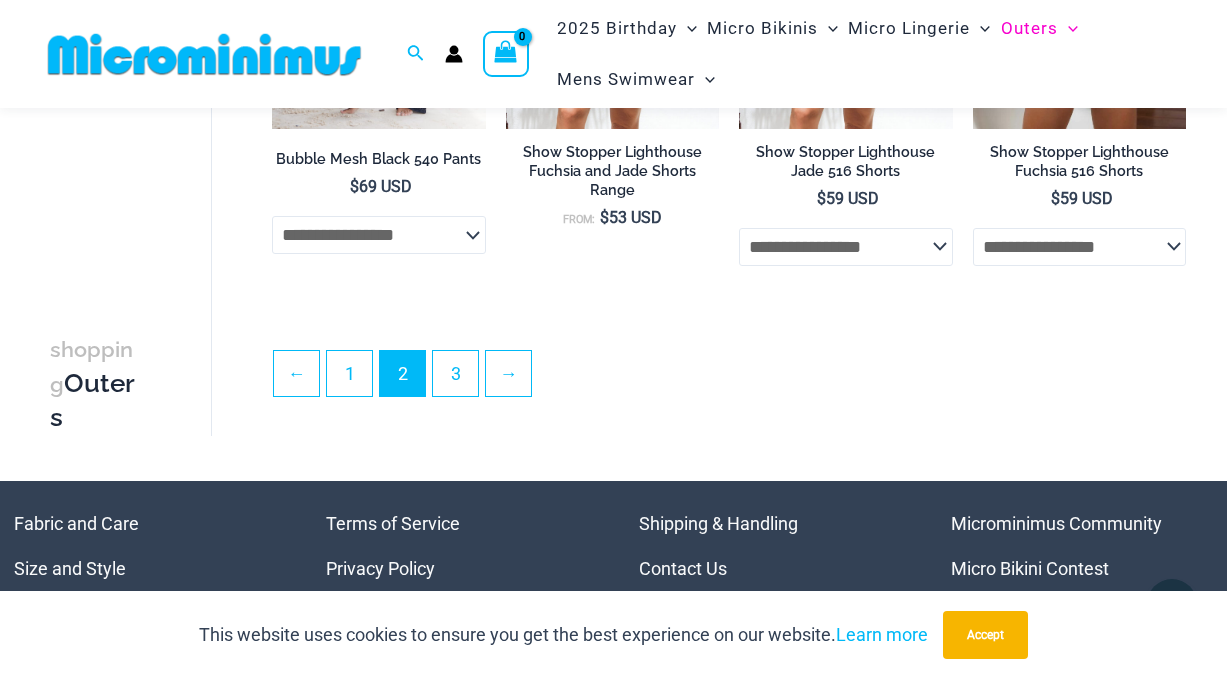 scroll, scrollTop: 4121, scrollLeft: 0, axis: vertical 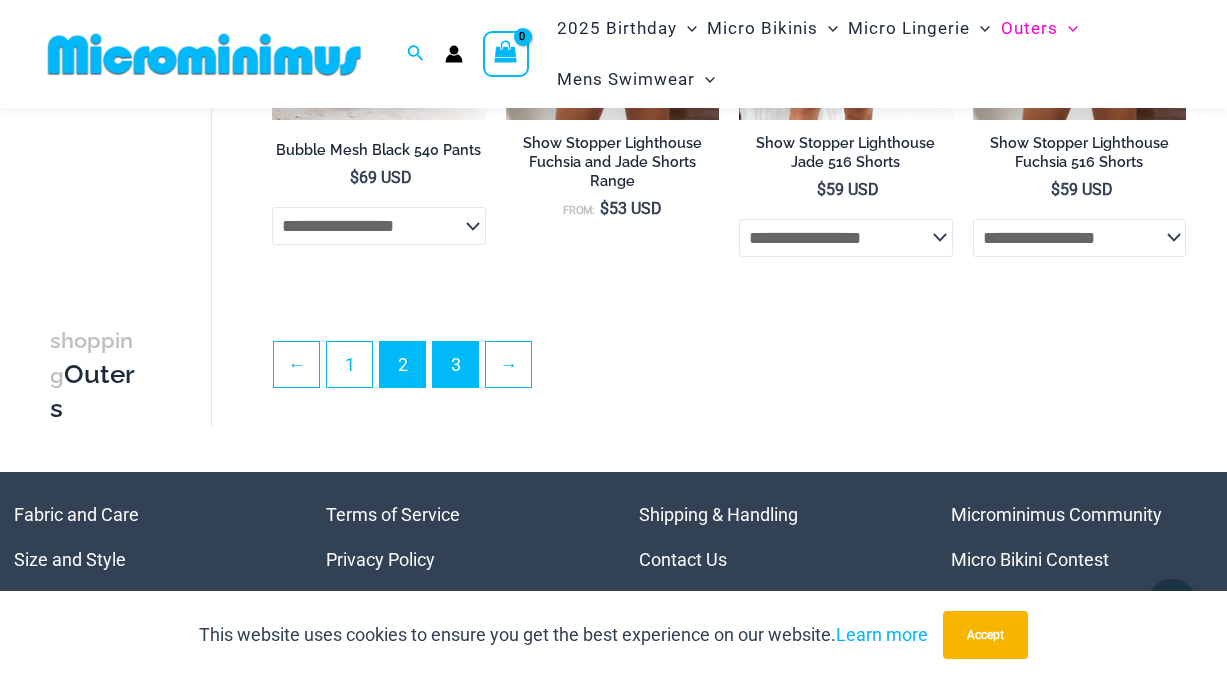 click on "3" at bounding box center (455, 364) 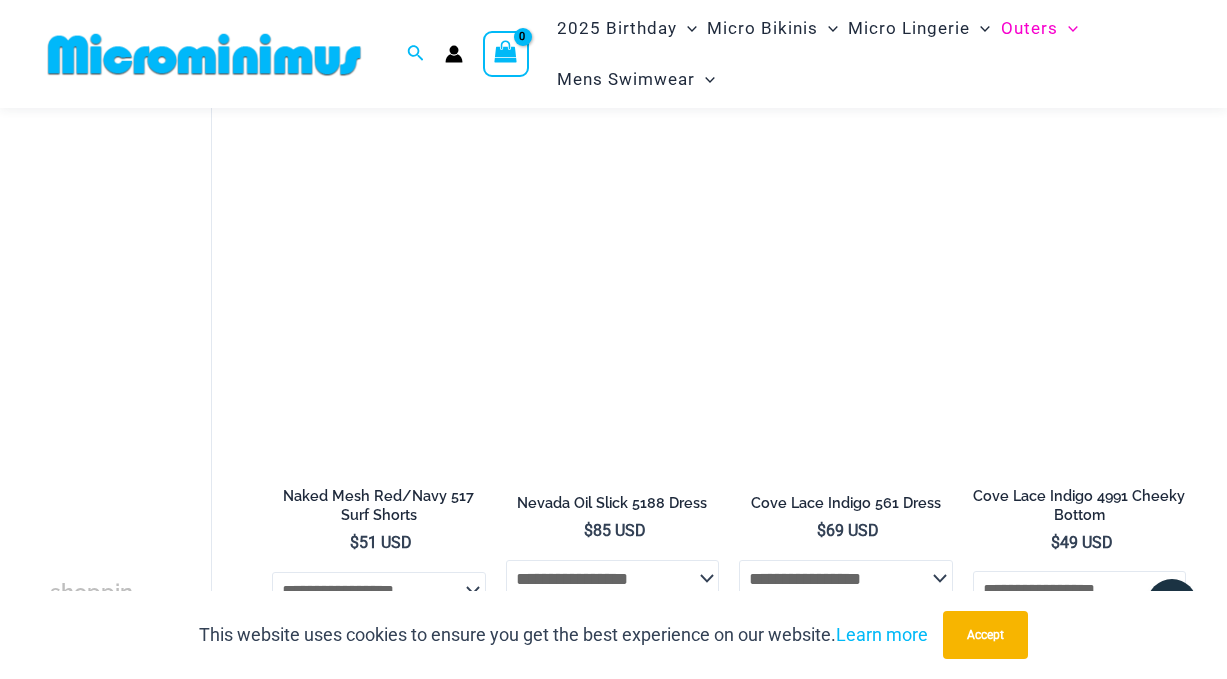 scroll, scrollTop: 2242, scrollLeft: 0, axis: vertical 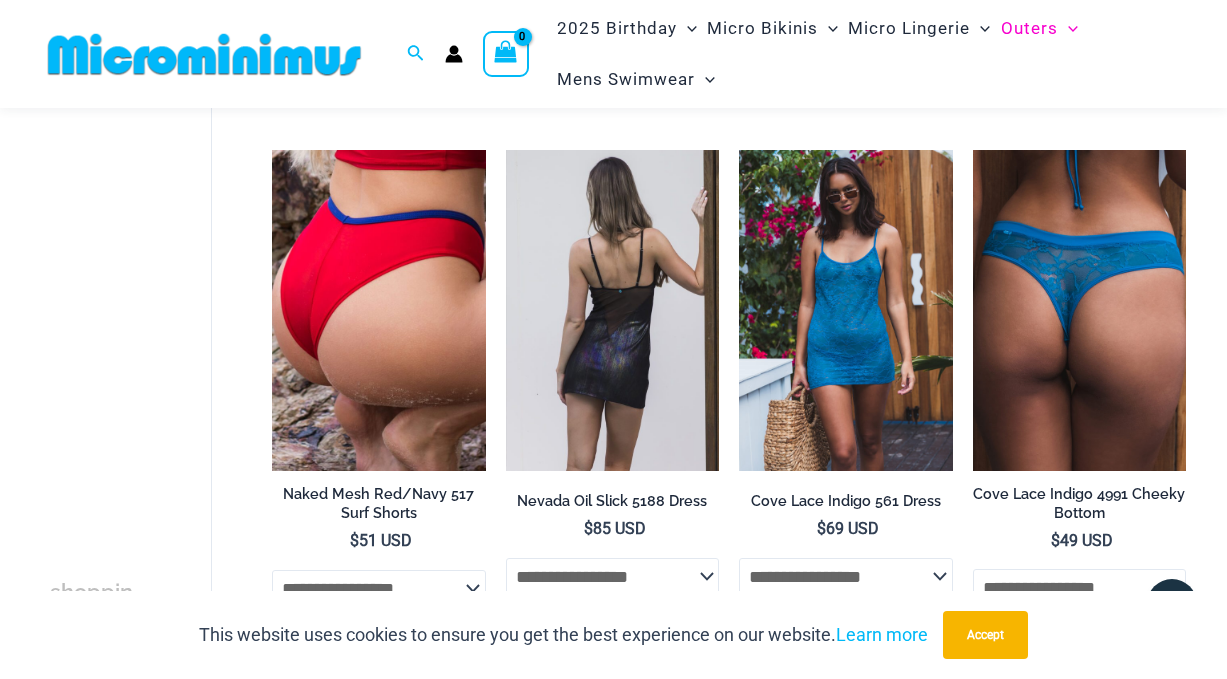 click at bounding box center (612, 310) 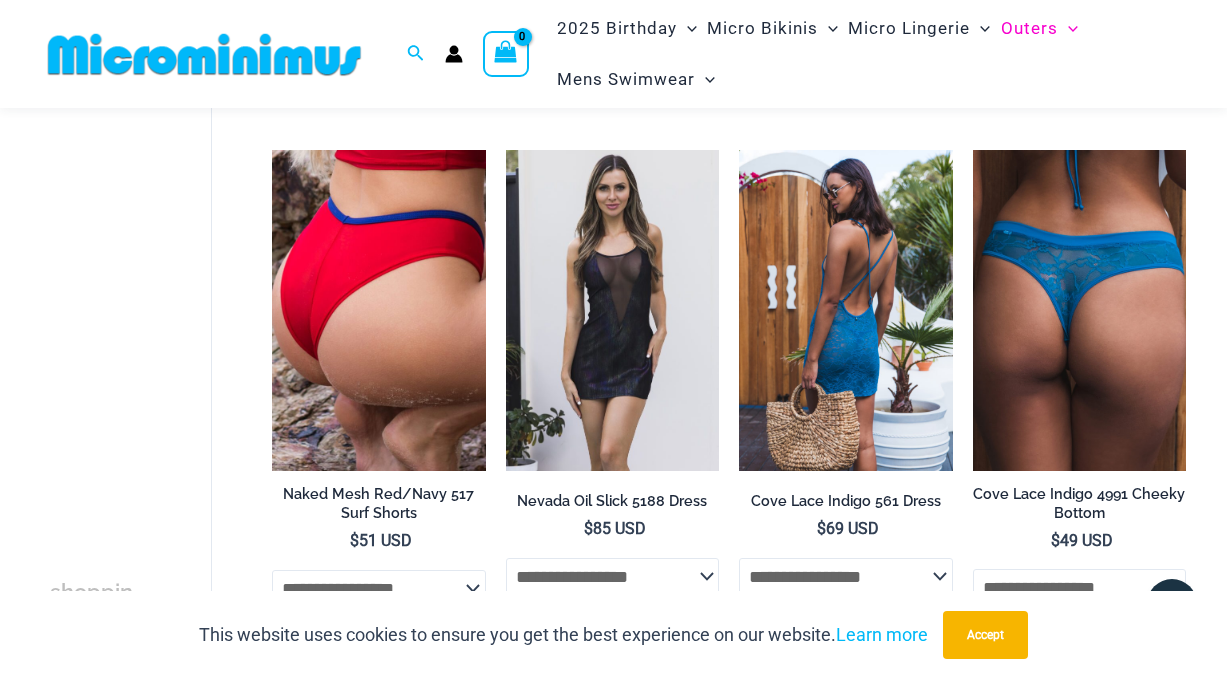 click at bounding box center (845, 310) 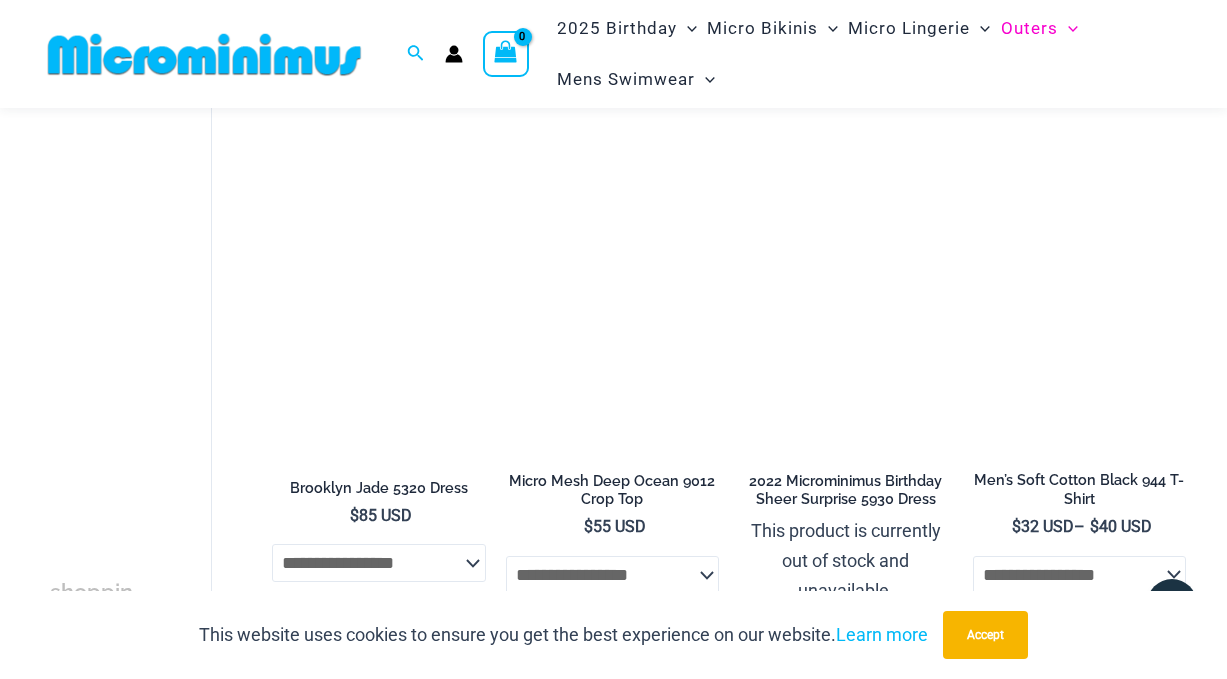 scroll, scrollTop: 3306, scrollLeft: 0, axis: vertical 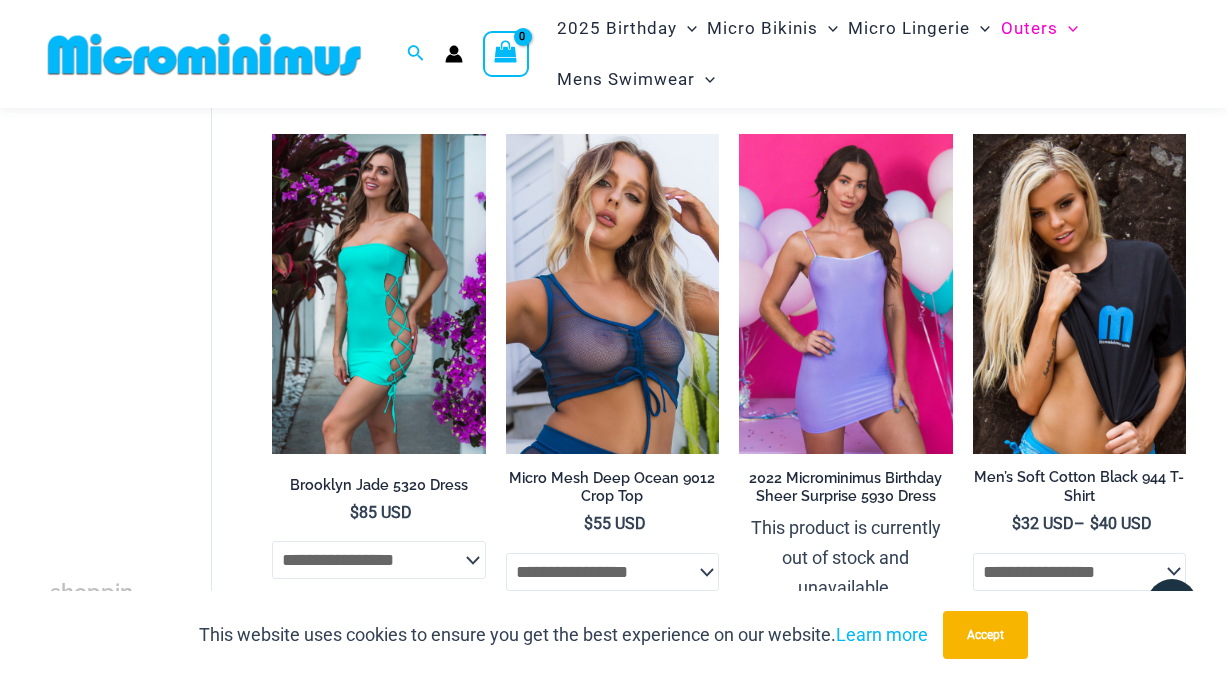 click at bounding box center [612, 294] 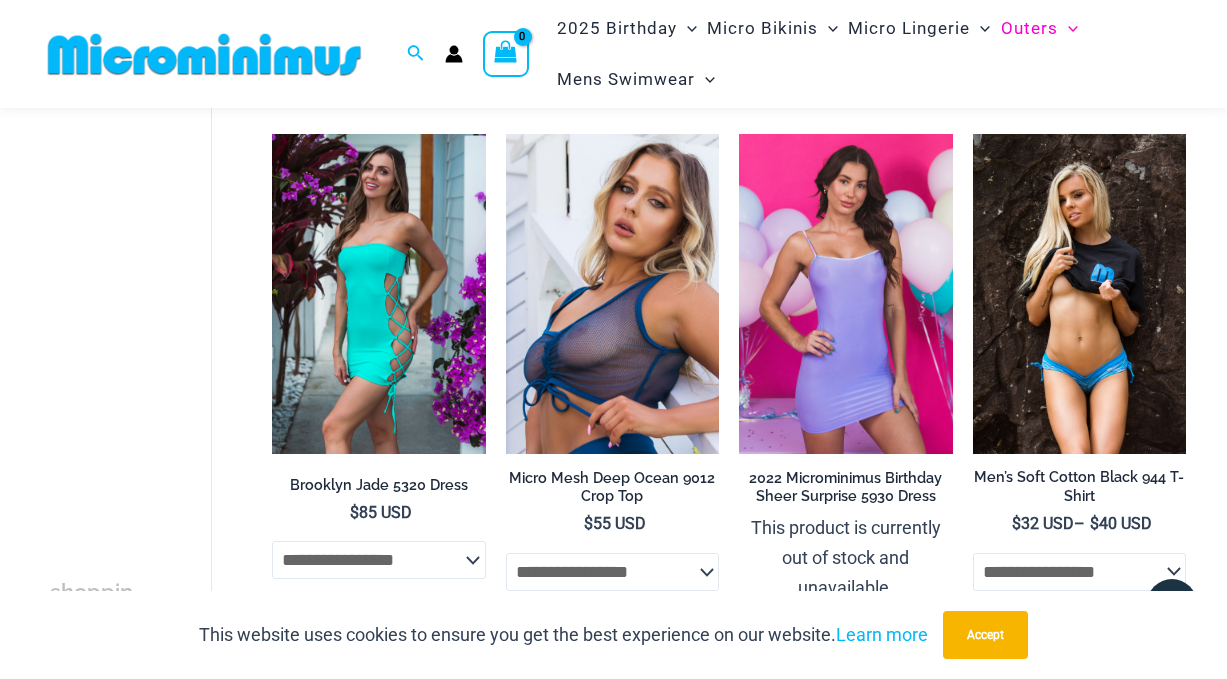 click at bounding box center (1079, 294) 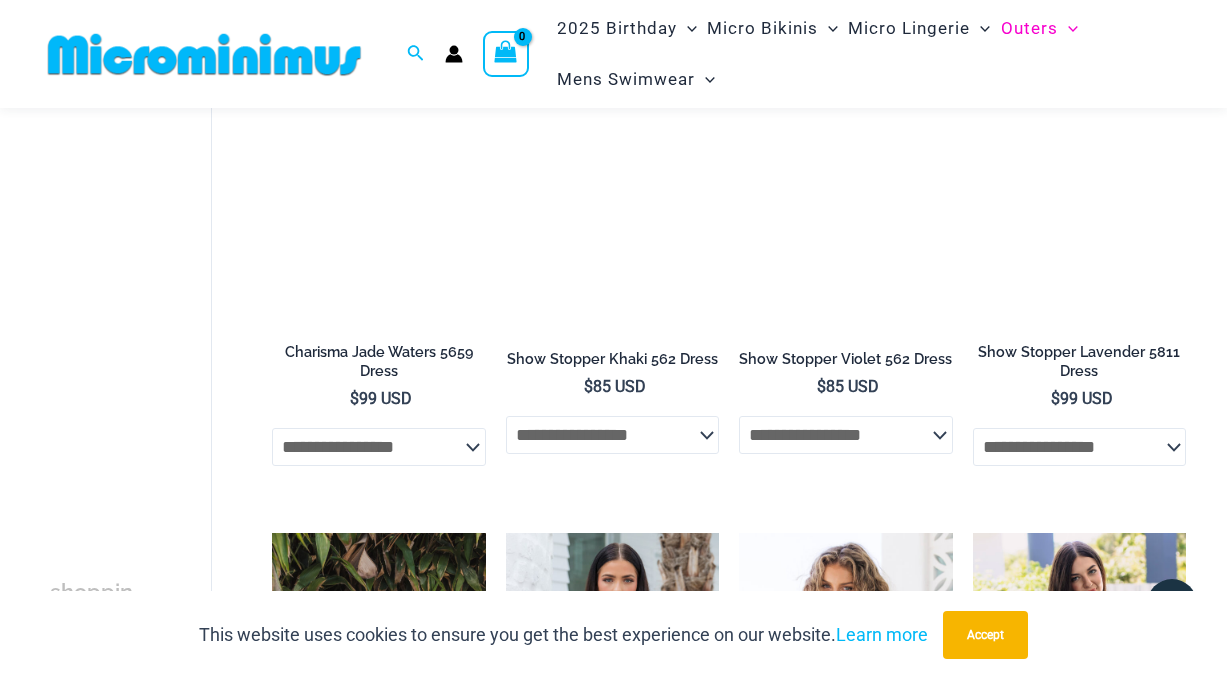 scroll, scrollTop: 1276, scrollLeft: 0, axis: vertical 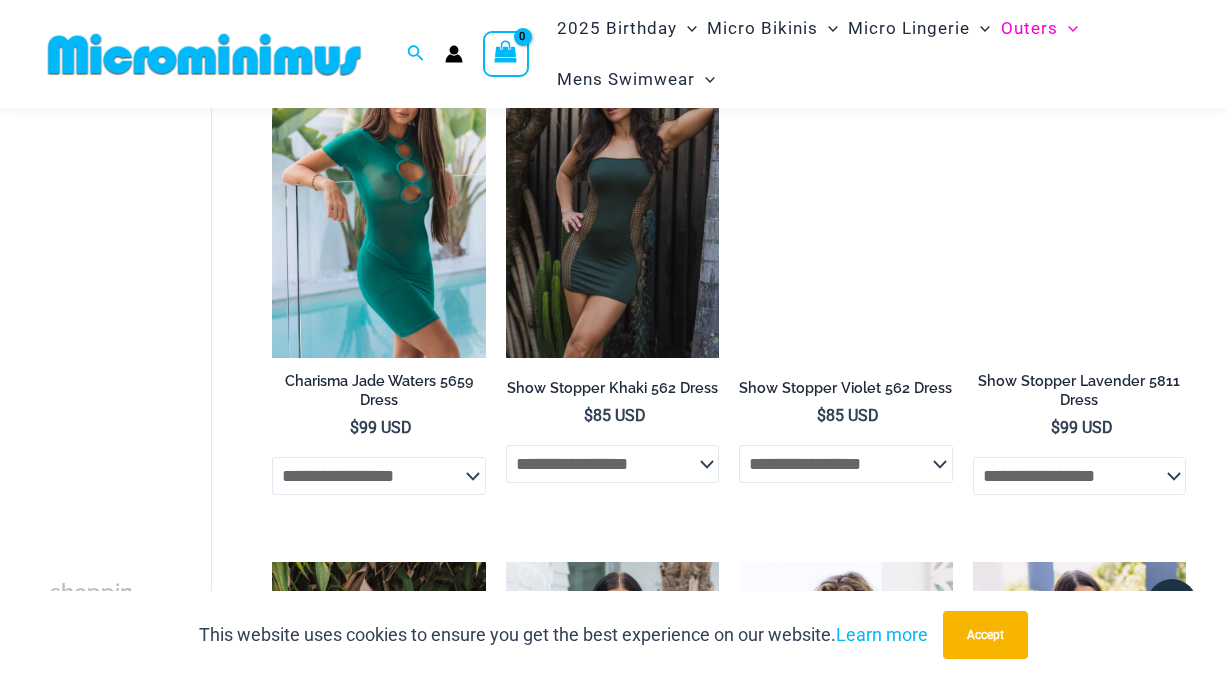 click at bounding box center [1079, 198] 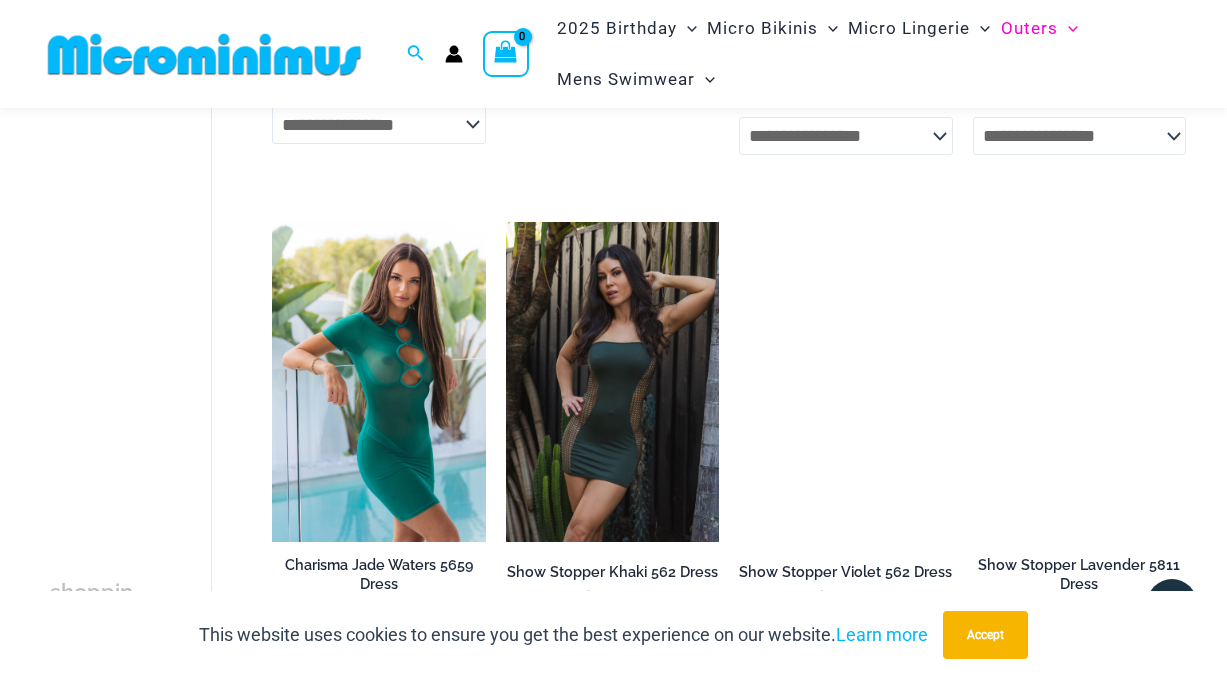 scroll, scrollTop: 1084, scrollLeft: 0, axis: vertical 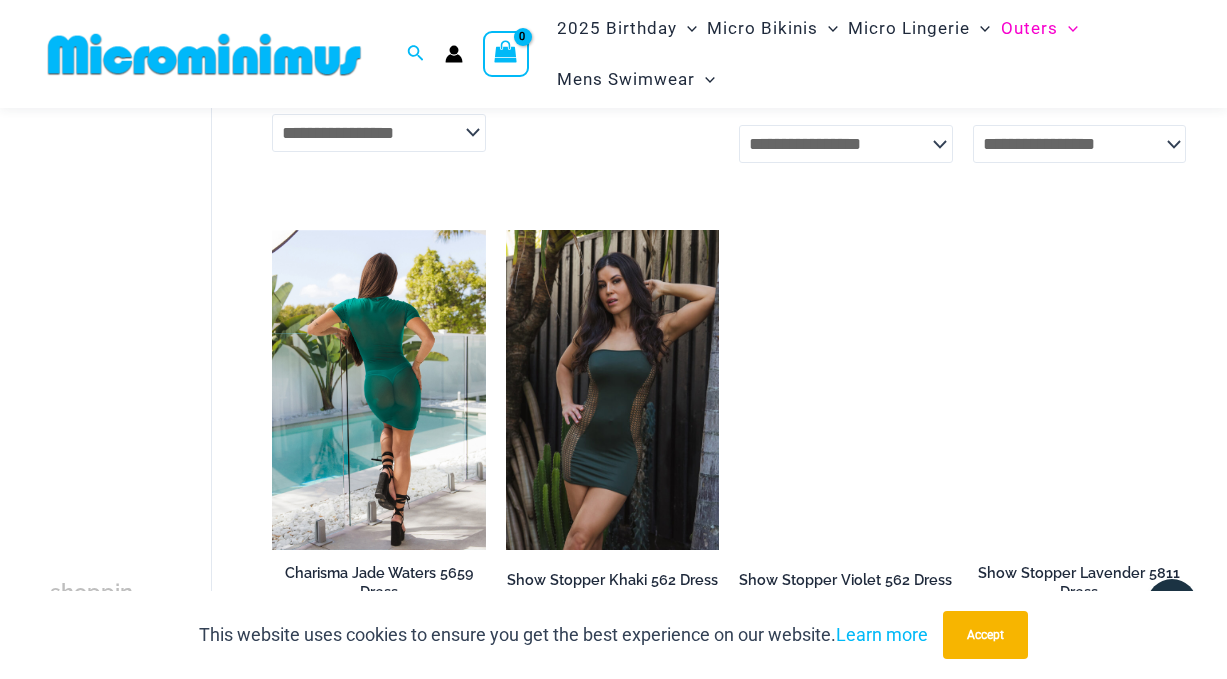 click at bounding box center [378, 390] 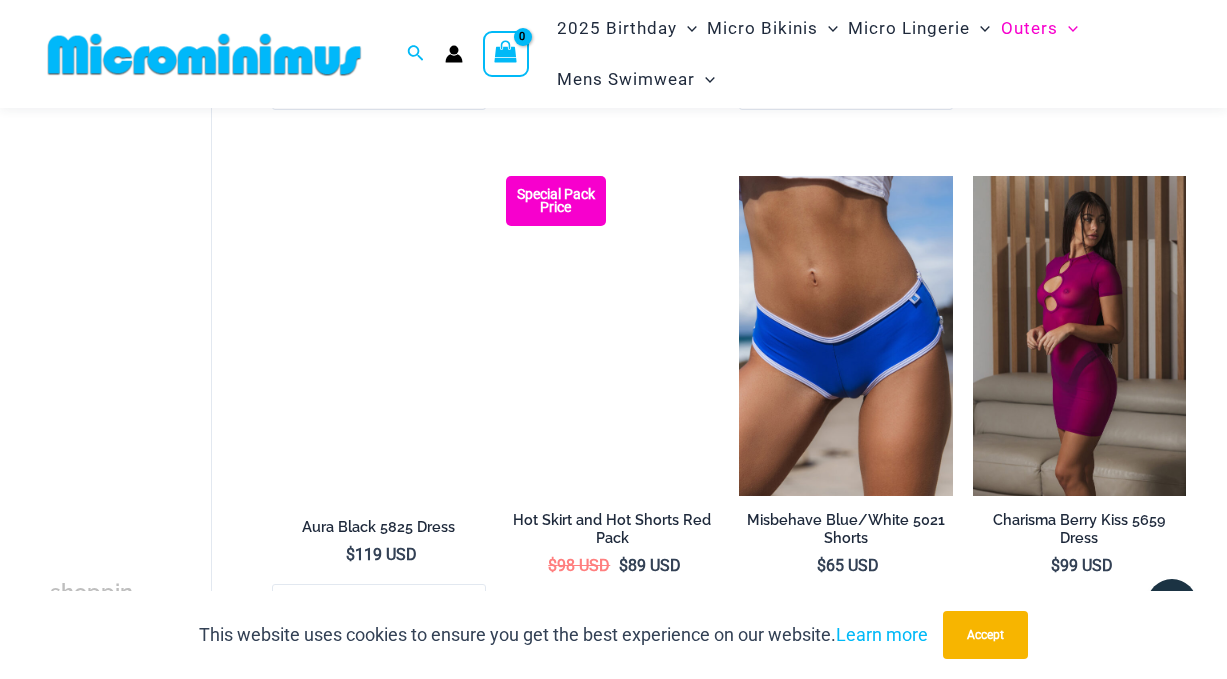 scroll, scrollTop: 538, scrollLeft: 0, axis: vertical 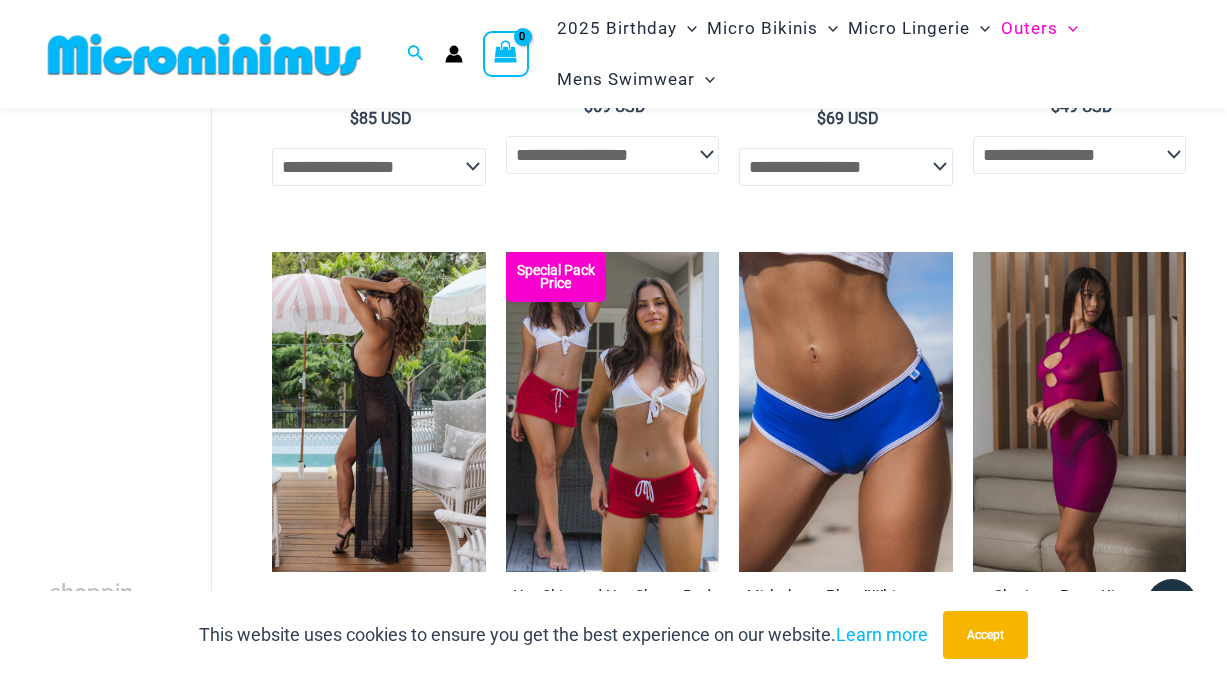 click at bounding box center (378, 412) 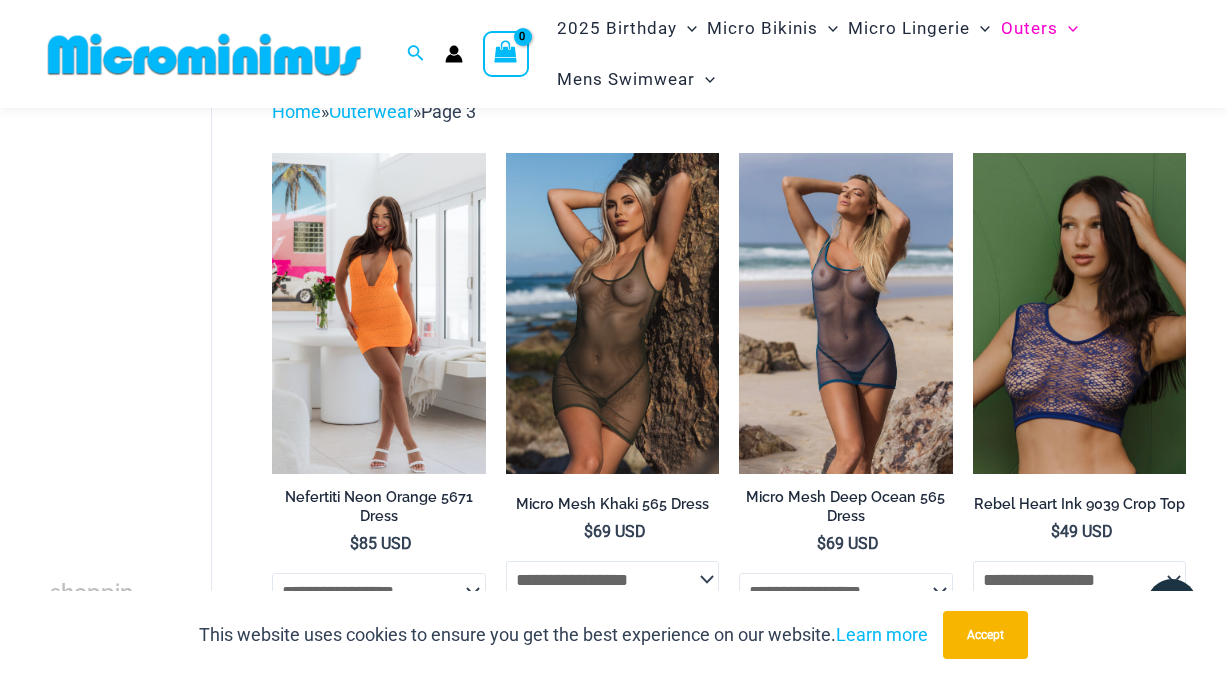 scroll, scrollTop: 64, scrollLeft: 0, axis: vertical 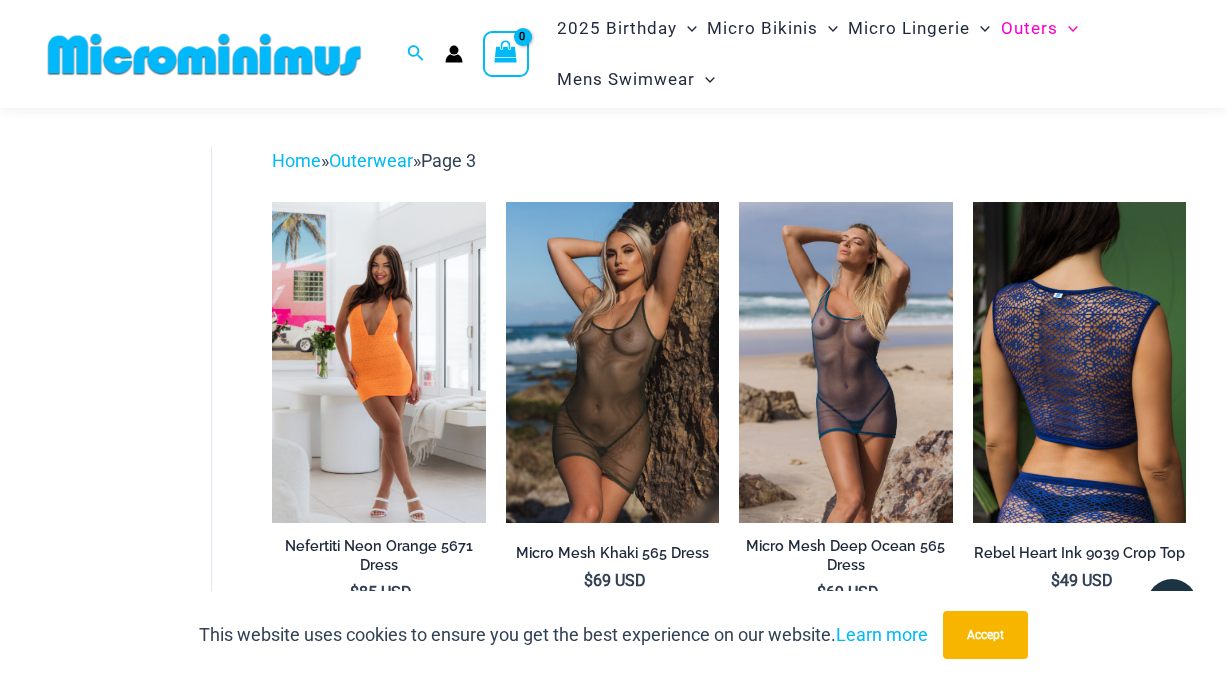 click at bounding box center (1079, 362) 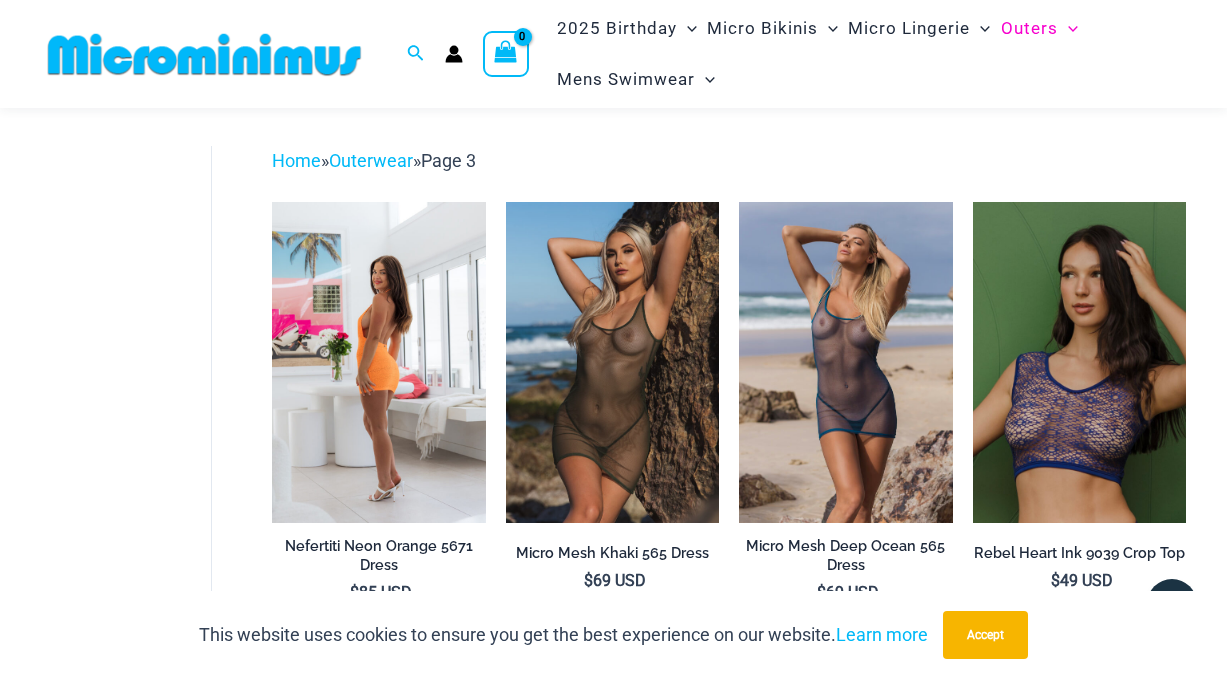 click at bounding box center (378, 362) 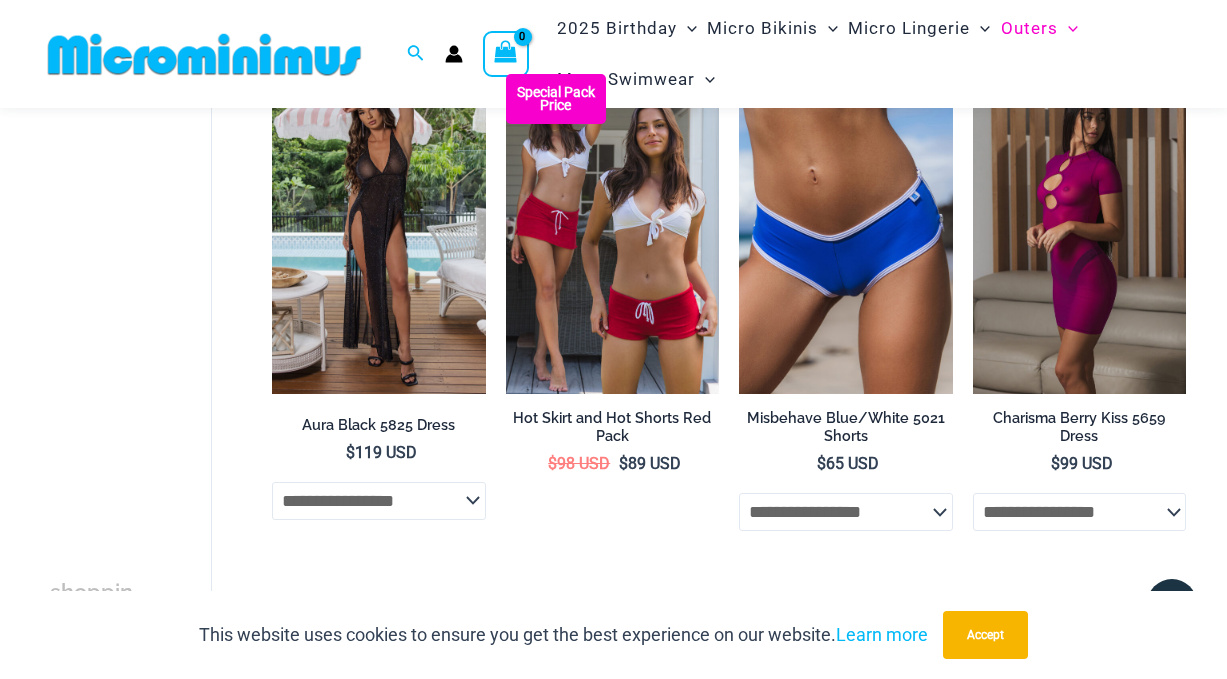 scroll, scrollTop: 712, scrollLeft: 0, axis: vertical 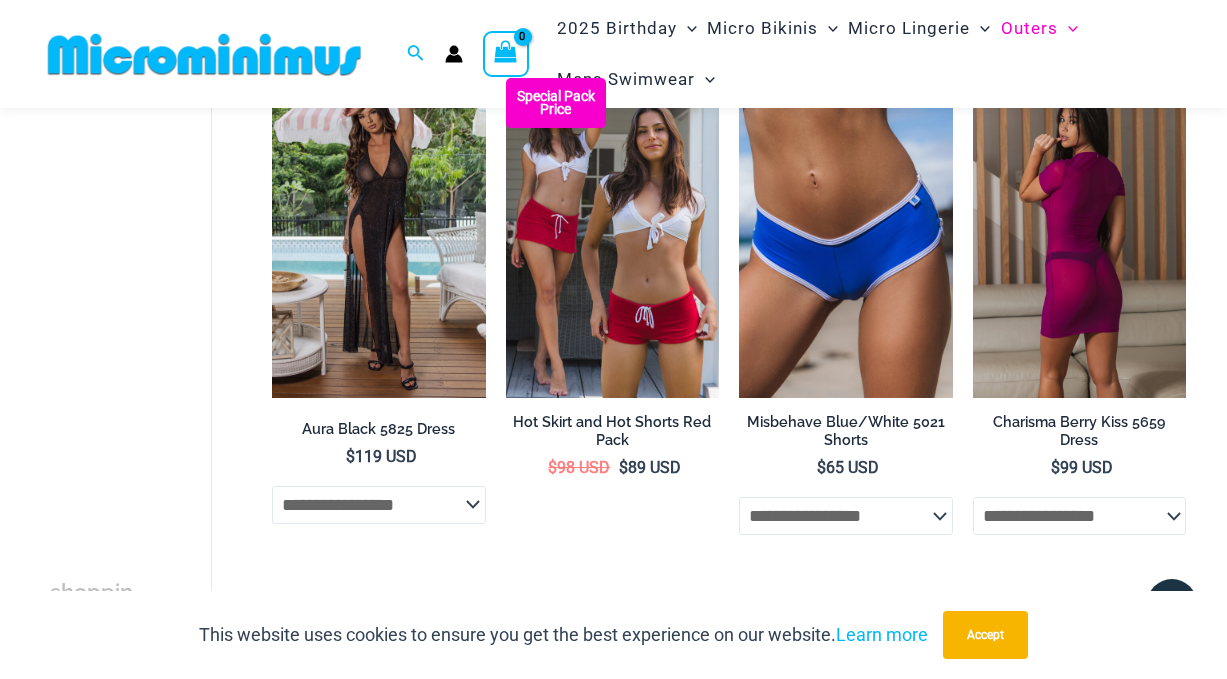 click at bounding box center [1079, 238] 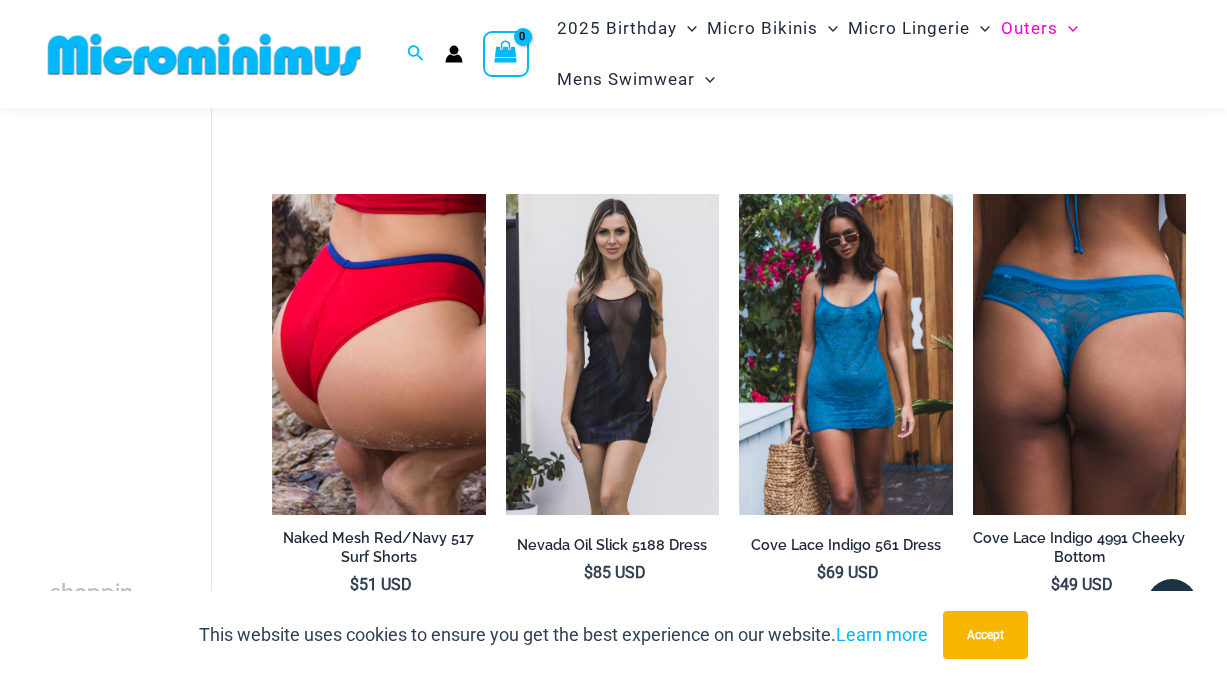 scroll, scrollTop: 2273, scrollLeft: 0, axis: vertical 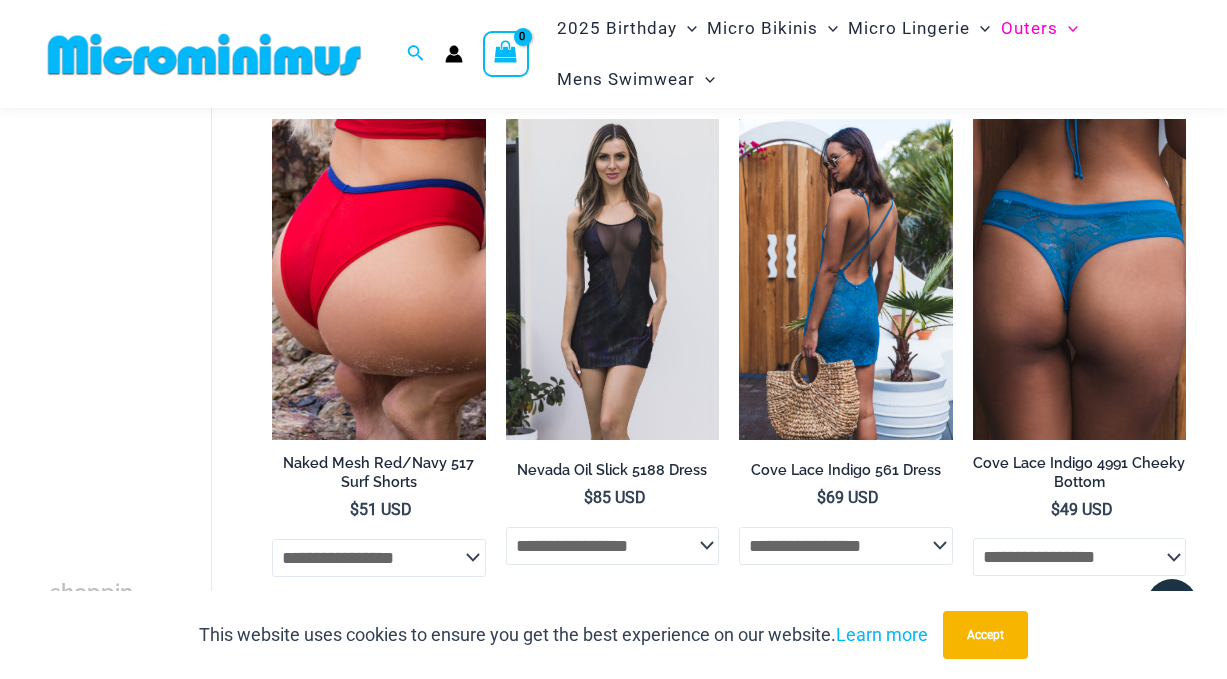 click at bounding box center [845, 279] 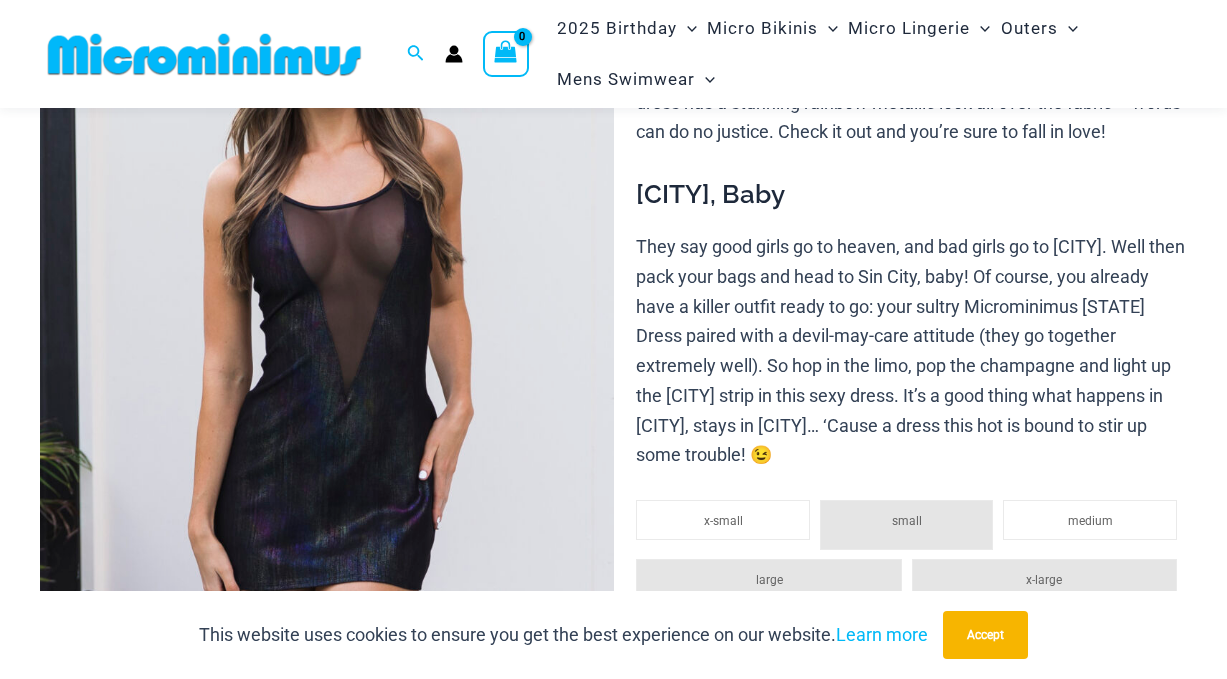 scroll, scrollTop: 260, scrollLeft: 0, axis: vertical 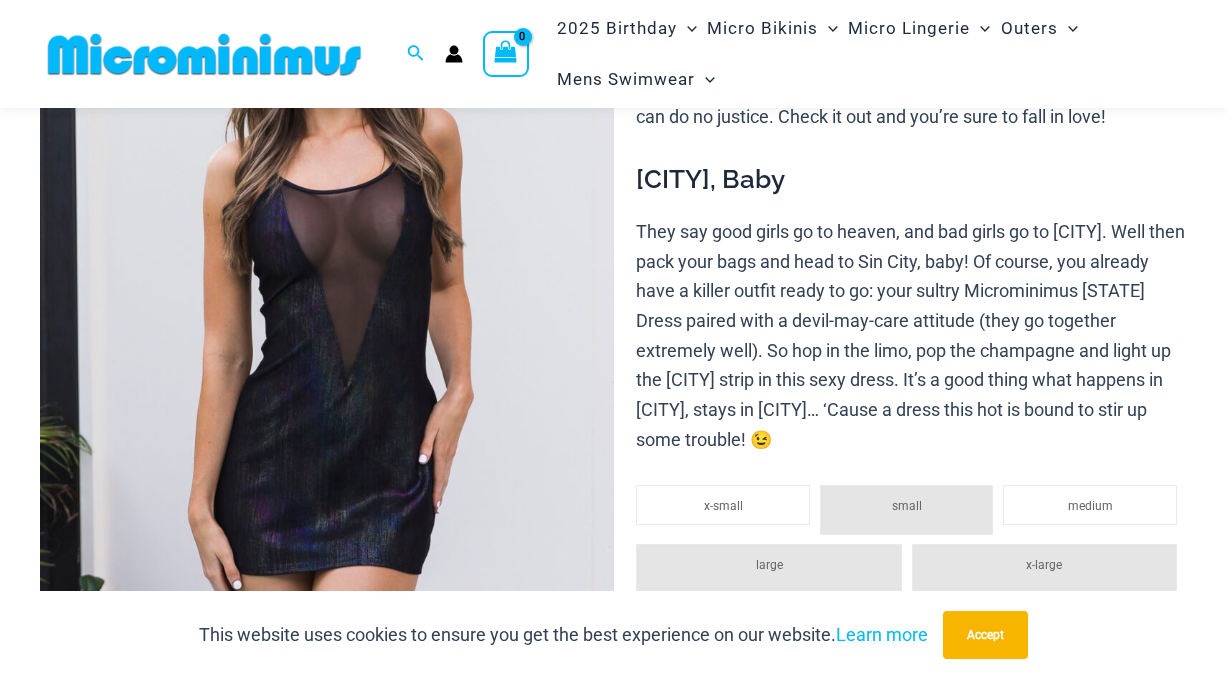 click at bounding box center (327, 337) 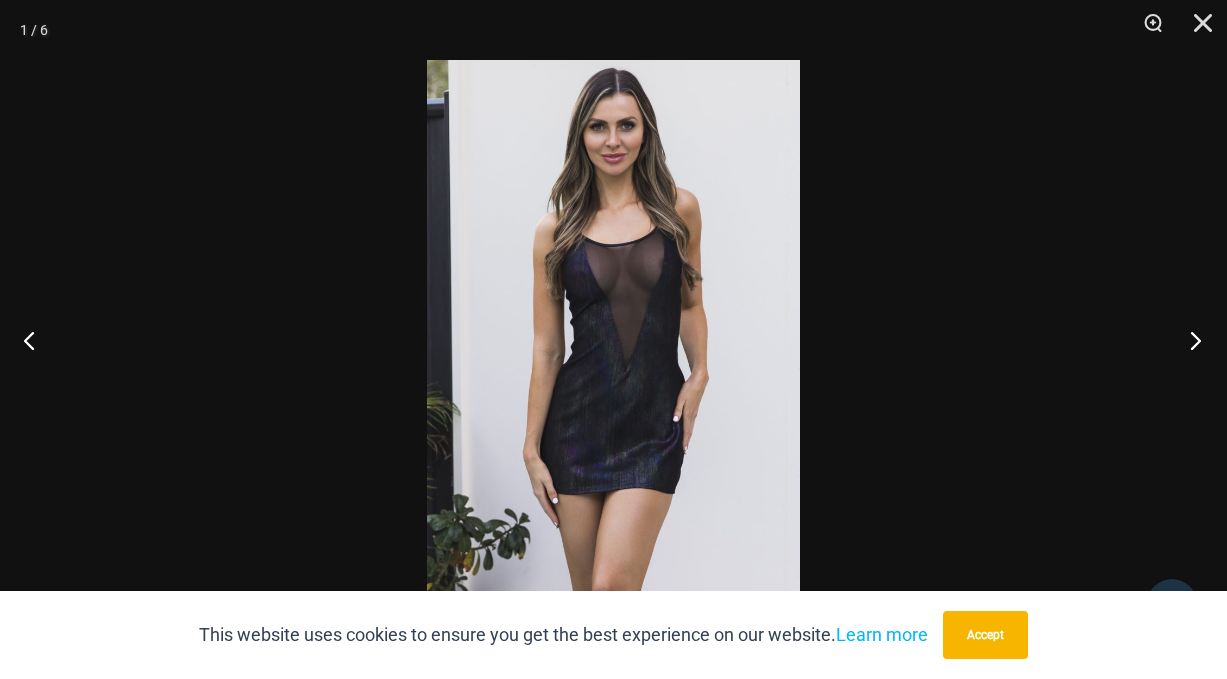 click at bounding box center [1189, 340] 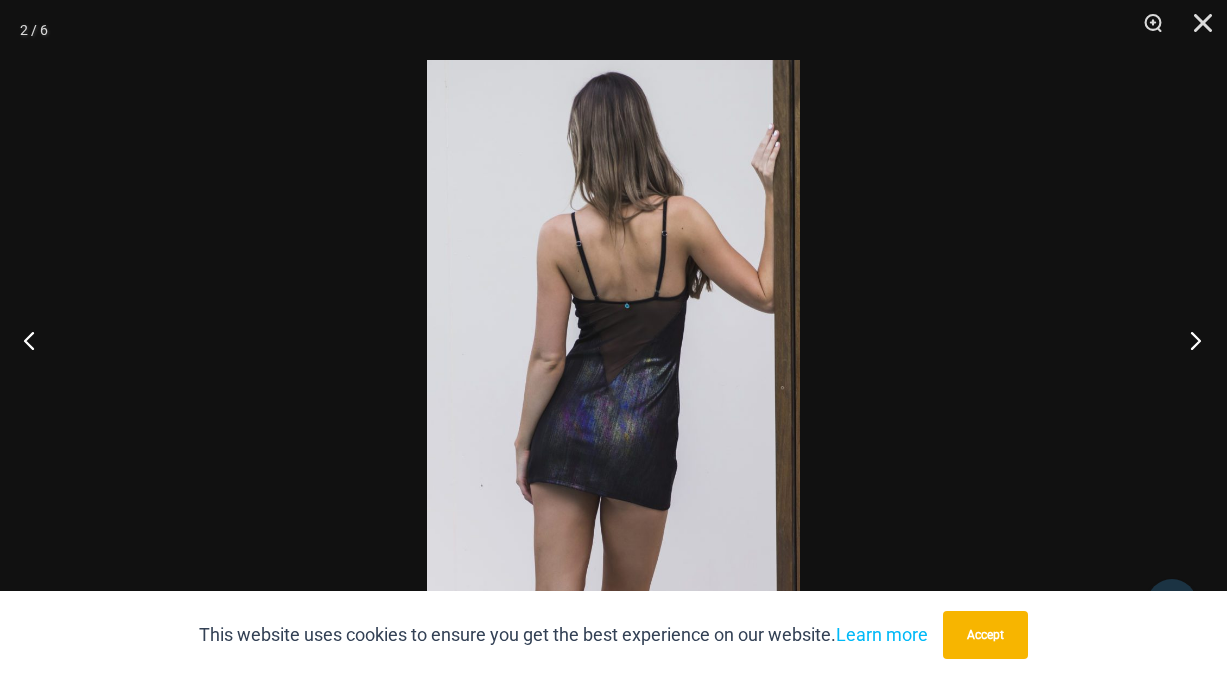 click at bounding box center [1189, 340] 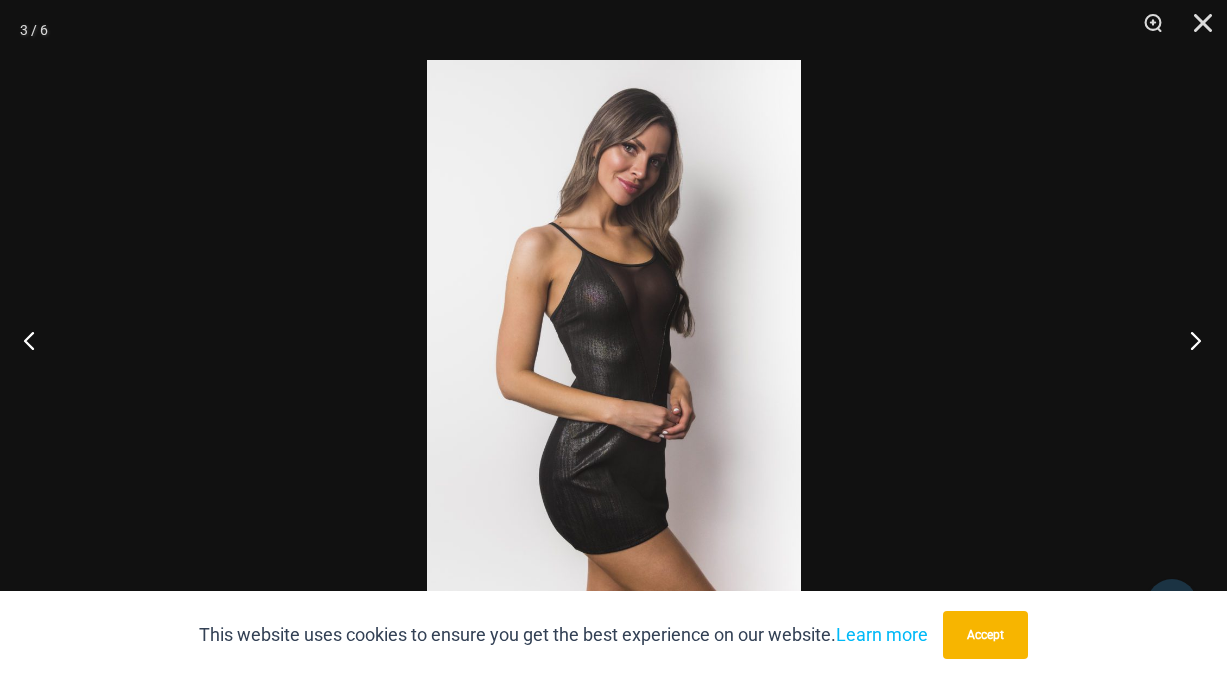 click at bounding box center [1189, 340] 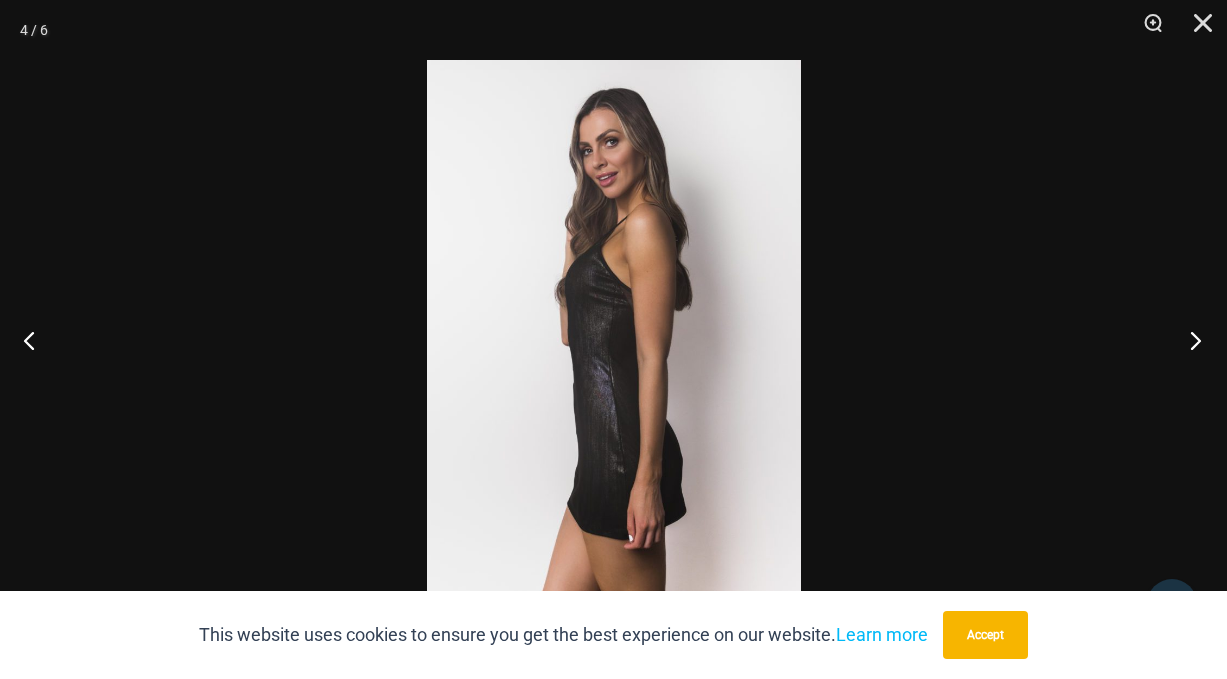 click at bounding box center [1189, 340] 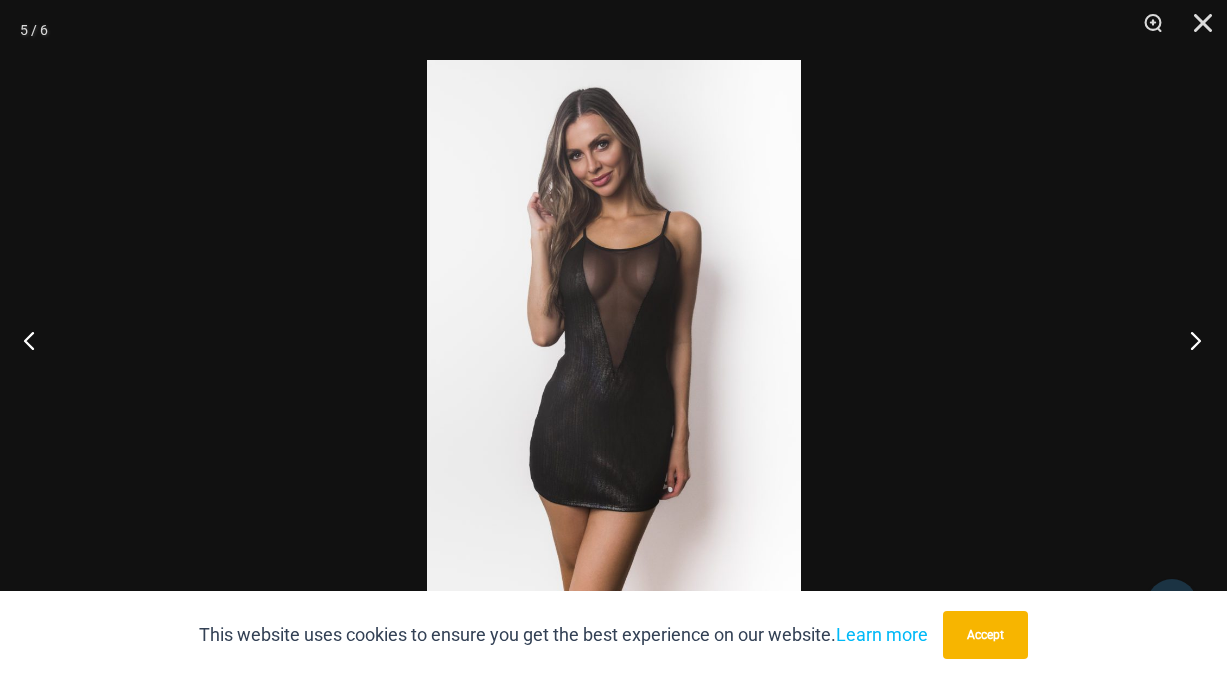 click at bounding box center (1189, 340) 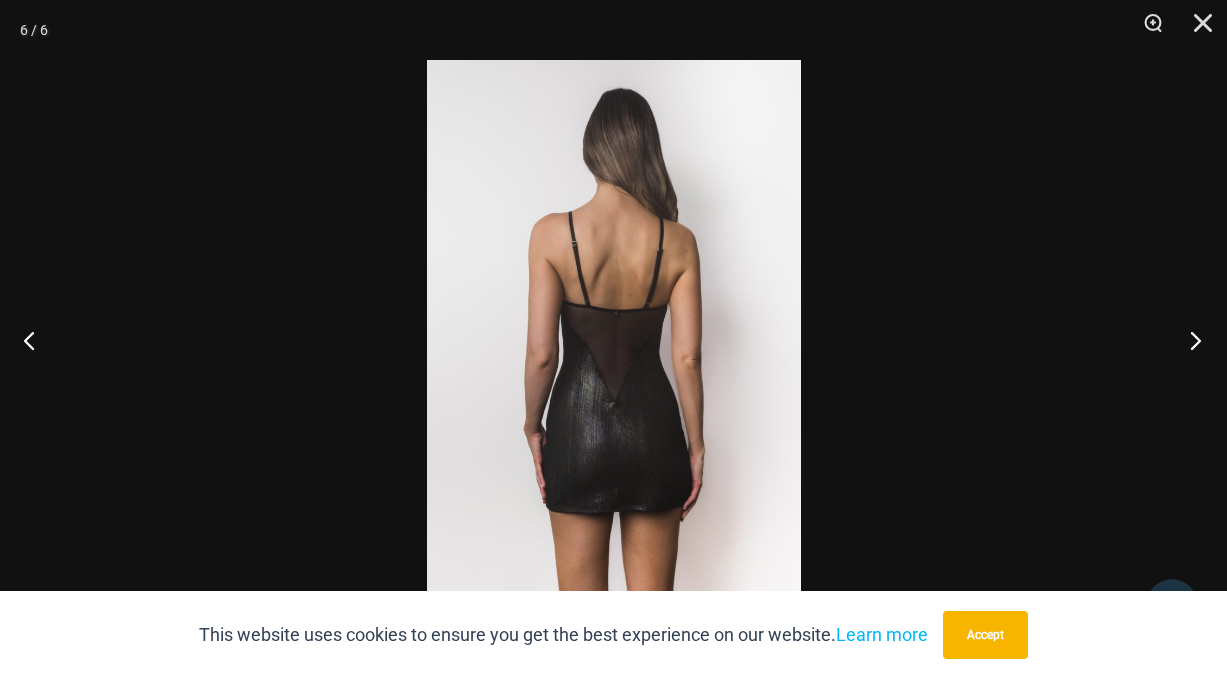 click at bounding box center [1189, 340] 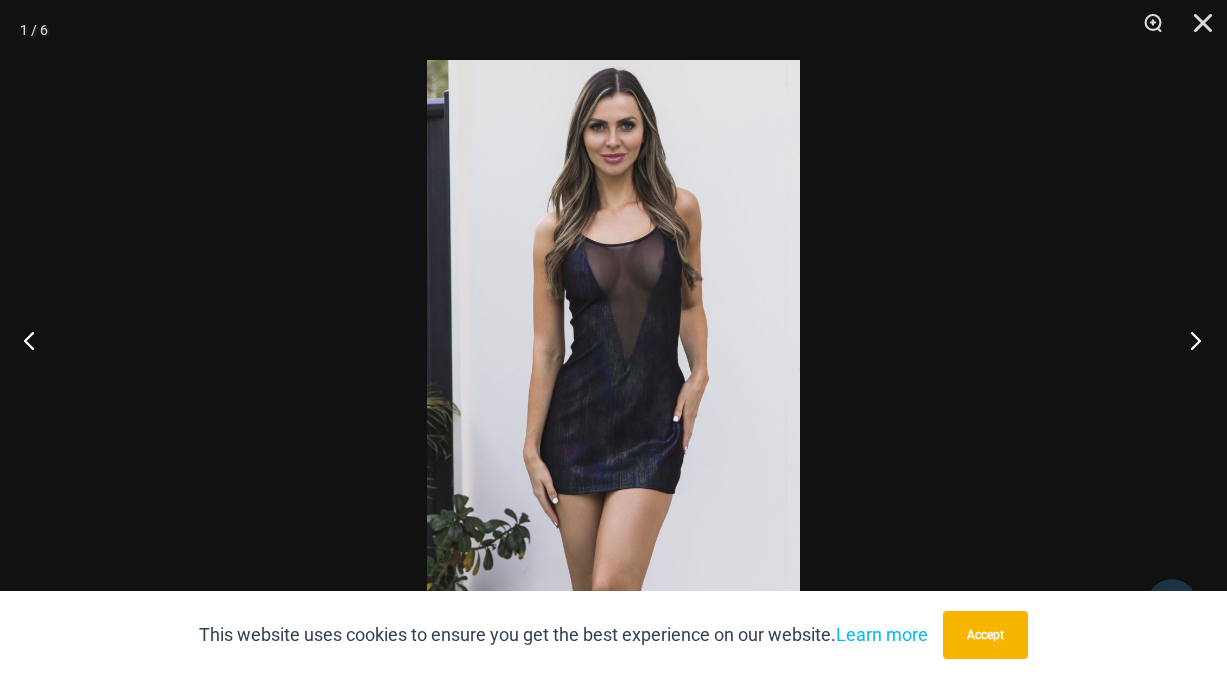 click at bounding box center (1189, 340) 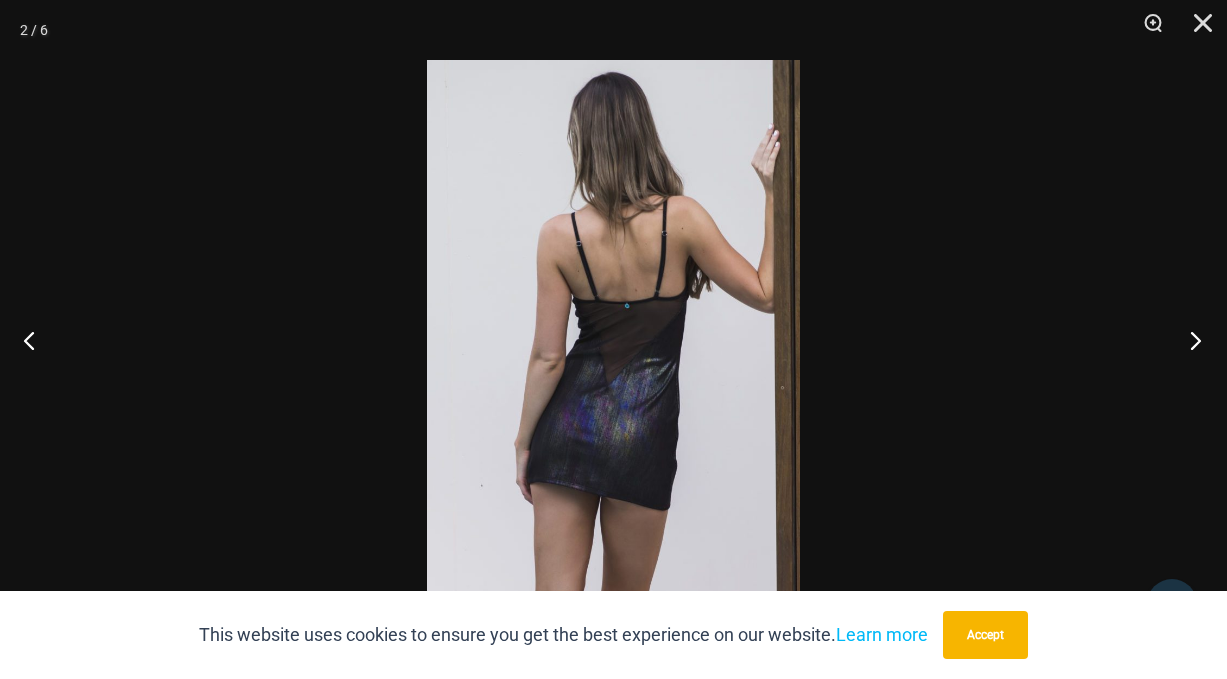 click at bounding box center (1189, 340) 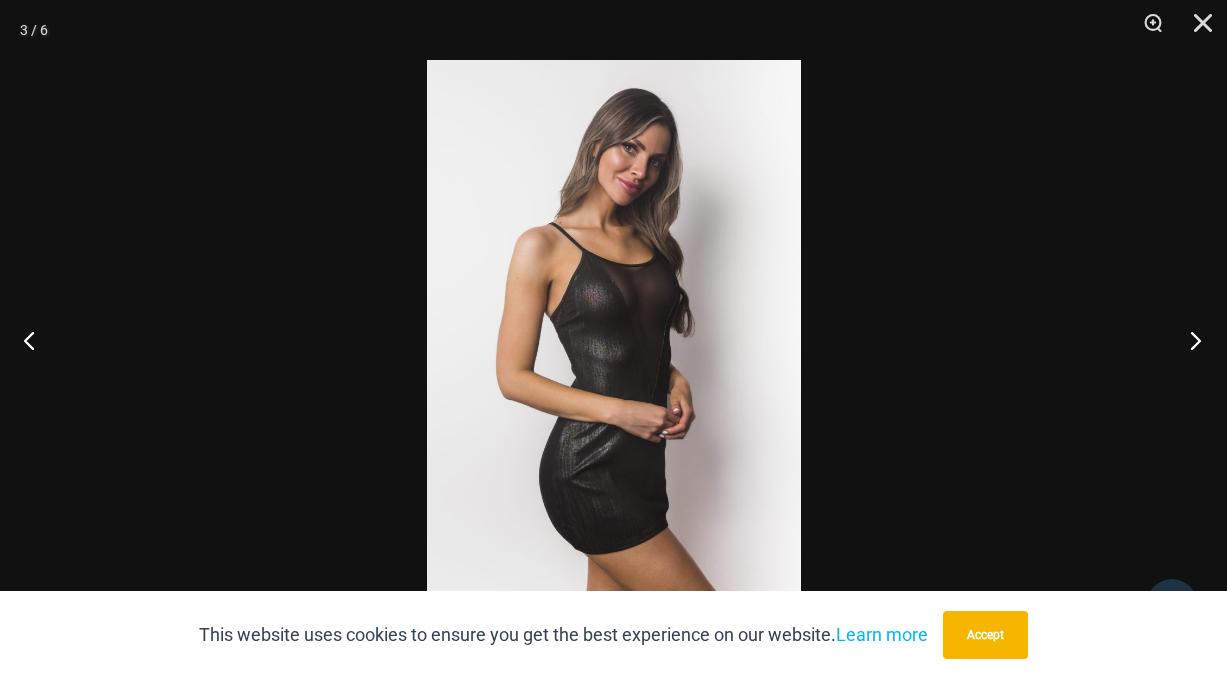 click at bounding box center (1189, 340) 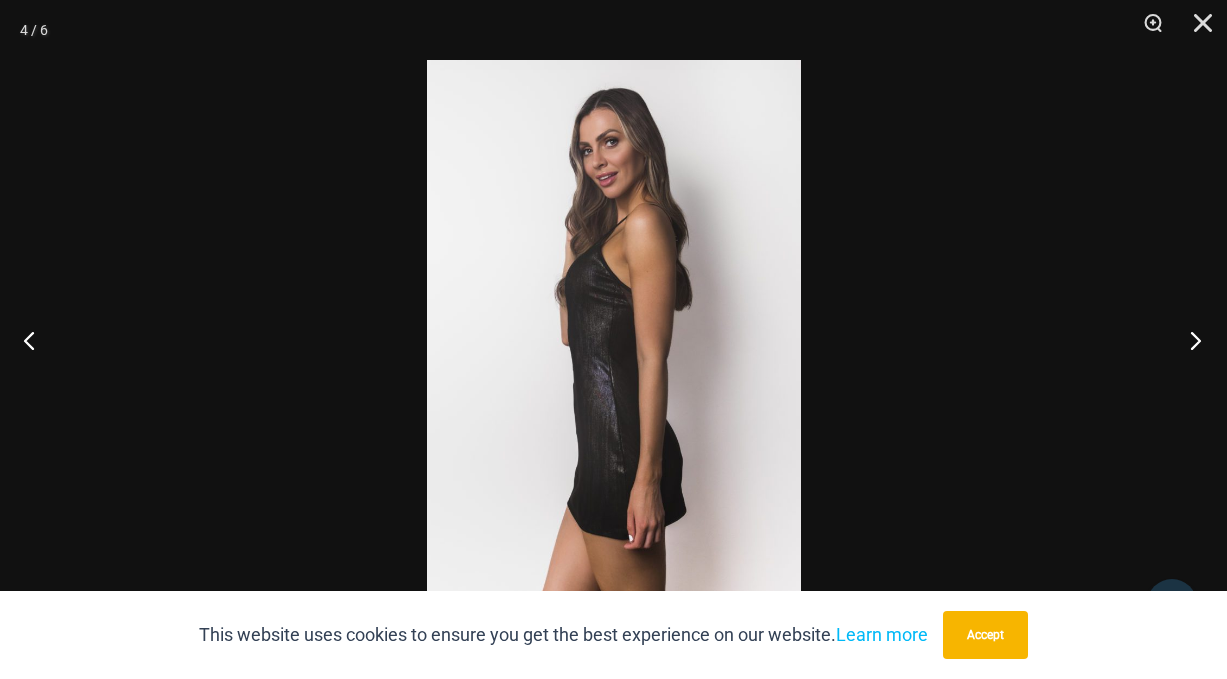 click at bounding box center [1189, 340] 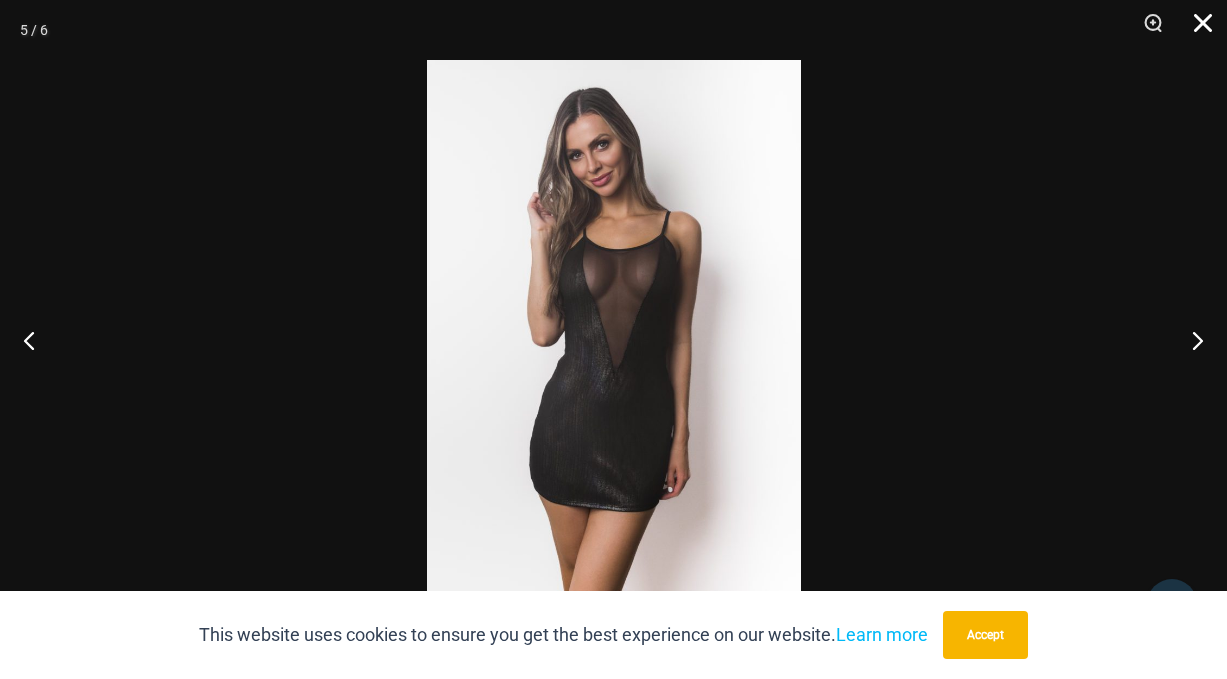 click at bounding box center (1196, 30) 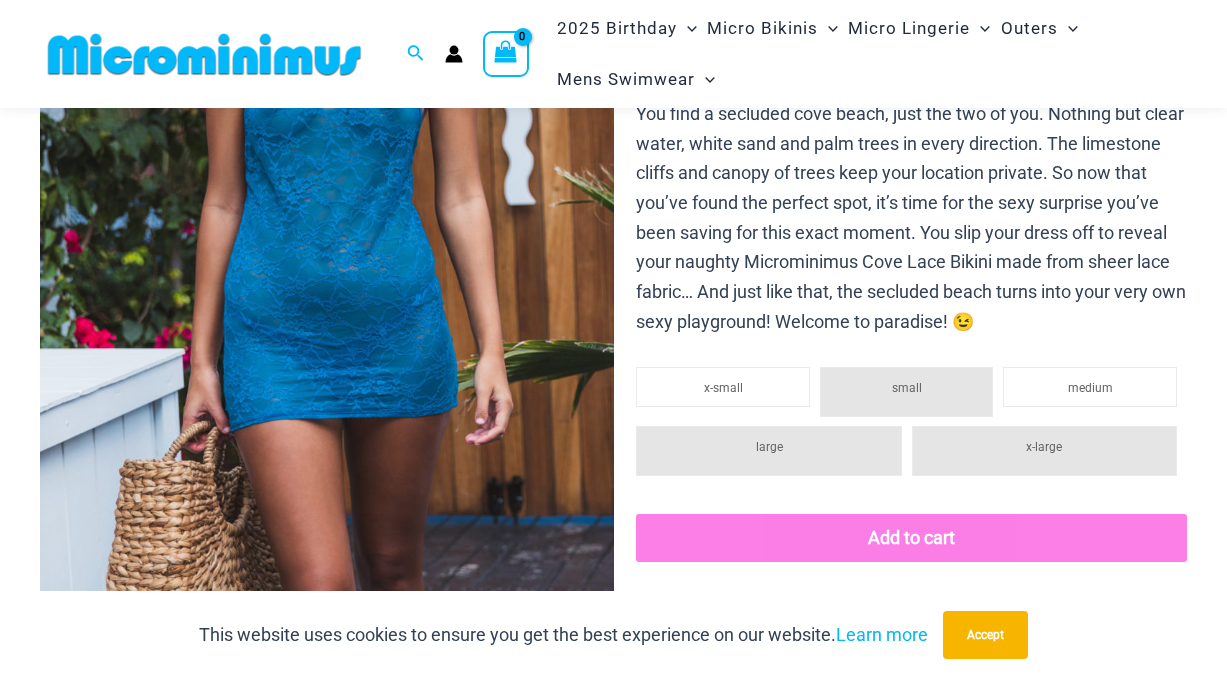 scroll, scrollTop: 379, scrollLeft: 0, axis: vertical 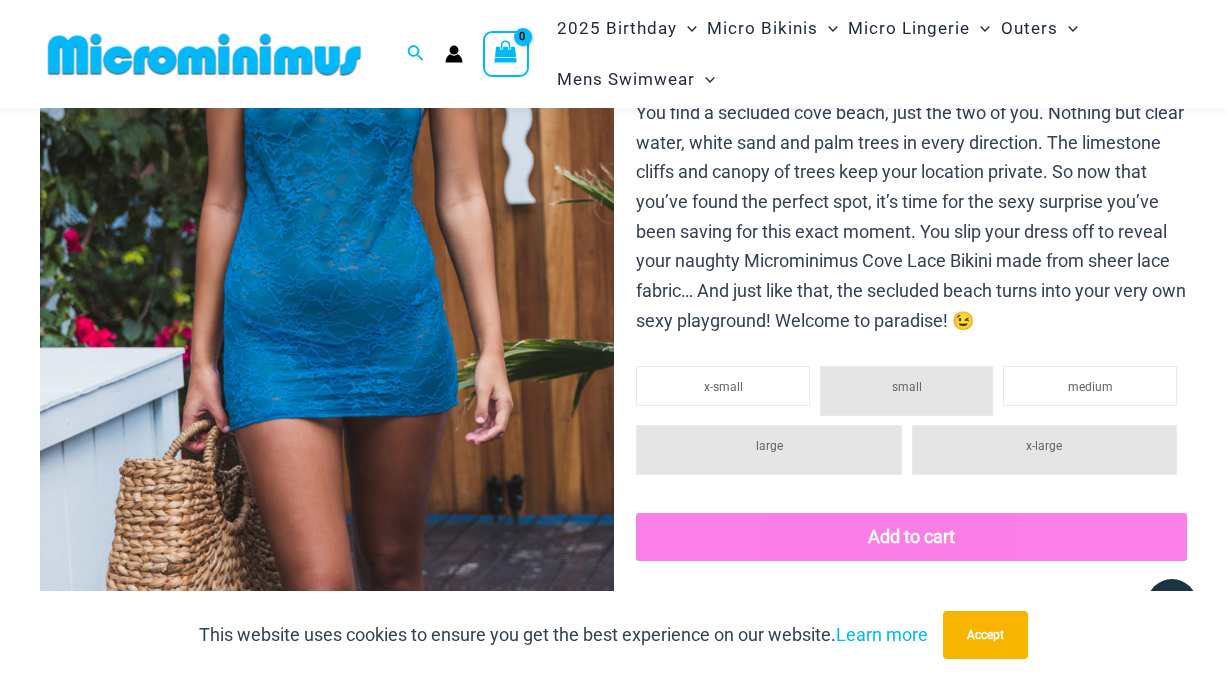 click at bounding box center (327, 218) 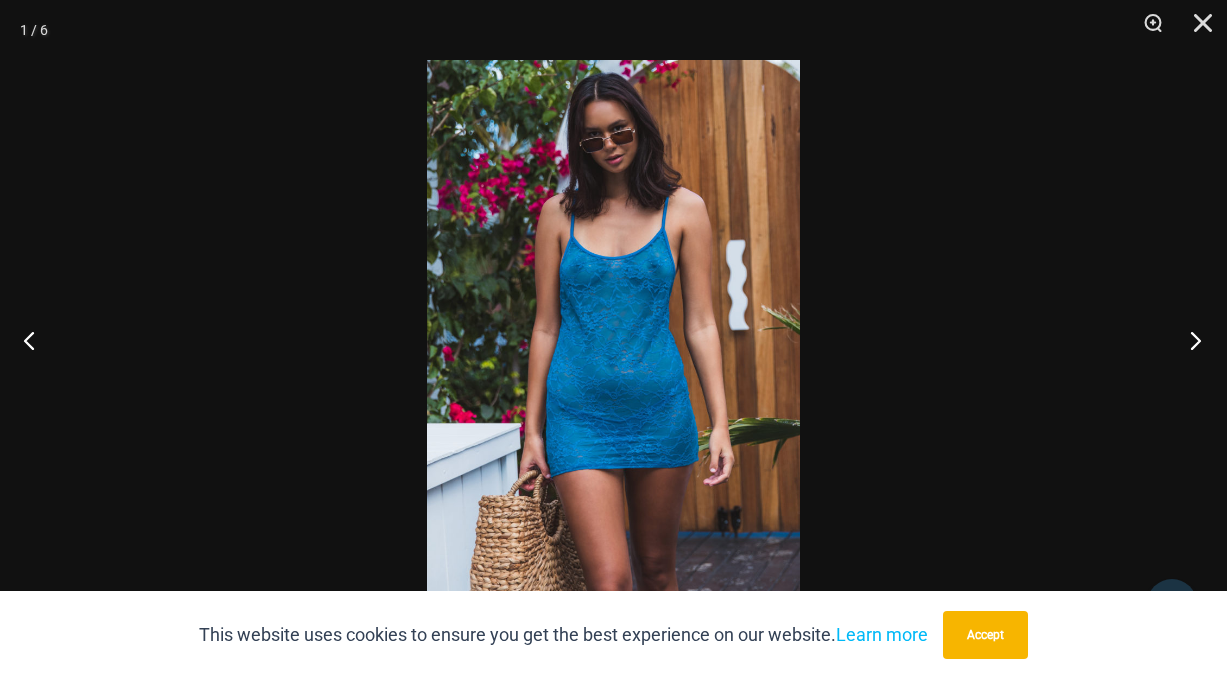 click at bounding box center [1189, 340] 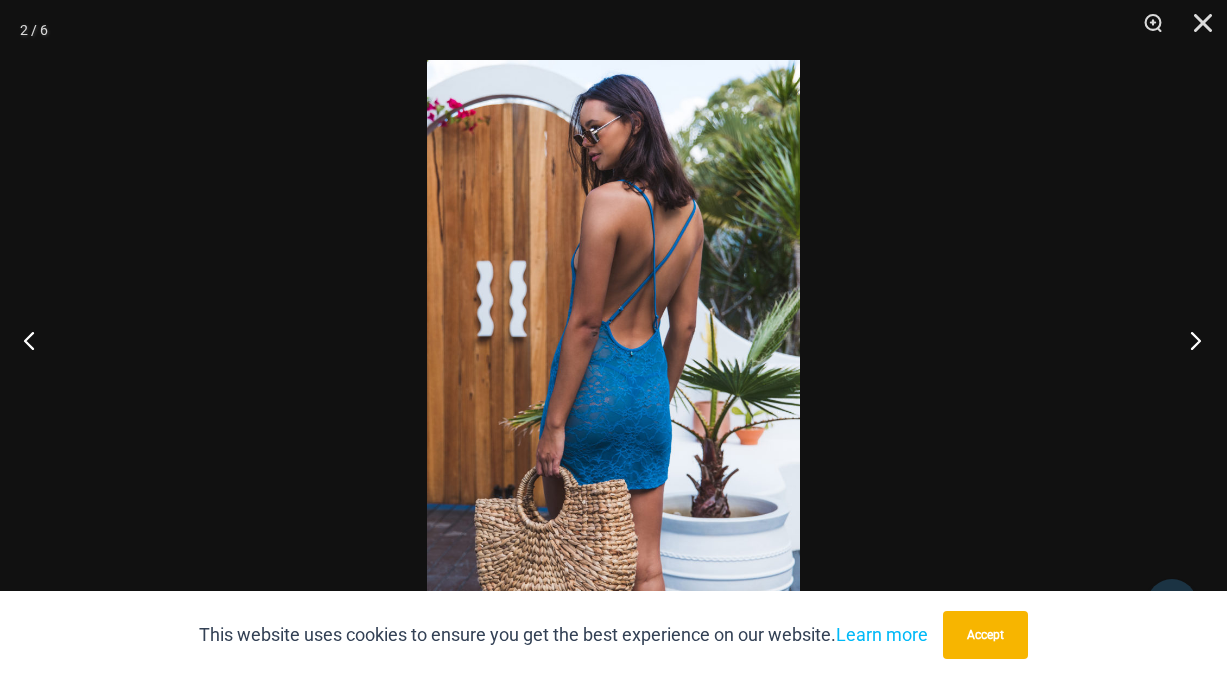 click at bounding box center [1189, 340] 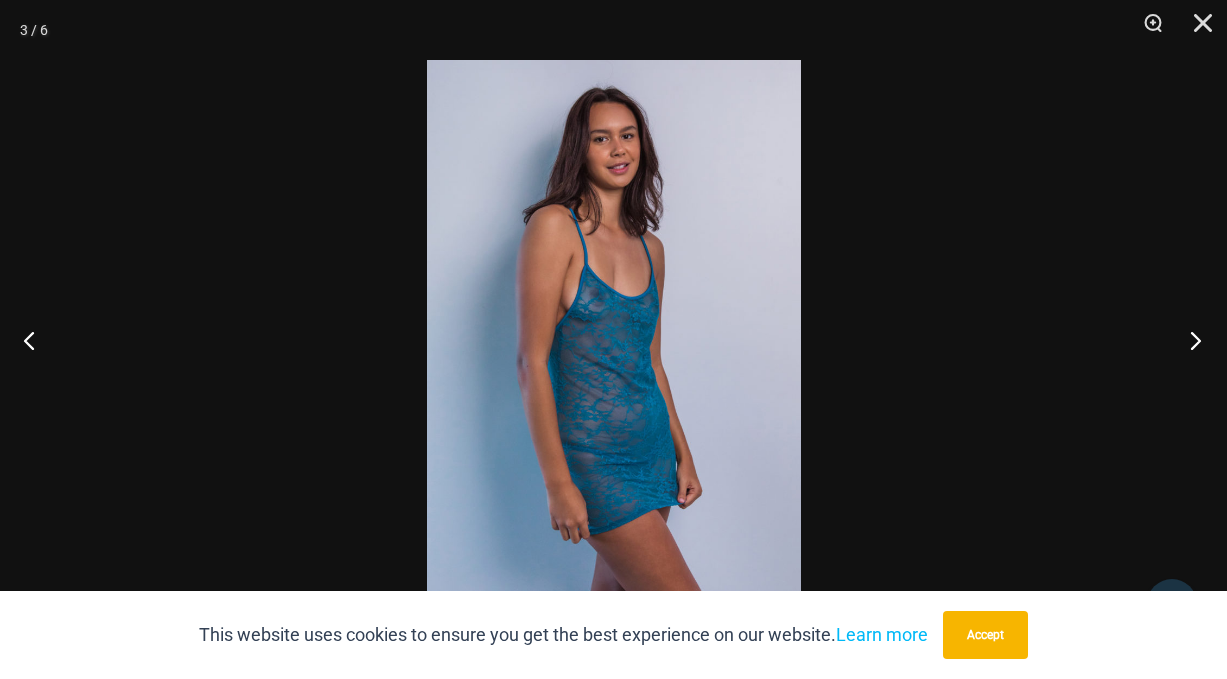 click at bounding box center (1189, 340) 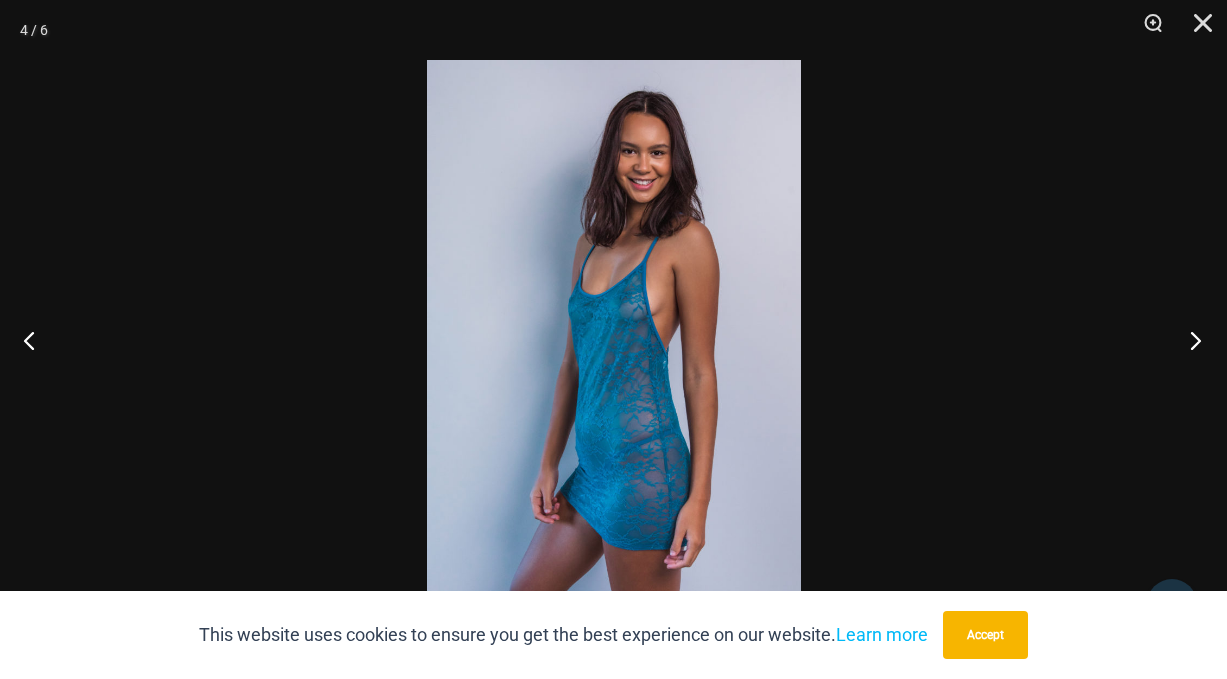 click at bounding box center [1189, 340] 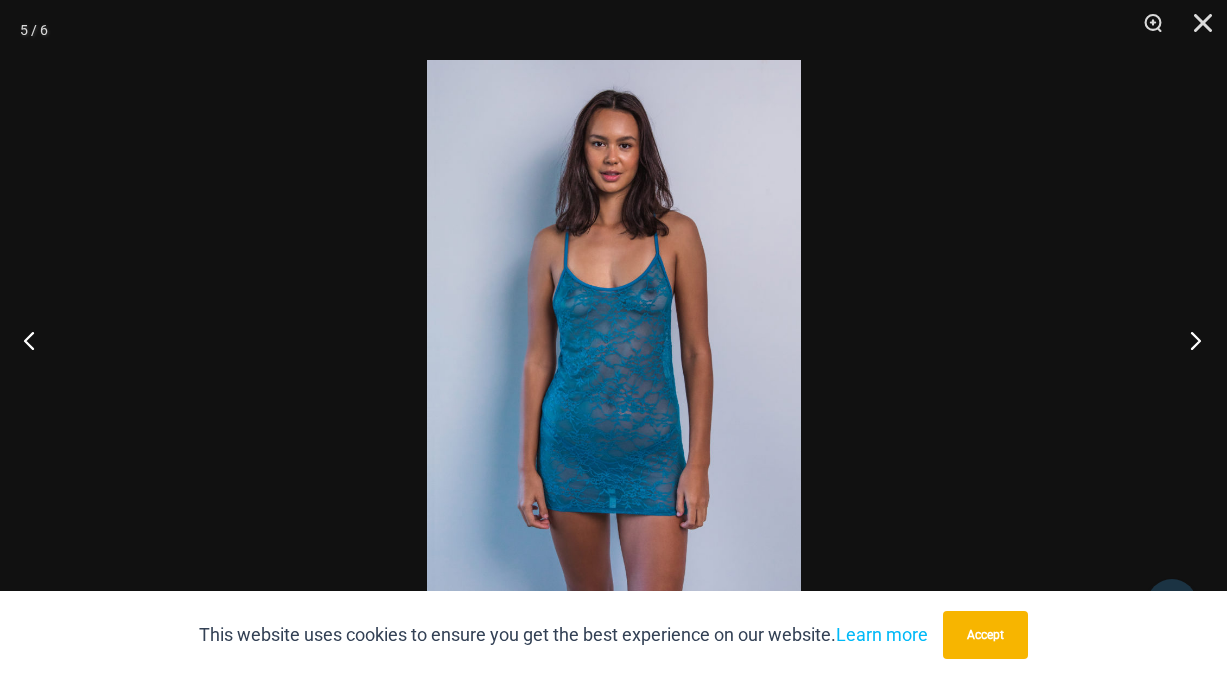click at bounding box center [1189, 340] 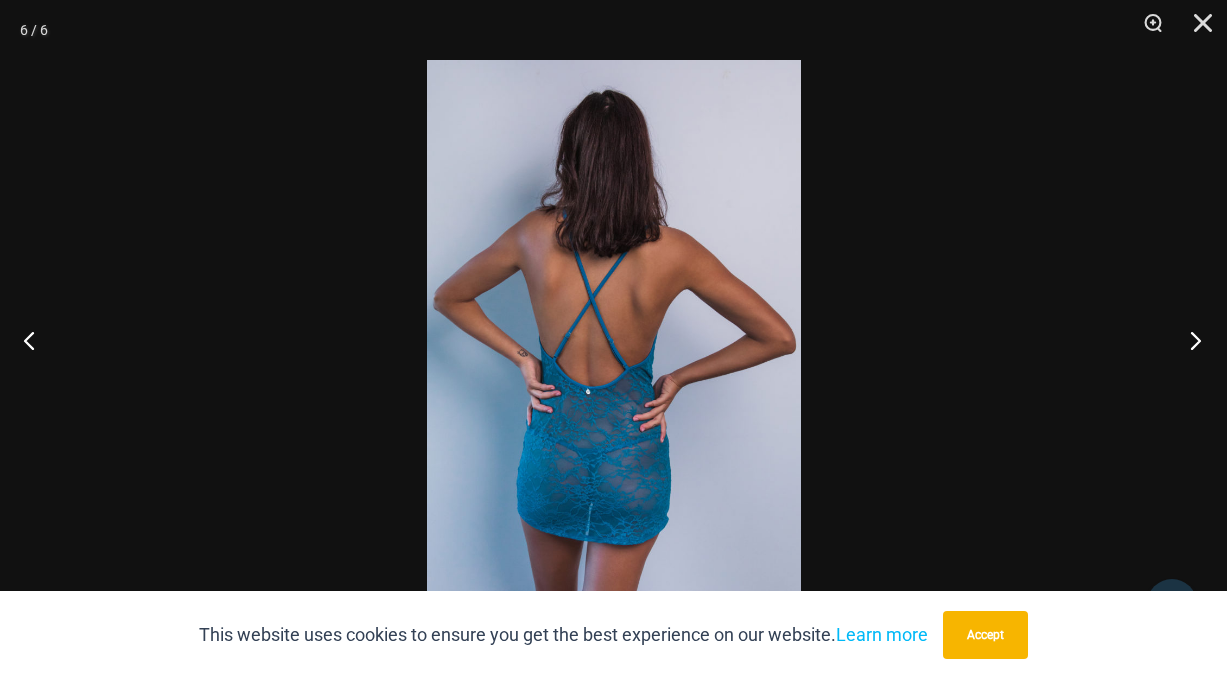 click at bounding box center (1189, 340) 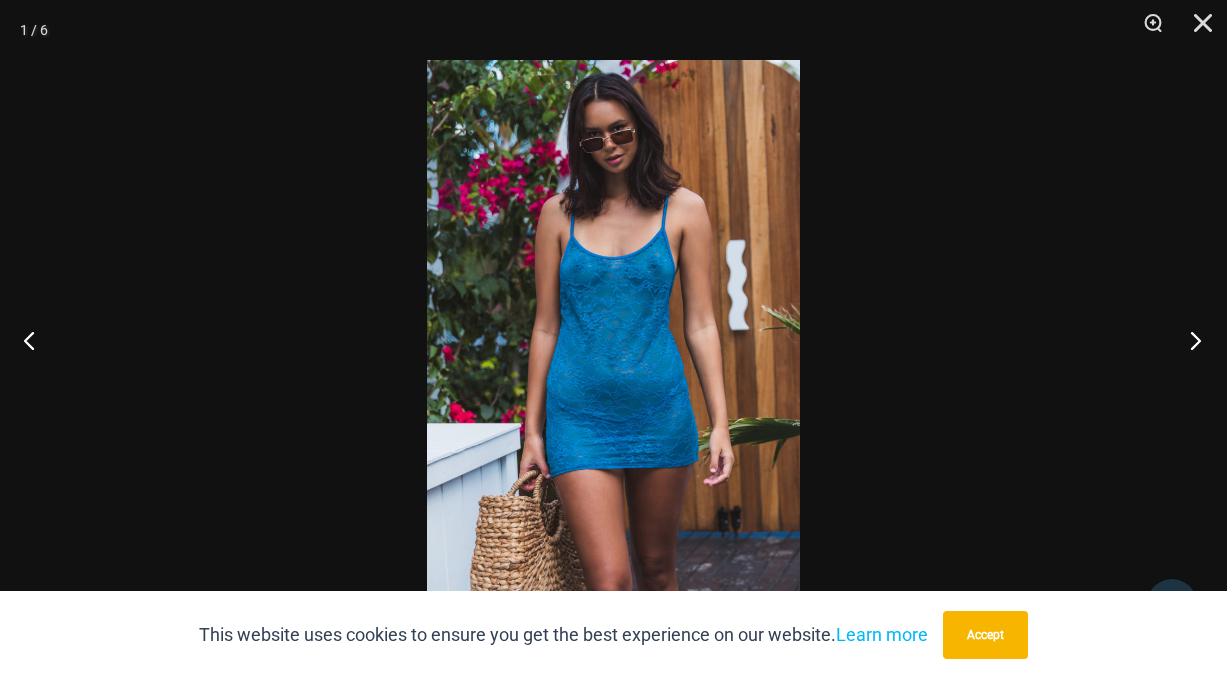 click at bounding box center (1189, 340) 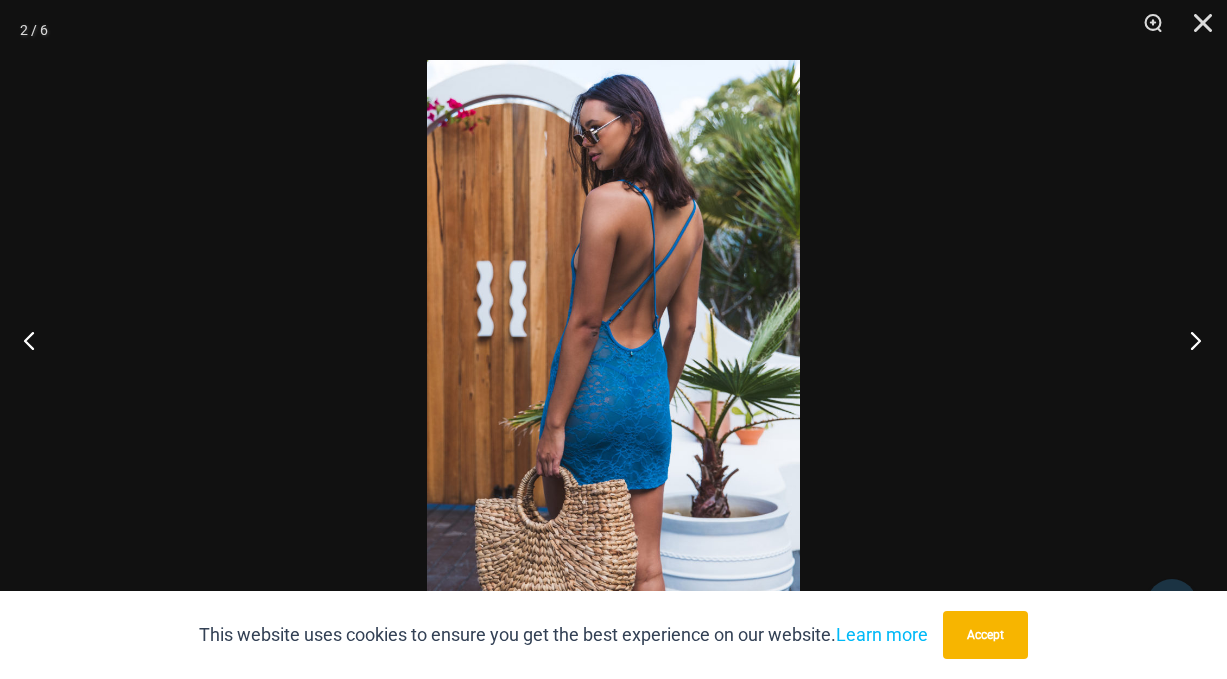 click at bounding box center (1189, 340) 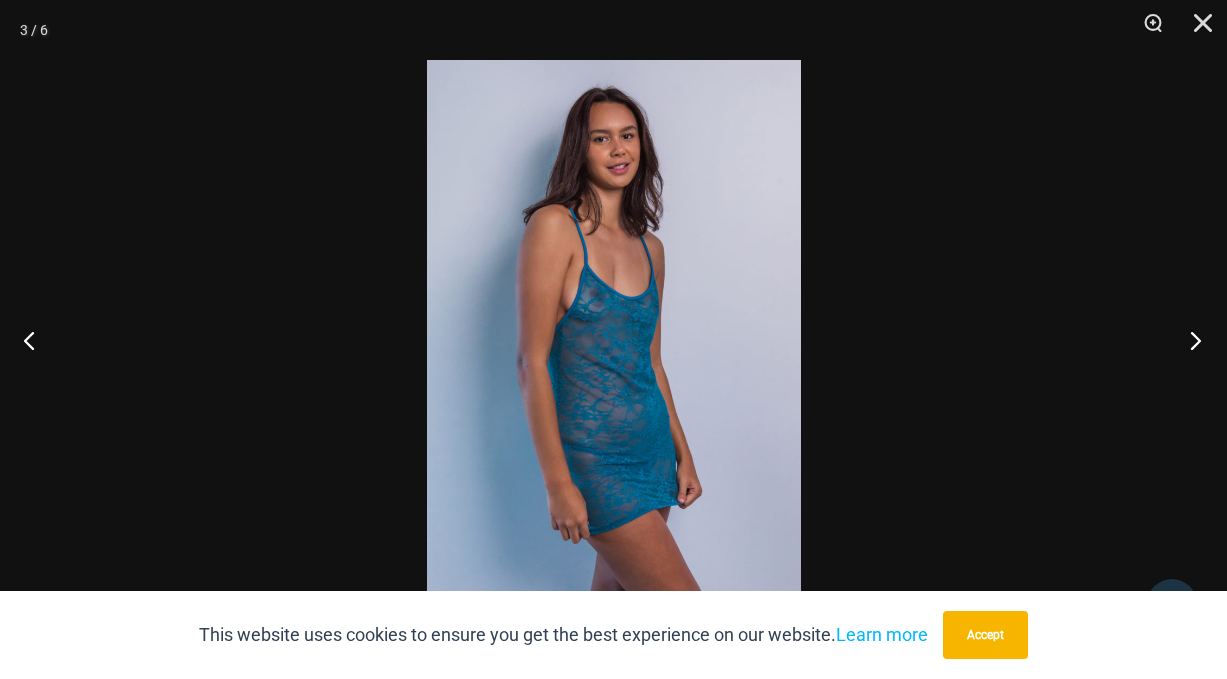 click at bounding box center [1189, 340] 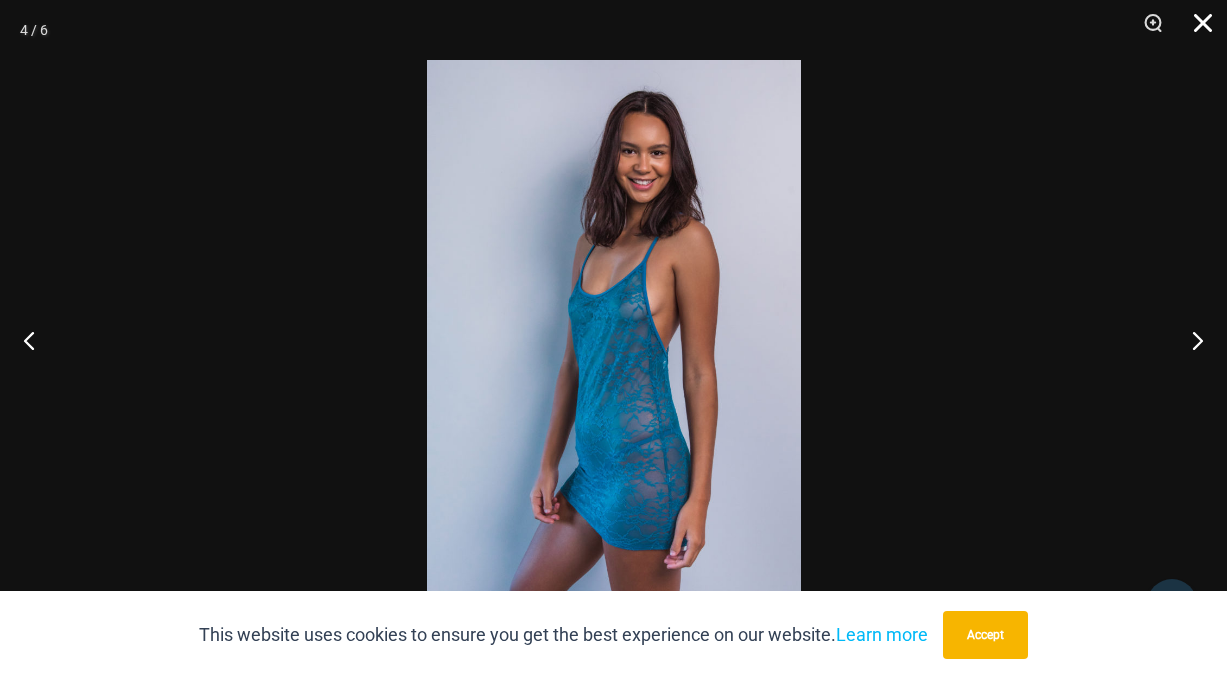 click at bounding box center [1196, 30] 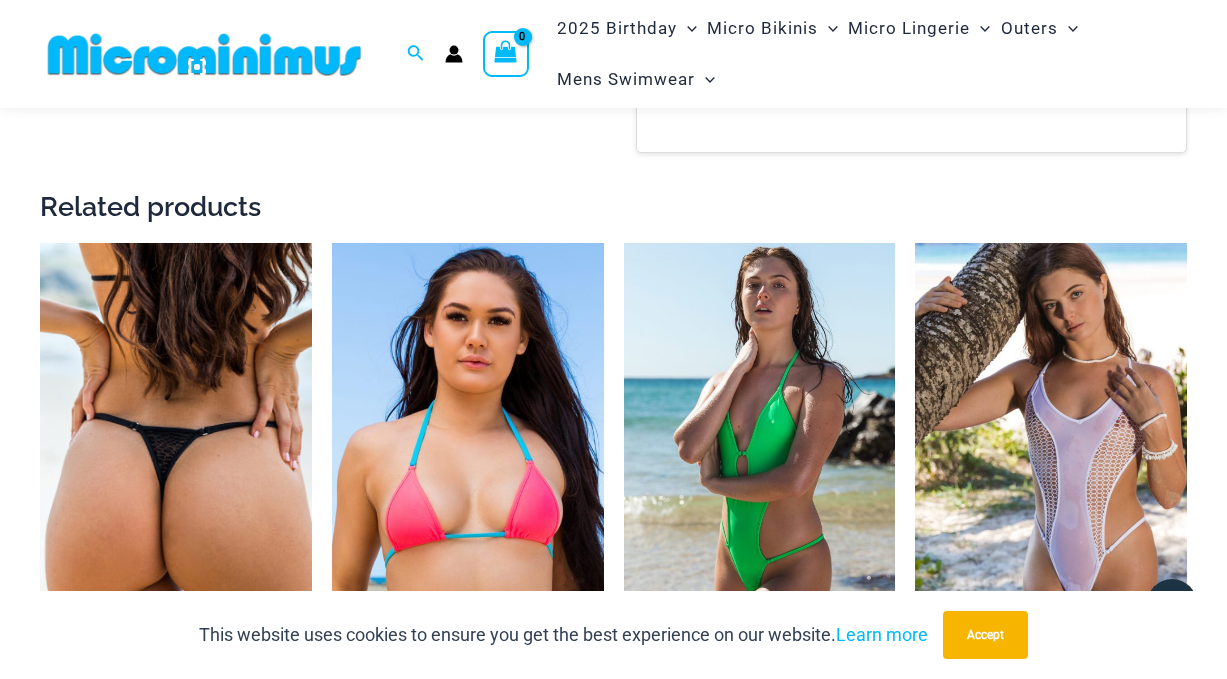 scroll, scrollTop: 1522, scrollLeft: 0, axis: vertical 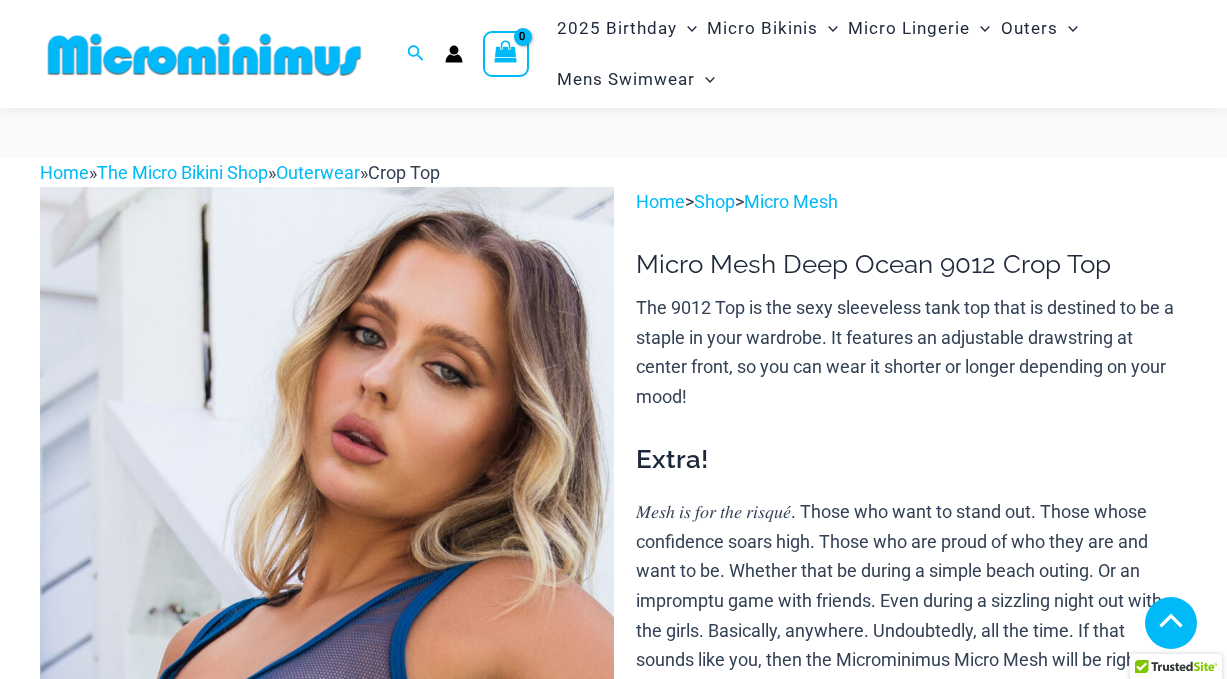 click at bounding box center [327, 617] 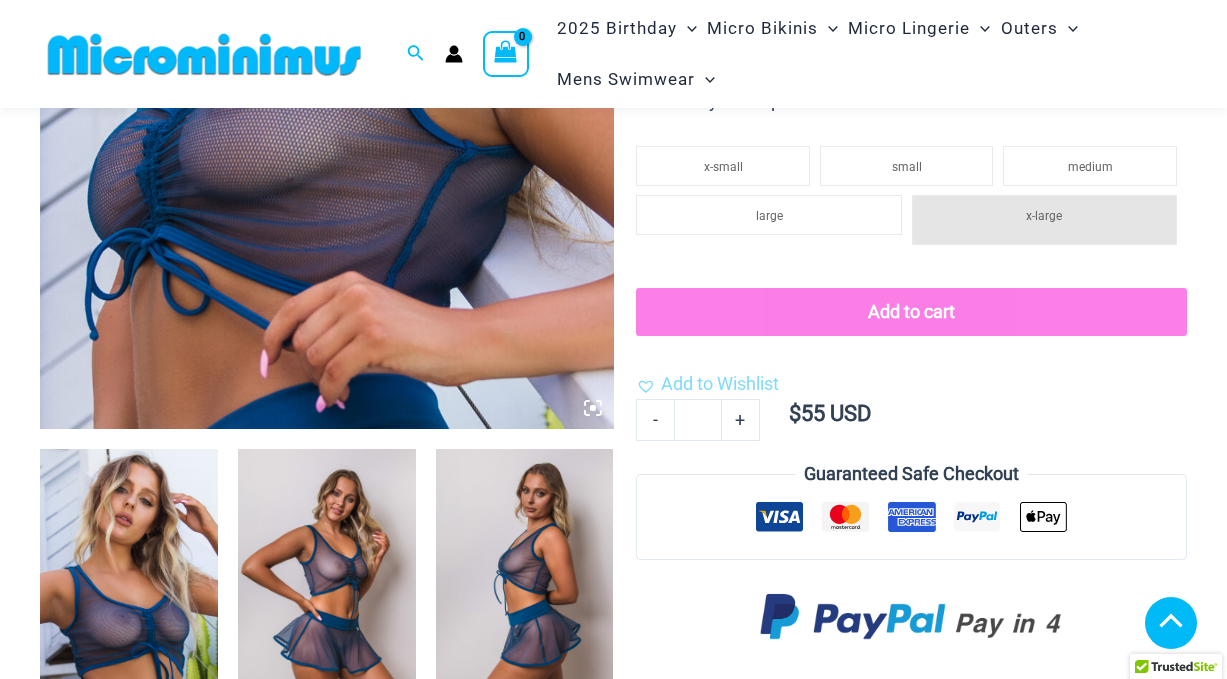 scroll, scrollTop: 652, scrollLeft: 0, axis: vertical 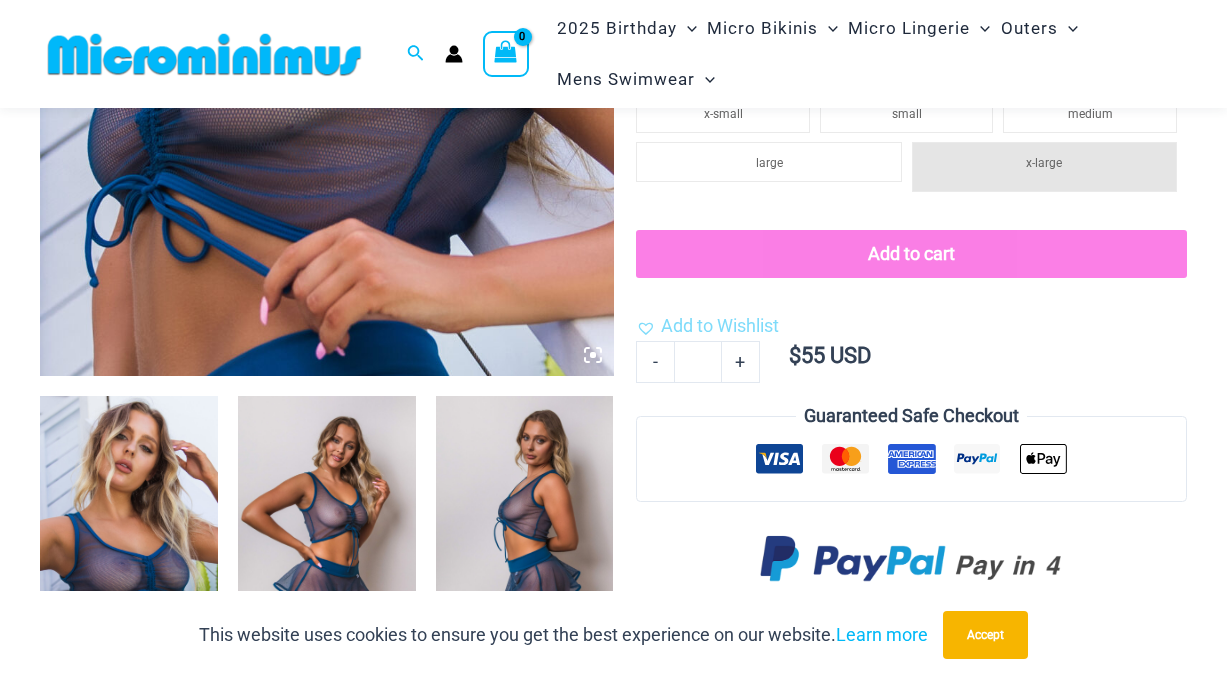 click at bounding box center [327, 529] 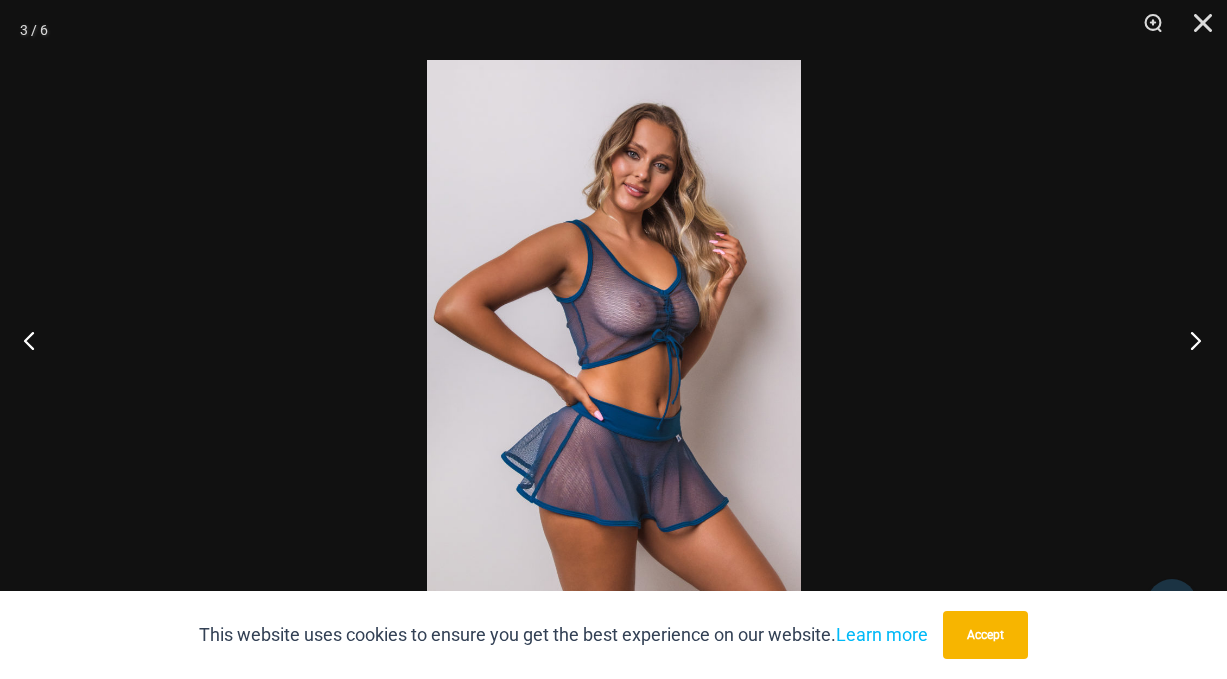 click at bounding box center [1189, 340] 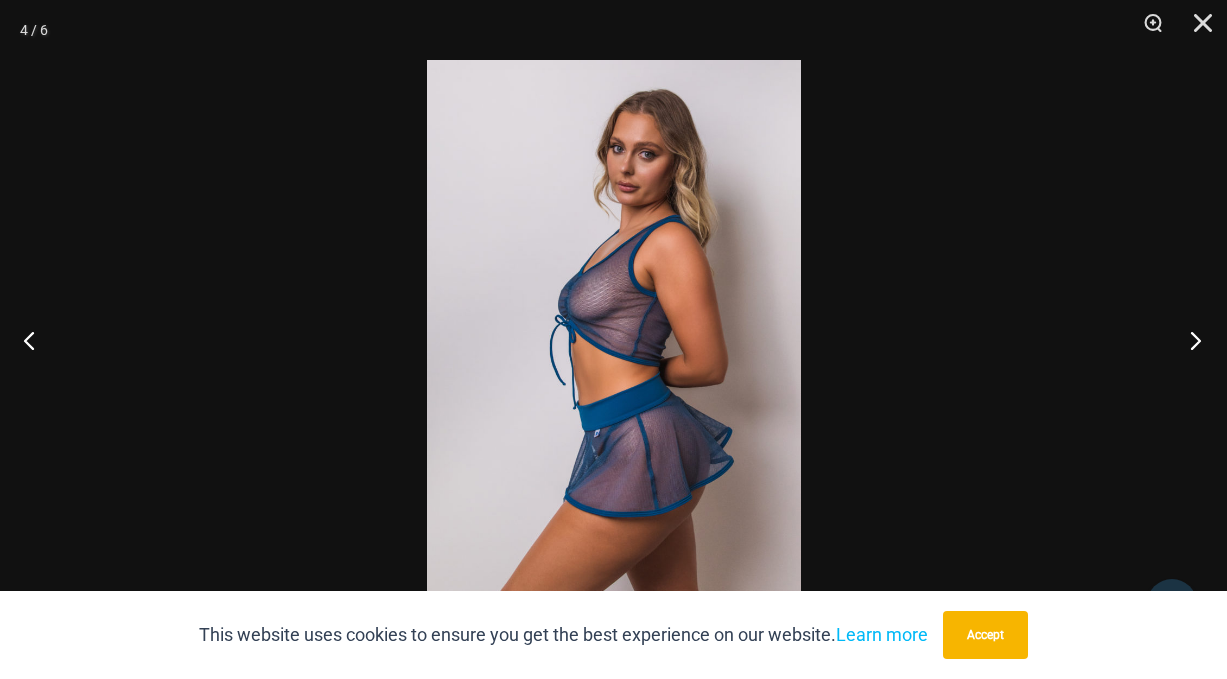 click at bounding box center (1189, 340) 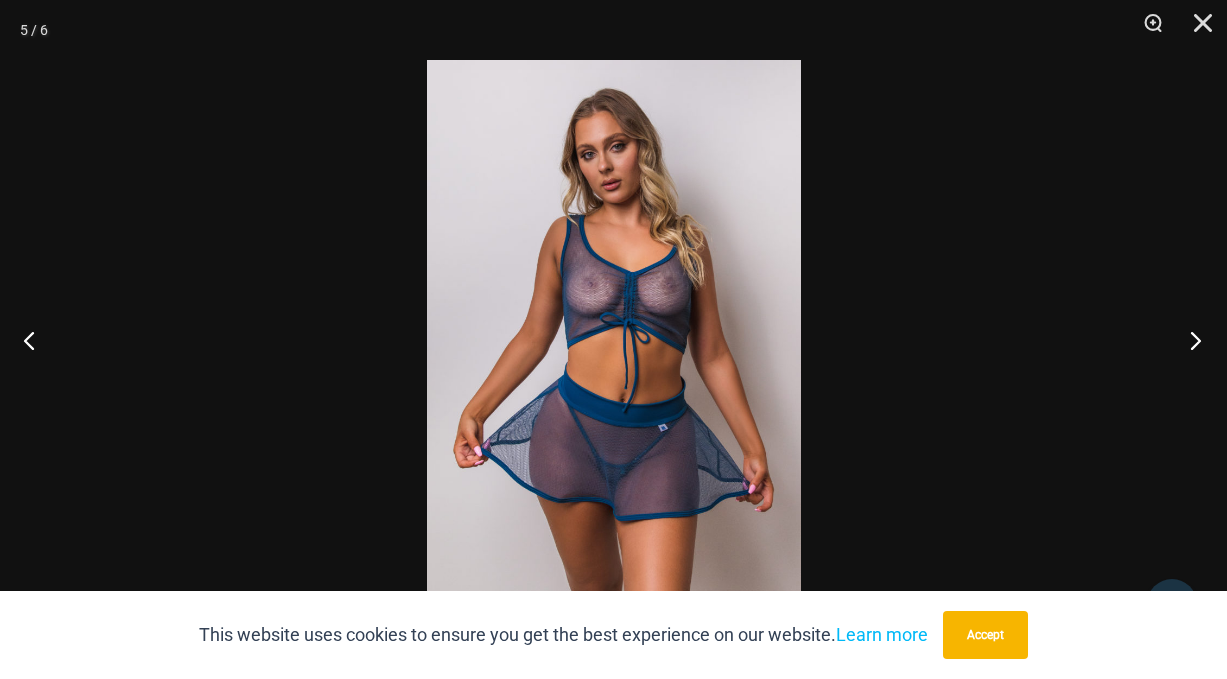 click at bounding box center [1189, 340] 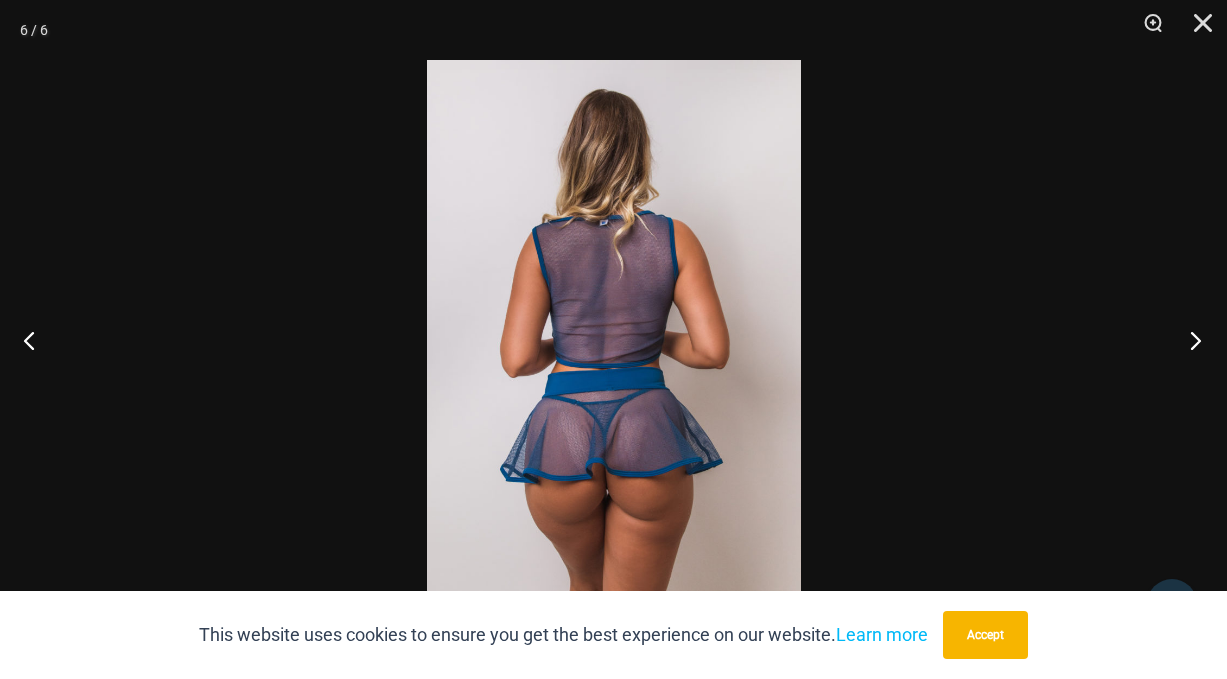 click at bounding box center [1189, 340] 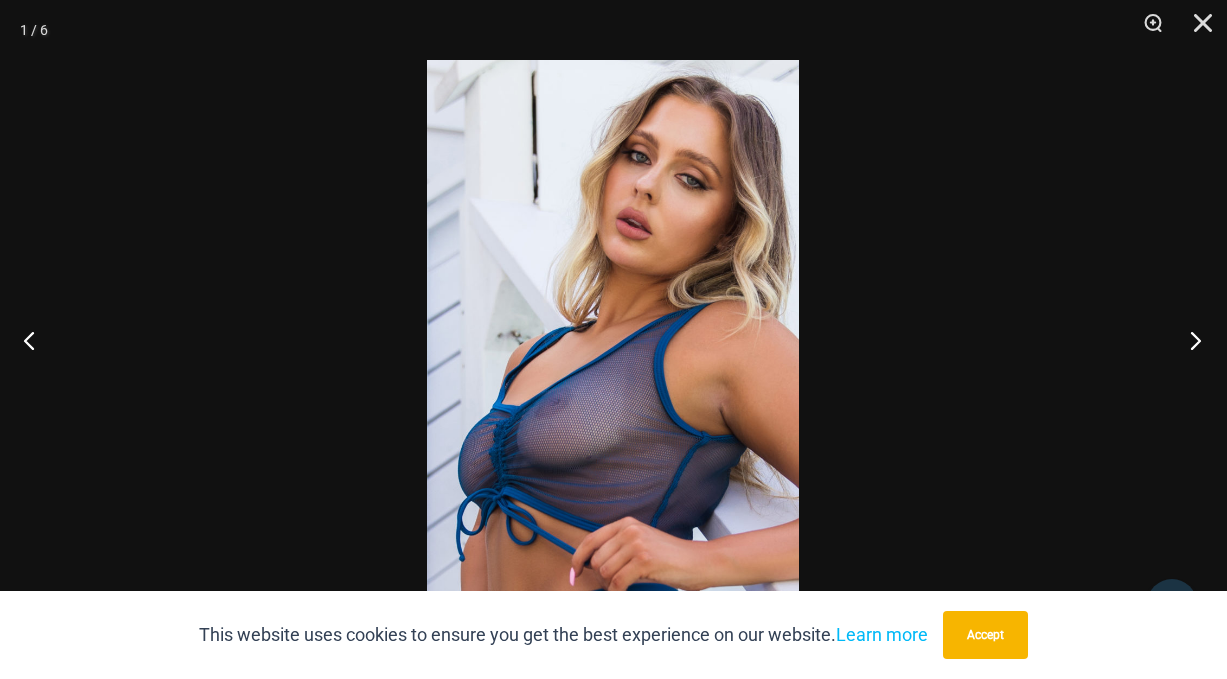 click at bounding box center (1189, 340) 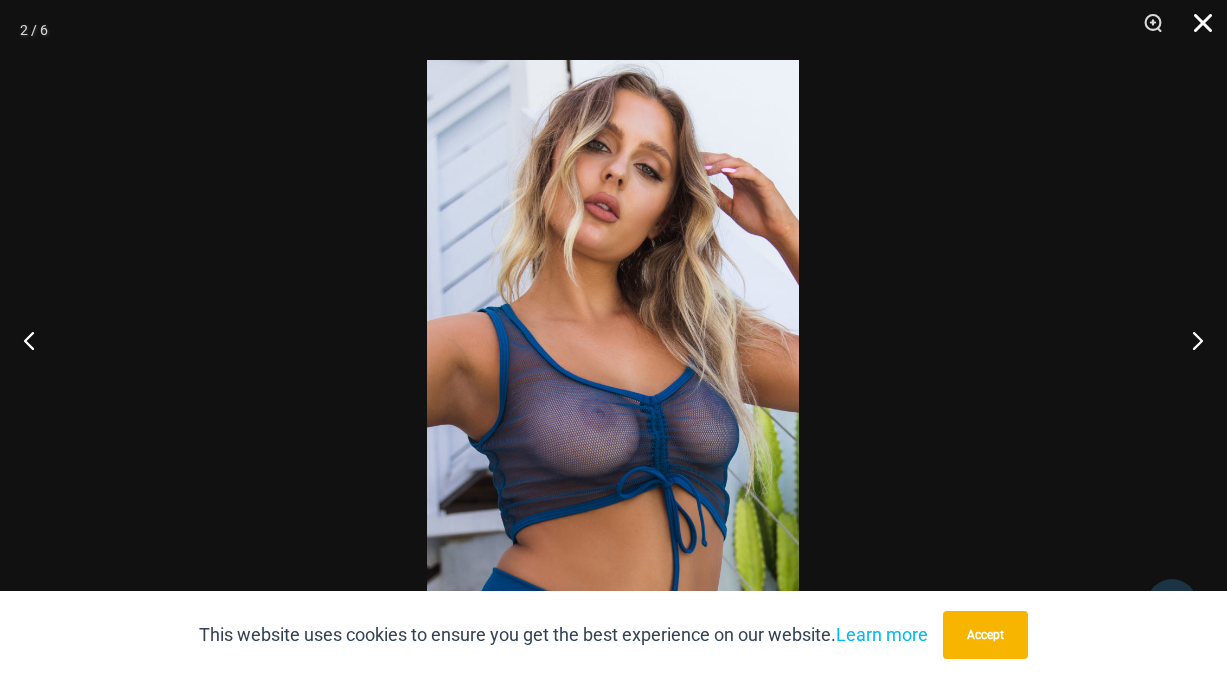 click at bounding box center (1196, 30) 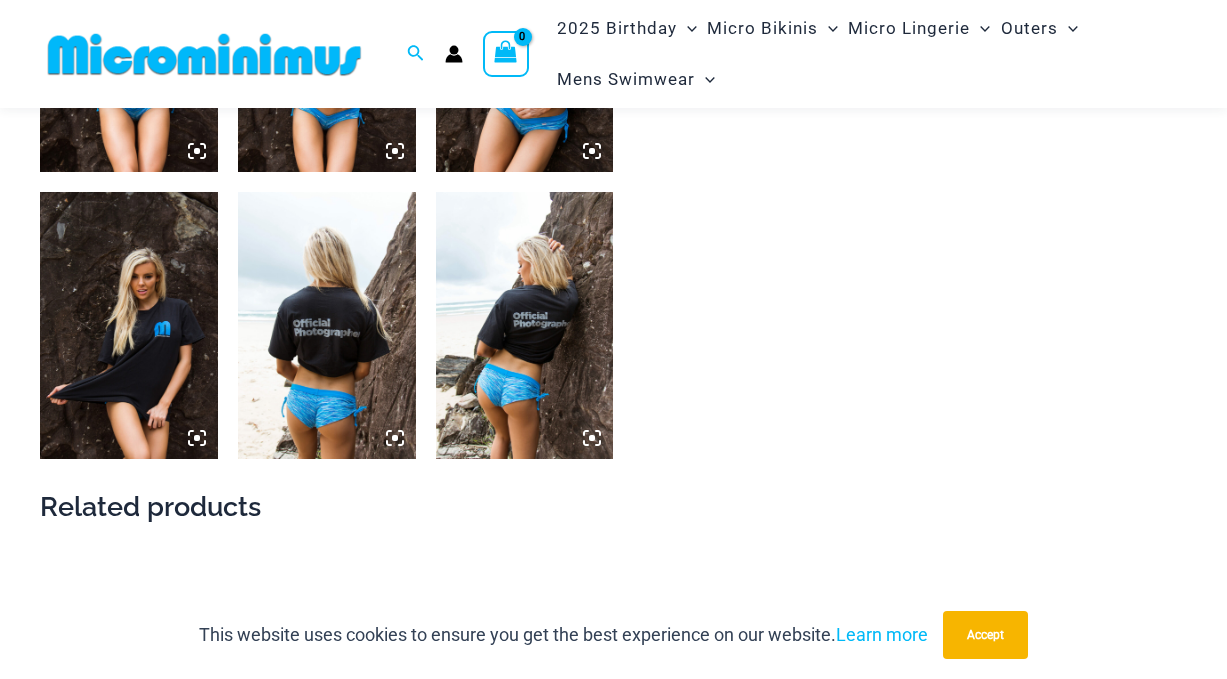 scroll, scrollTop: 1204, scrollLeft: 0, axis: vertical 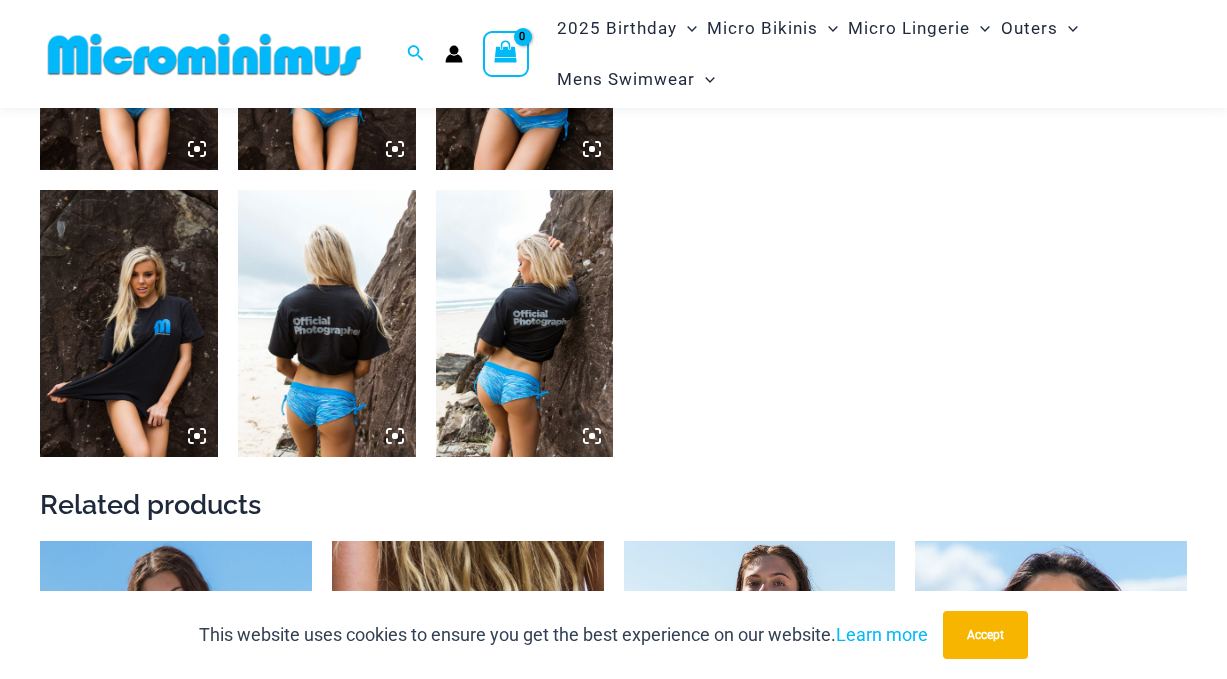 click at bounding box center [327, 323] 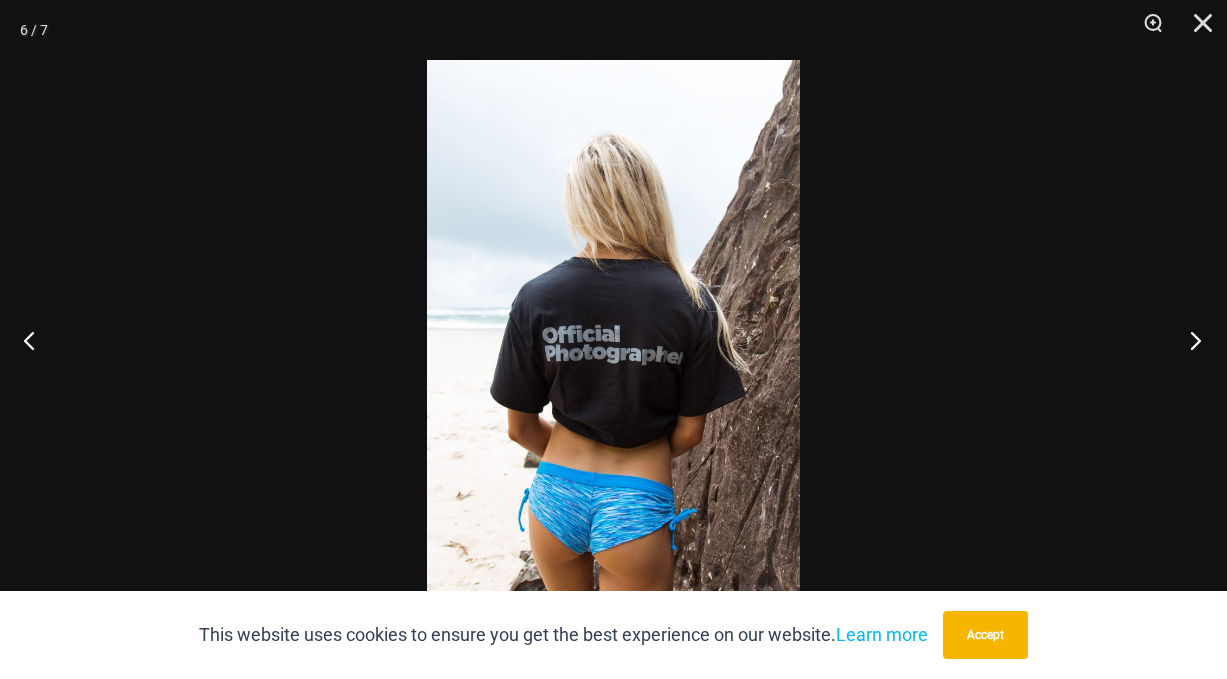 click at bounding box center (1189, 340) 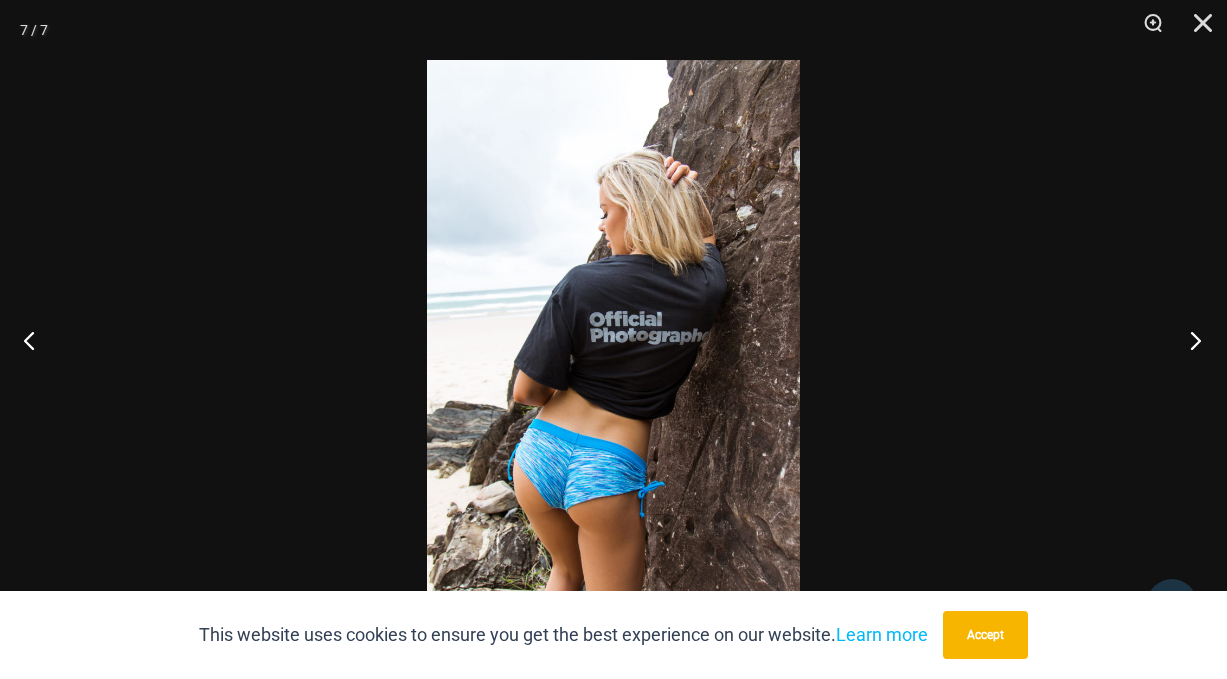 click at bounding box center [1189, 340] 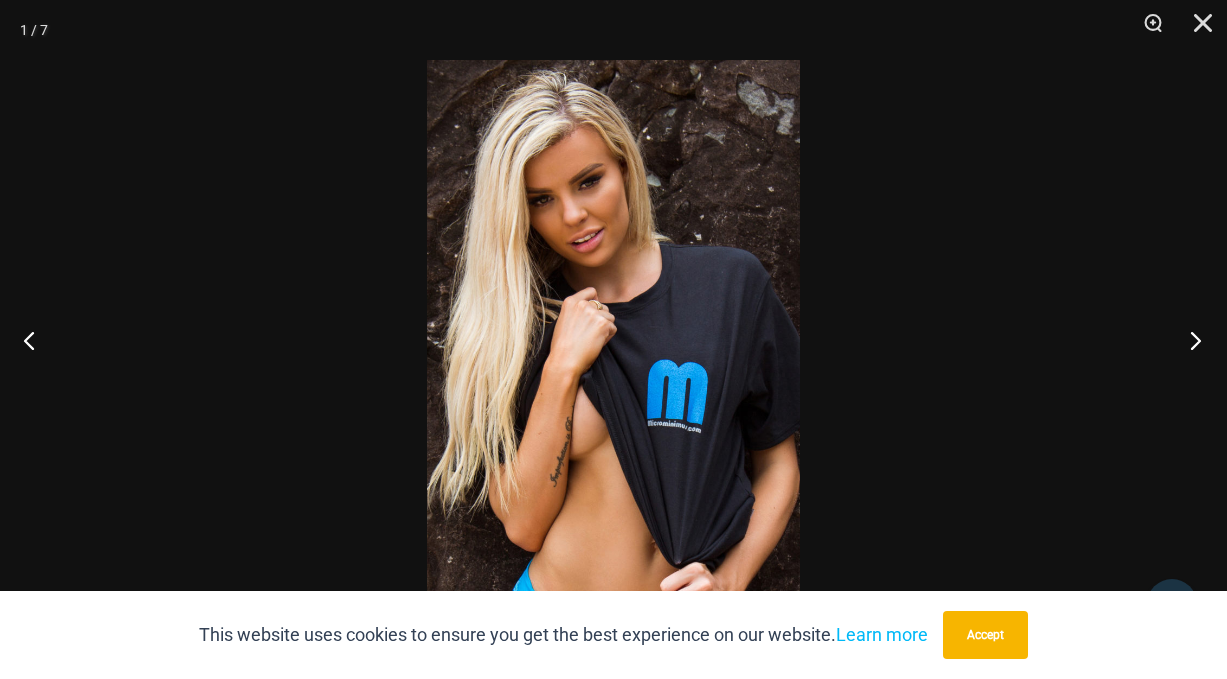 click at bounding box center [1189, 340] 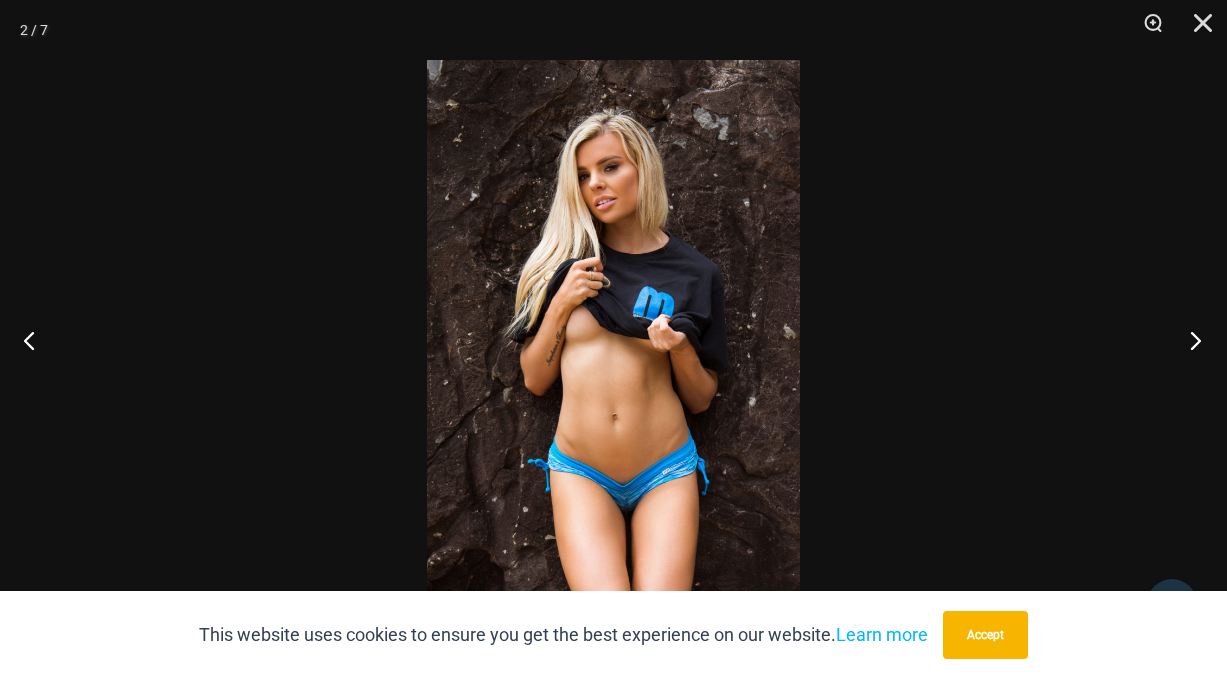 click at bounding box center [1189, 340] 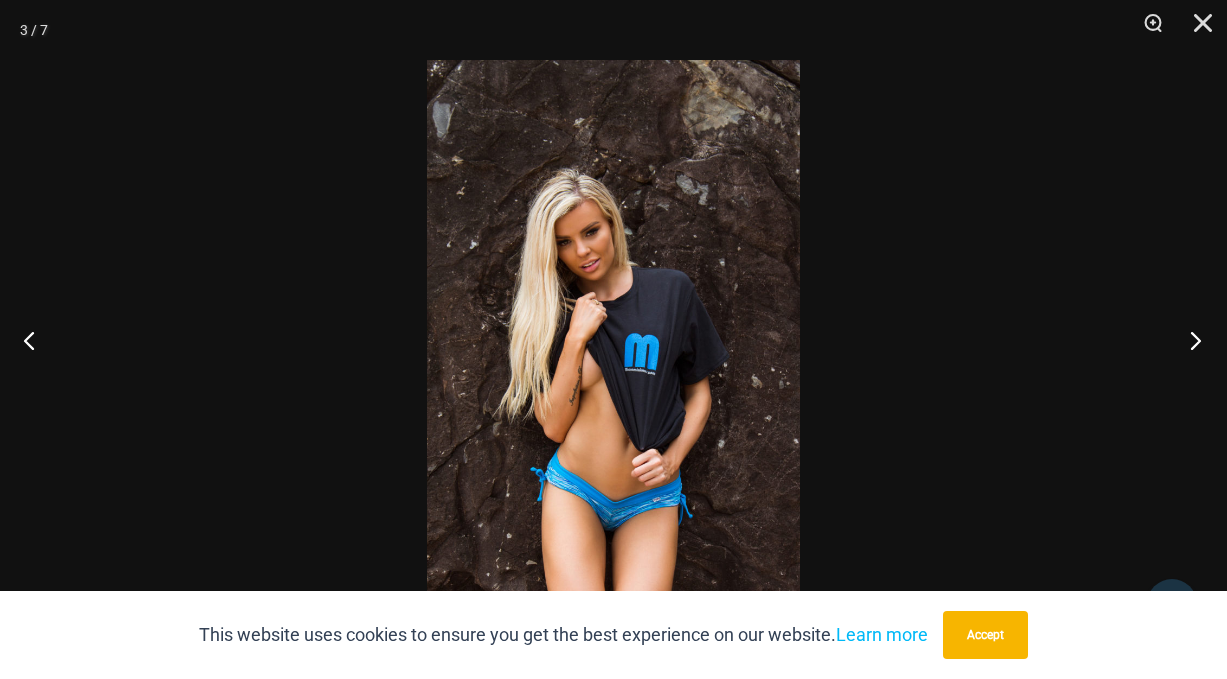 click at bounding box center [1189, 340] 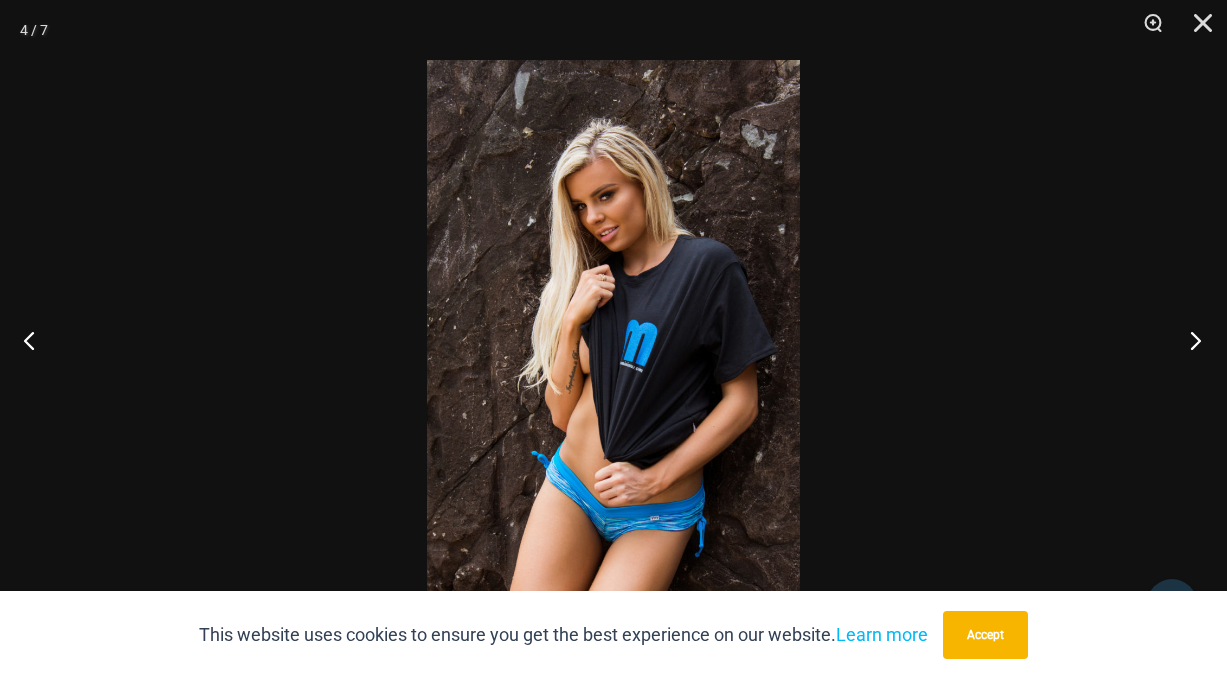 click at bounding box center (1189, 340) 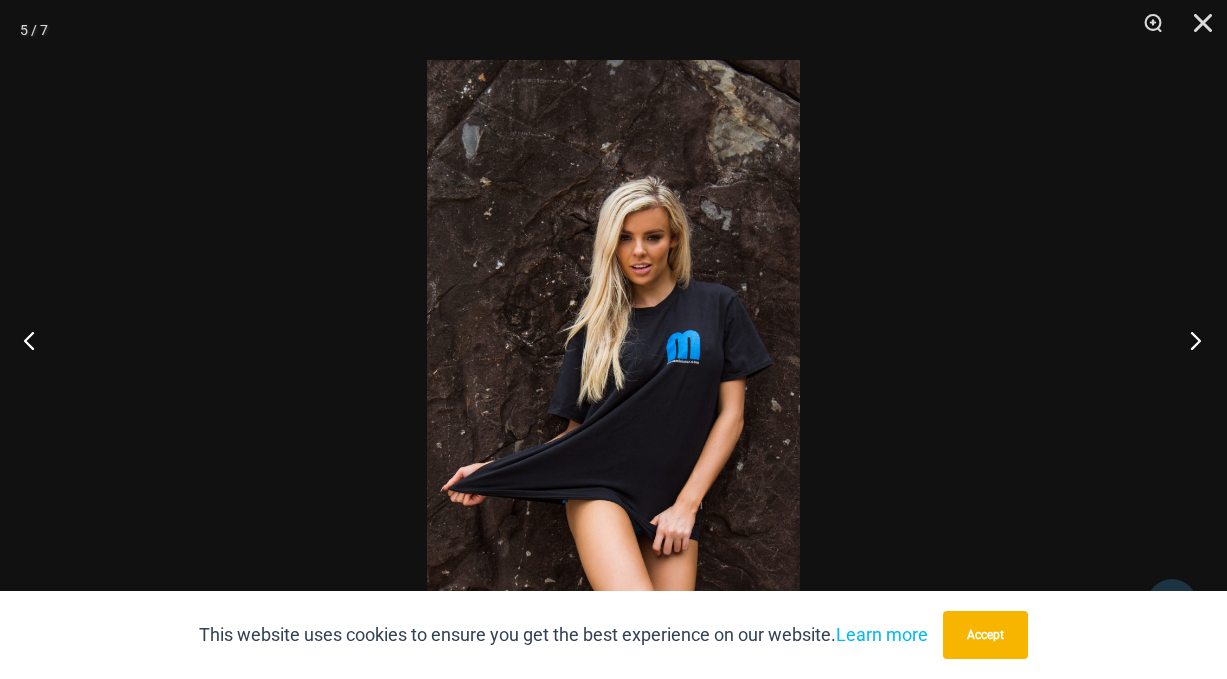 click at bounding box center (1189, 340) 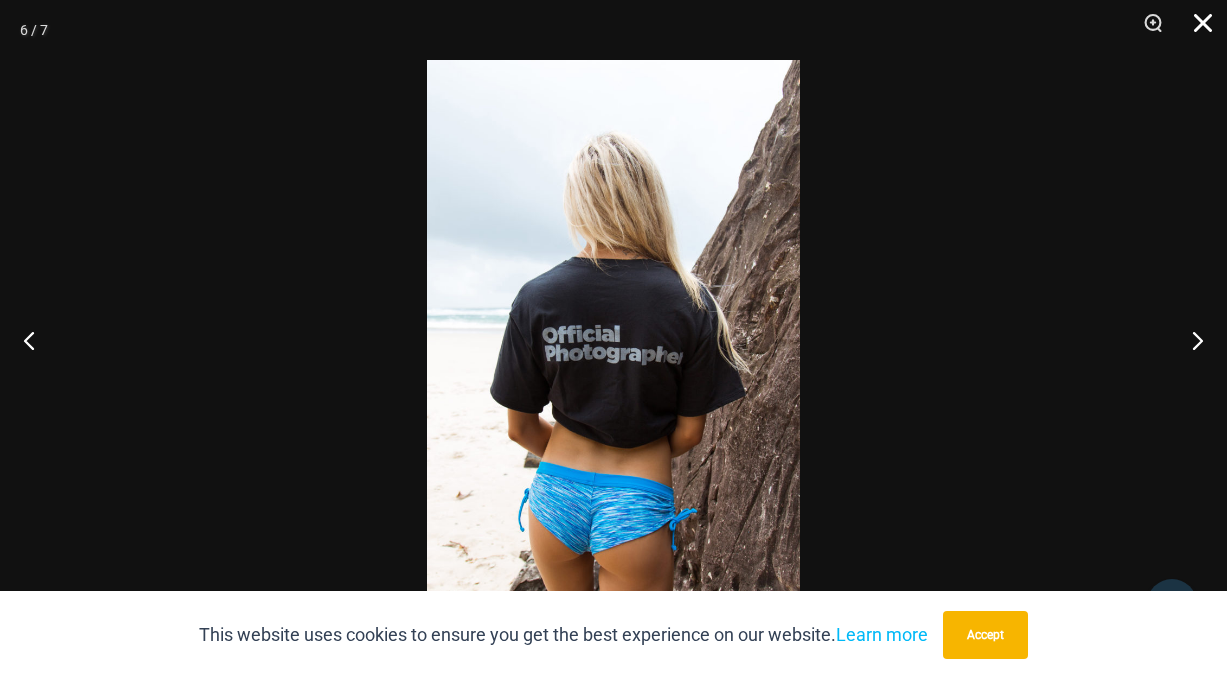 click at bounding box center (1196, 30) 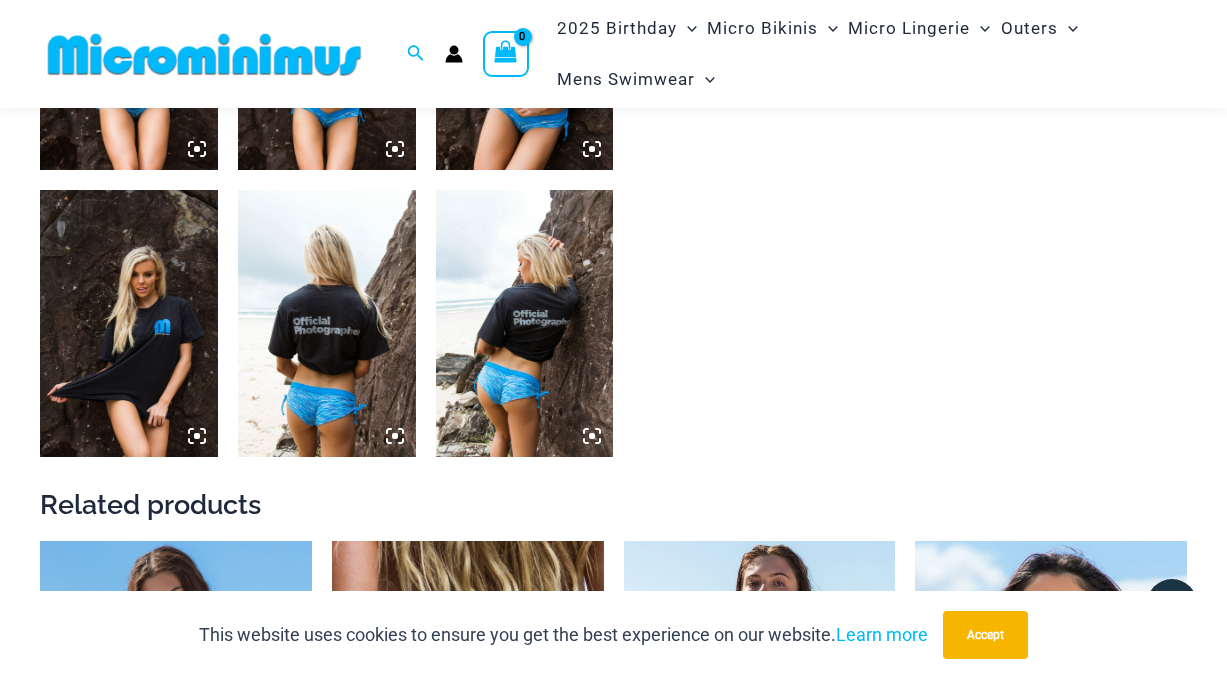 scroll, scrollTop: 1619, scrollLeft: 0, axis: vertical 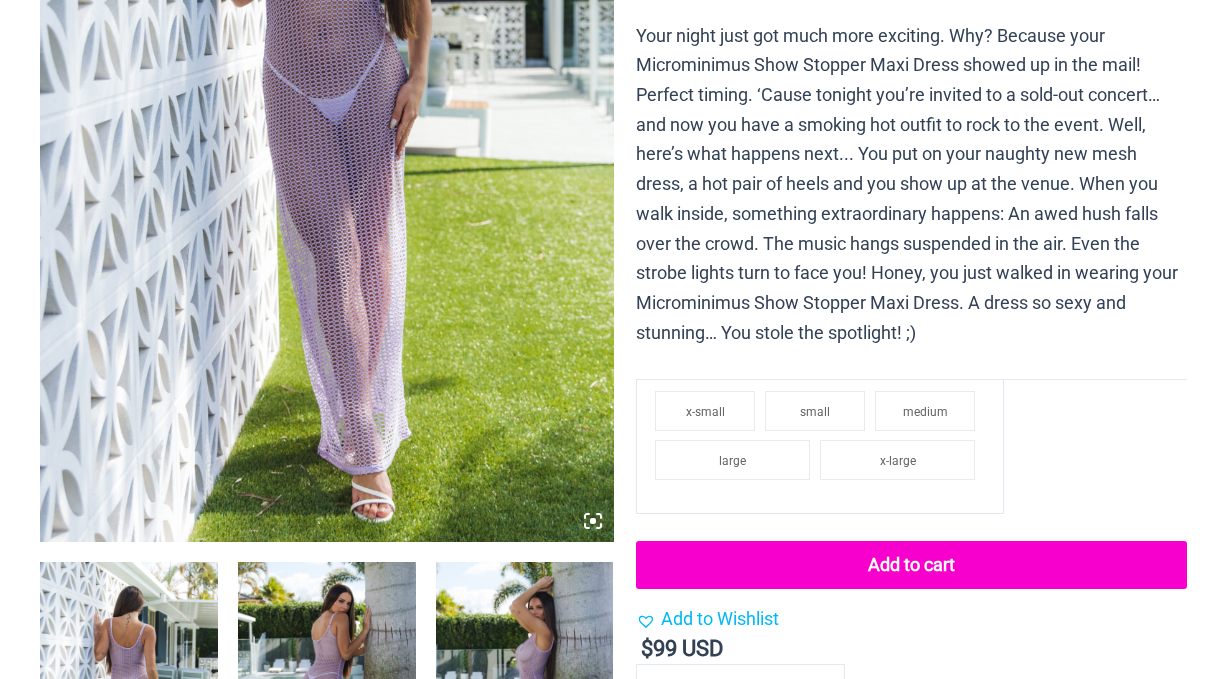 click at bounding box center [327, 111] 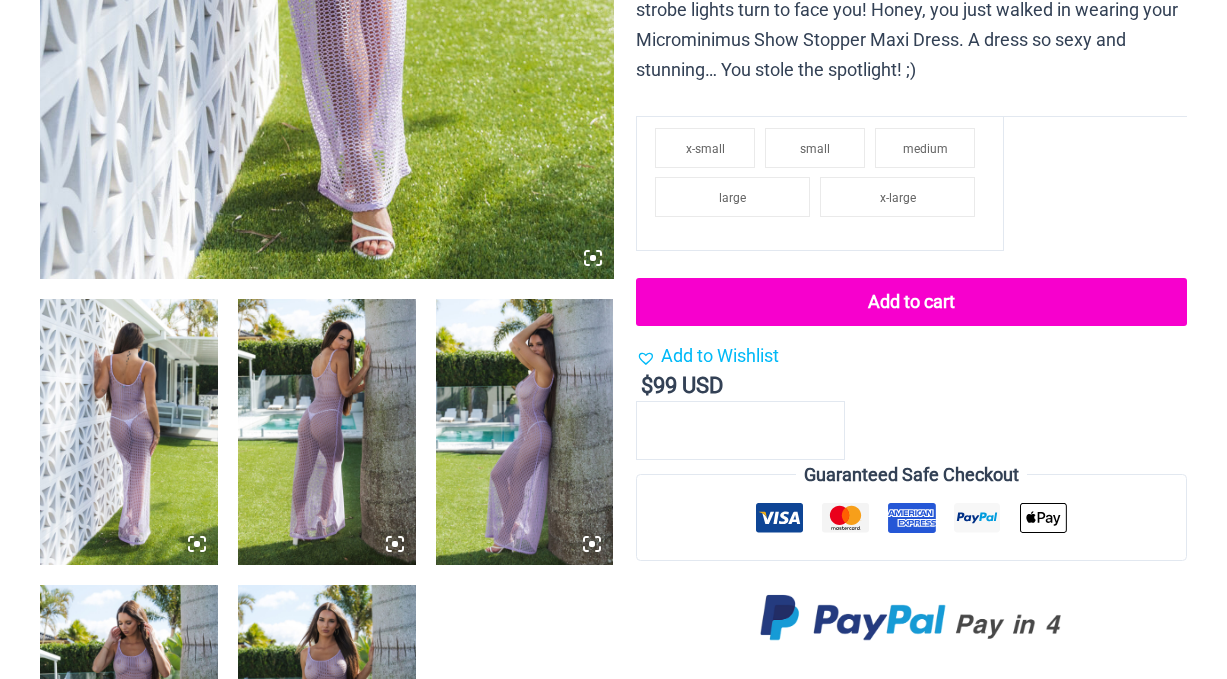 scroll, scrollTop: 859, scrollLeft: 0, axis: vertical 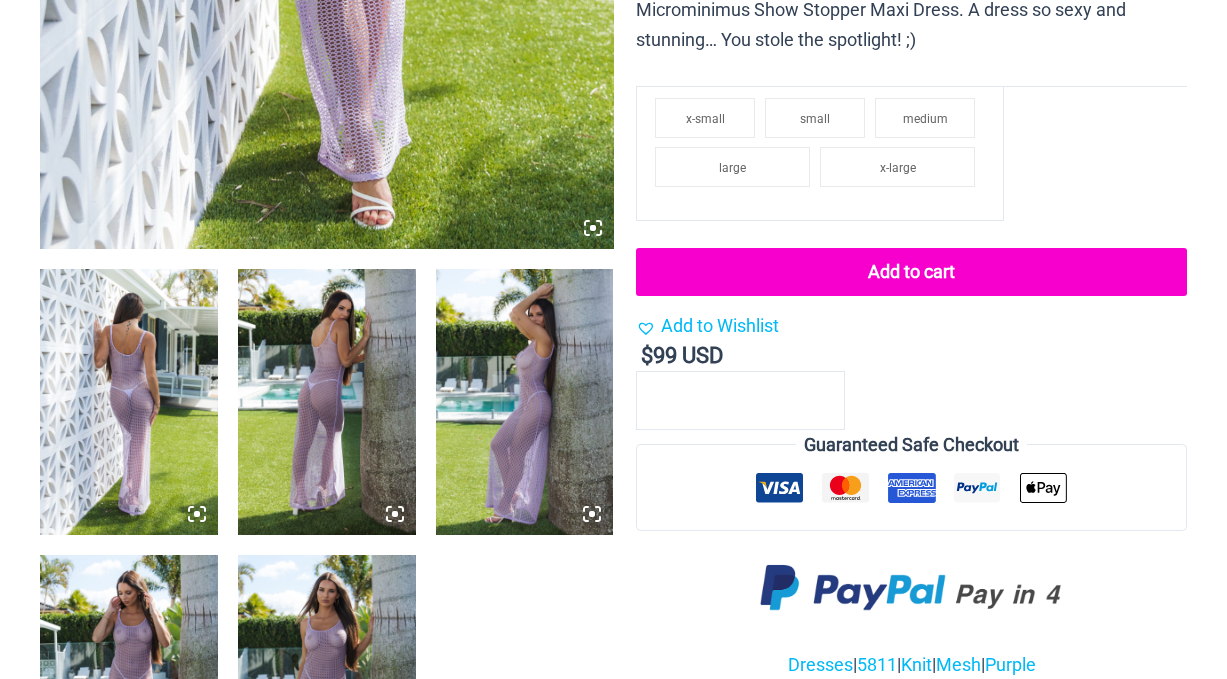 click at bounding box center [129, 402] 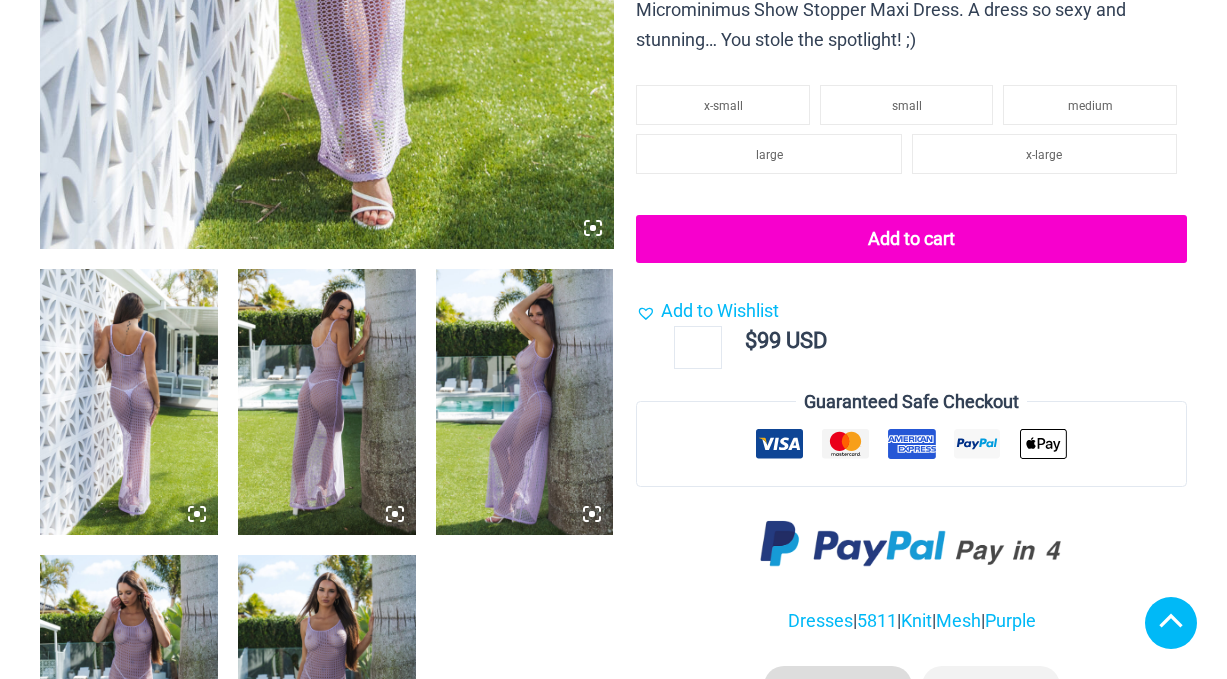 click 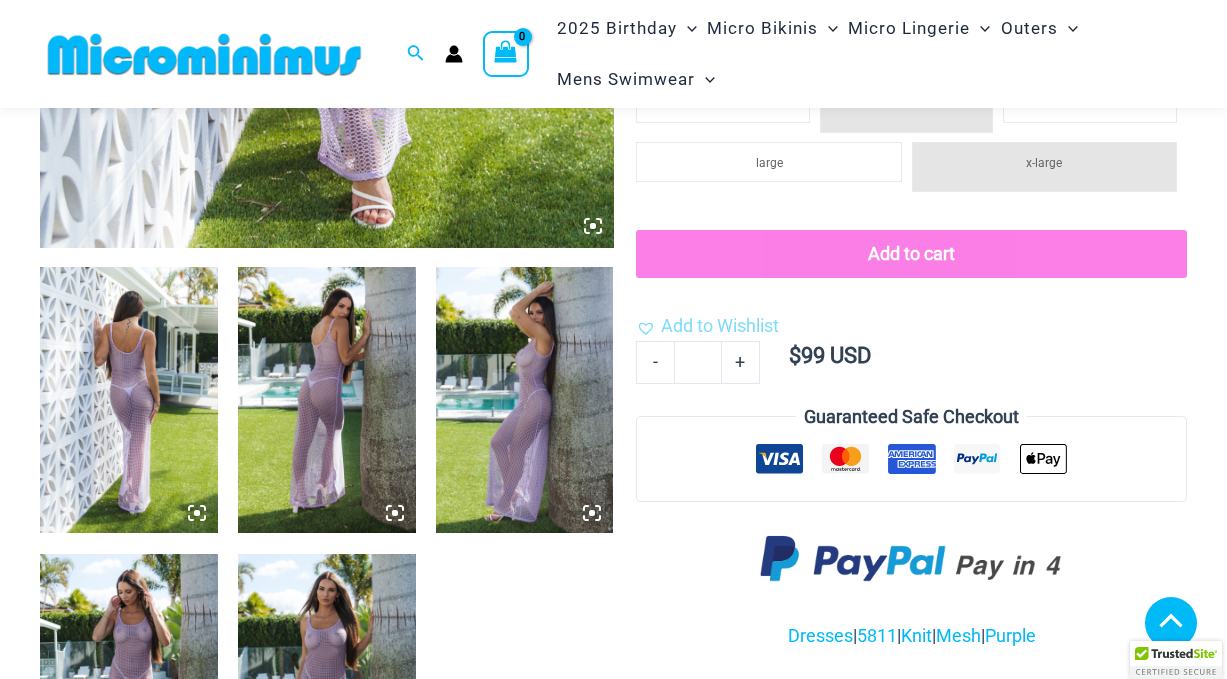 click 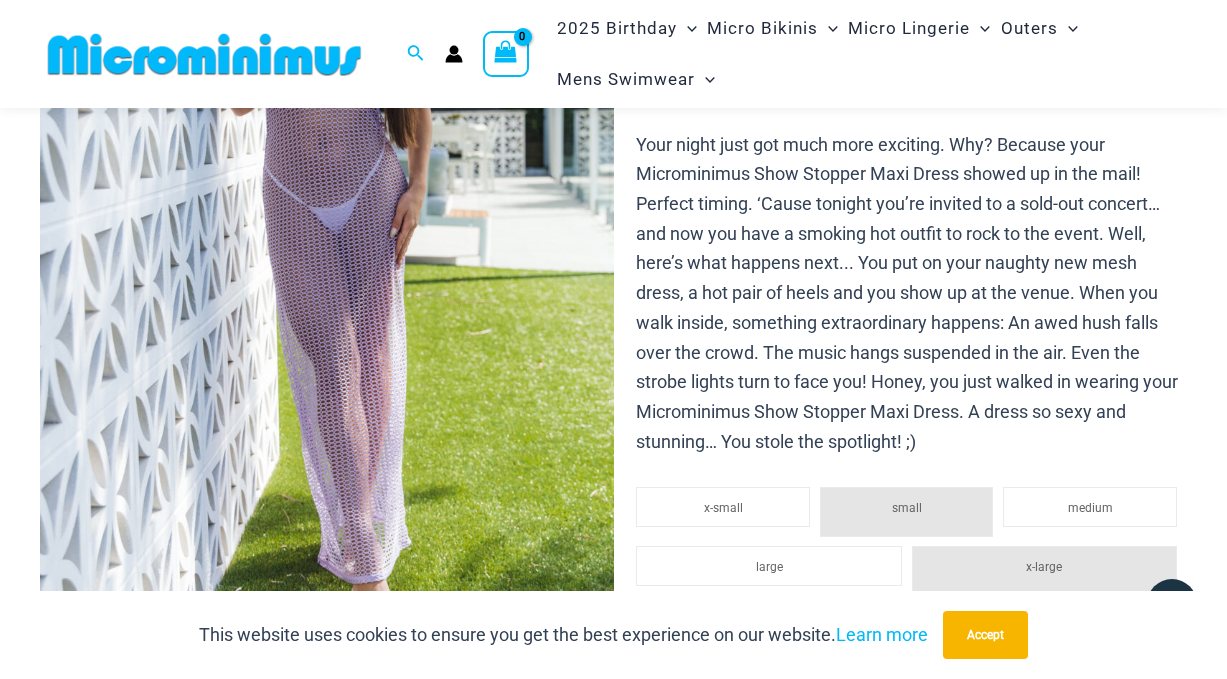 scroll, scrollTop: 193, scrollLeft: 0, axis: vertical 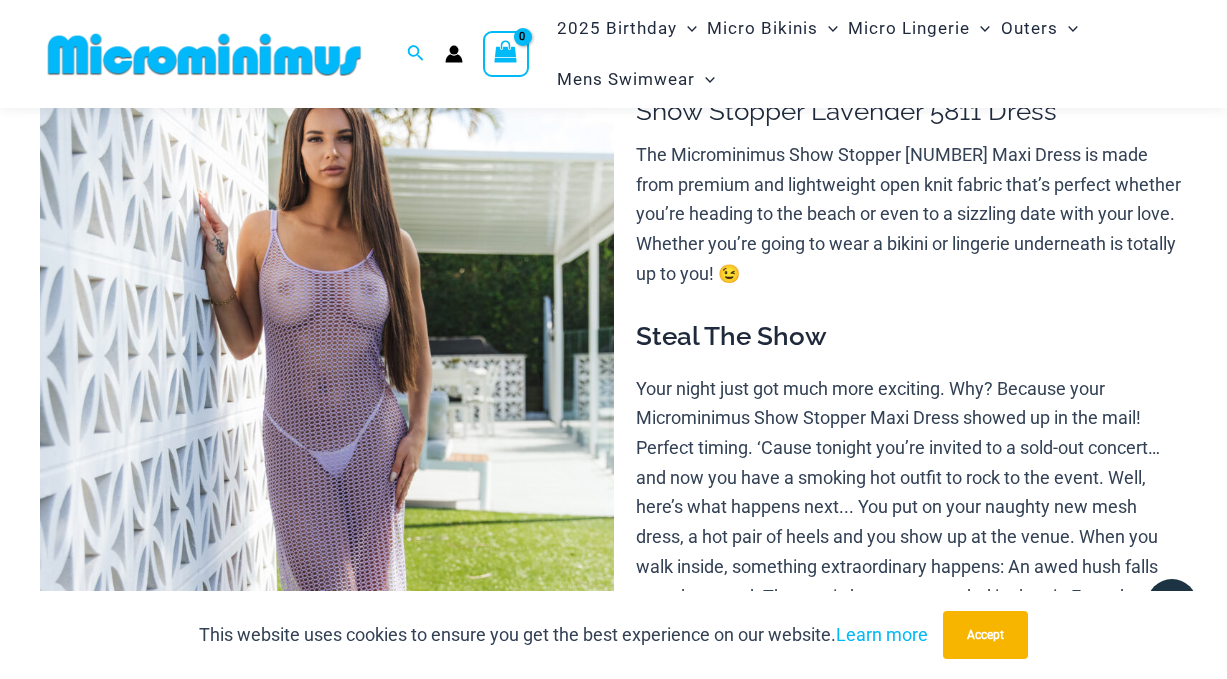 click at bounding box center (327, 464) 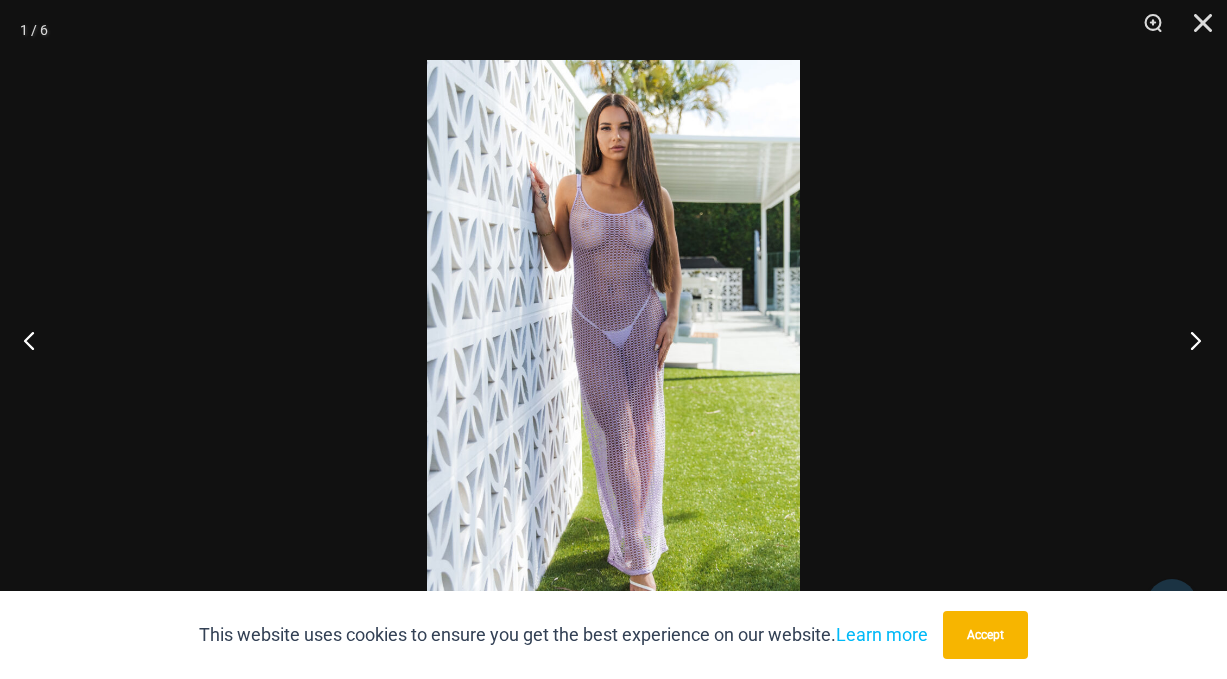 click at bounding box center [1189, 340] 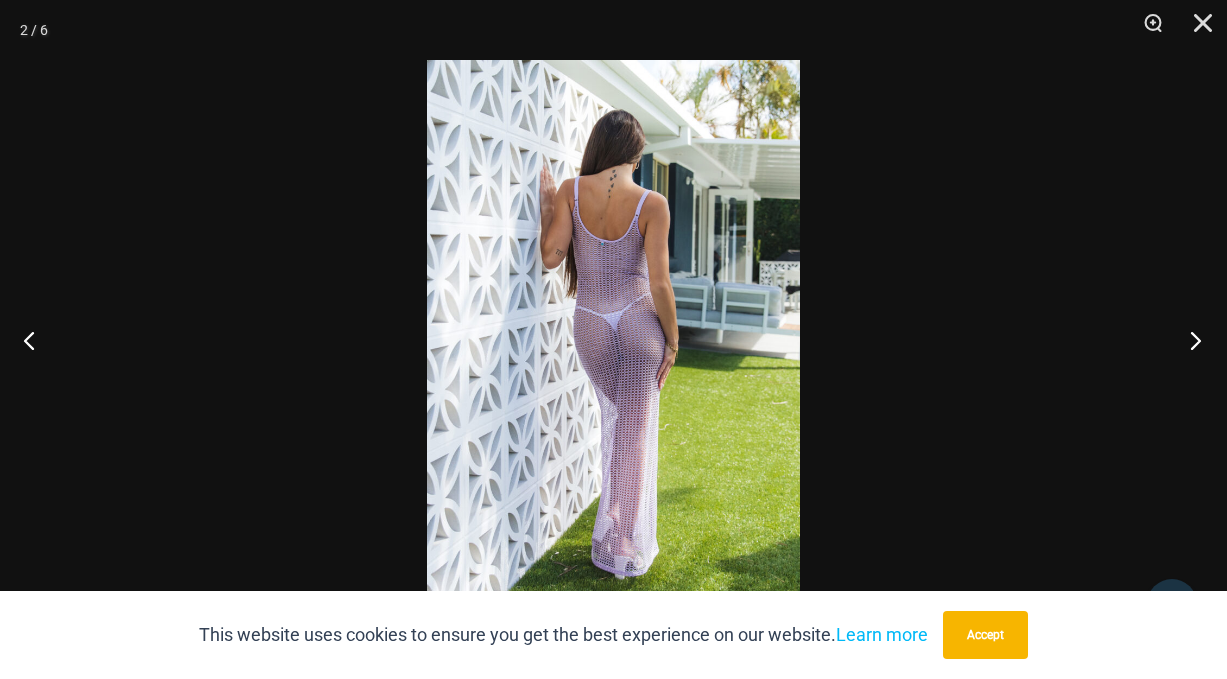 click at bounding box center (1189, 340) 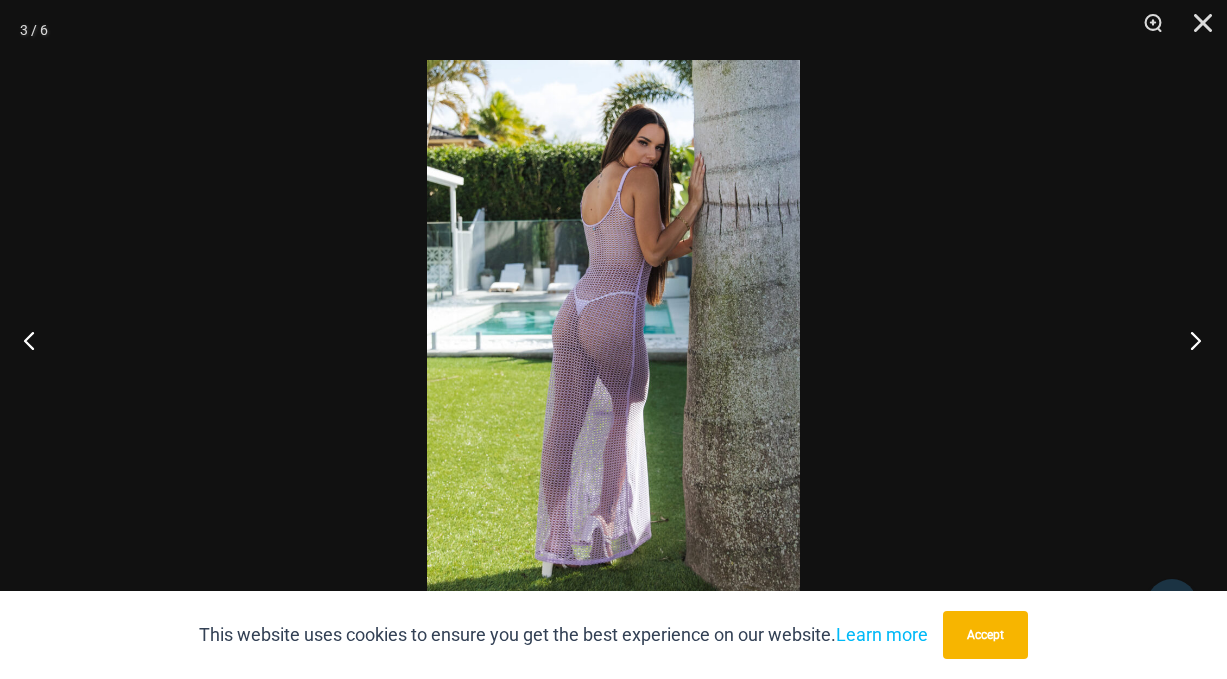 click at bounding box center [1189, 340] 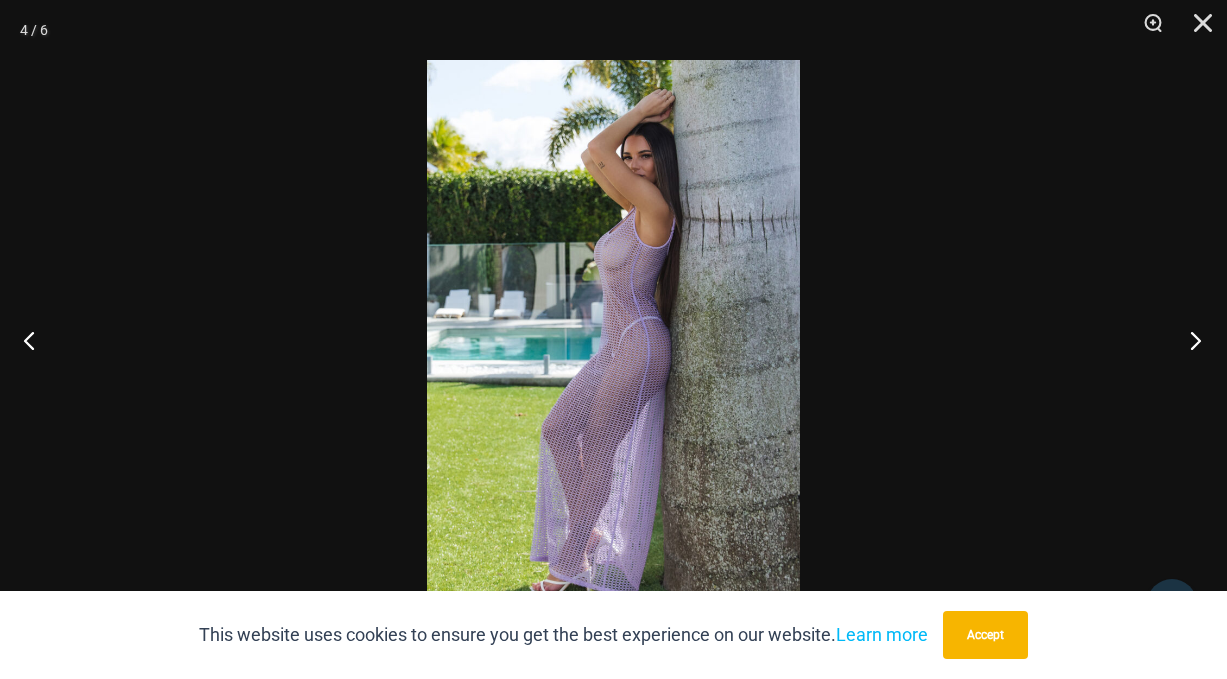click at bounding box center [1189, 340] 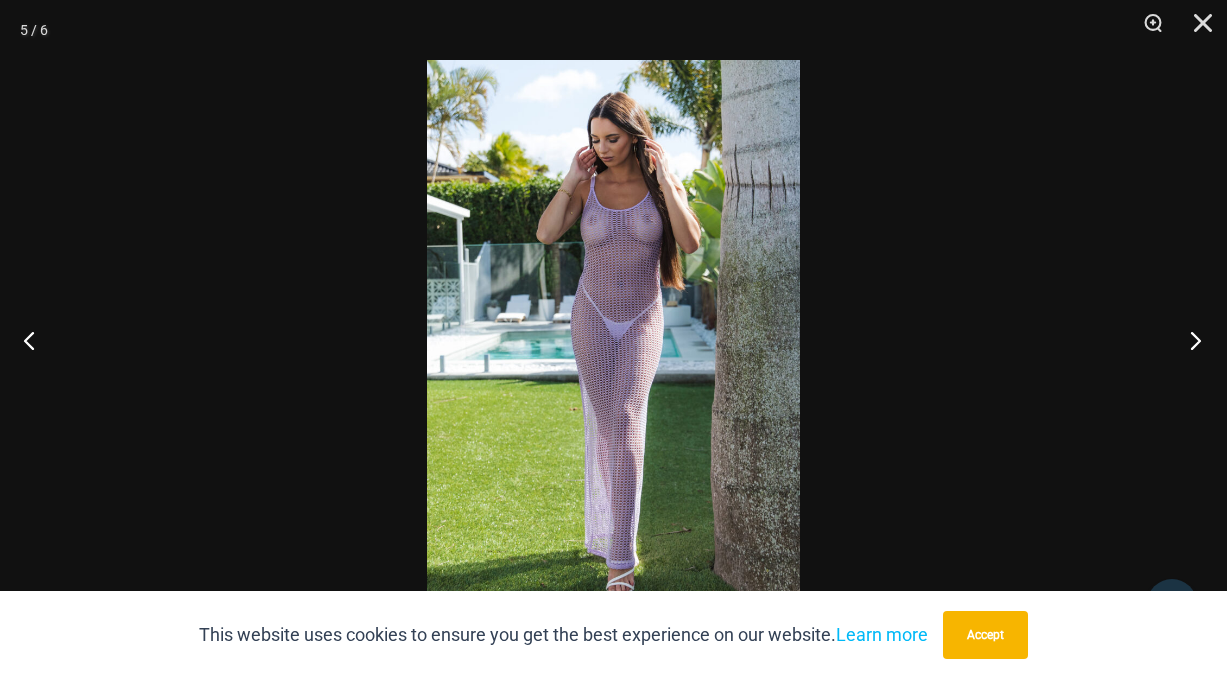 click at bounding box center [1189, 340] 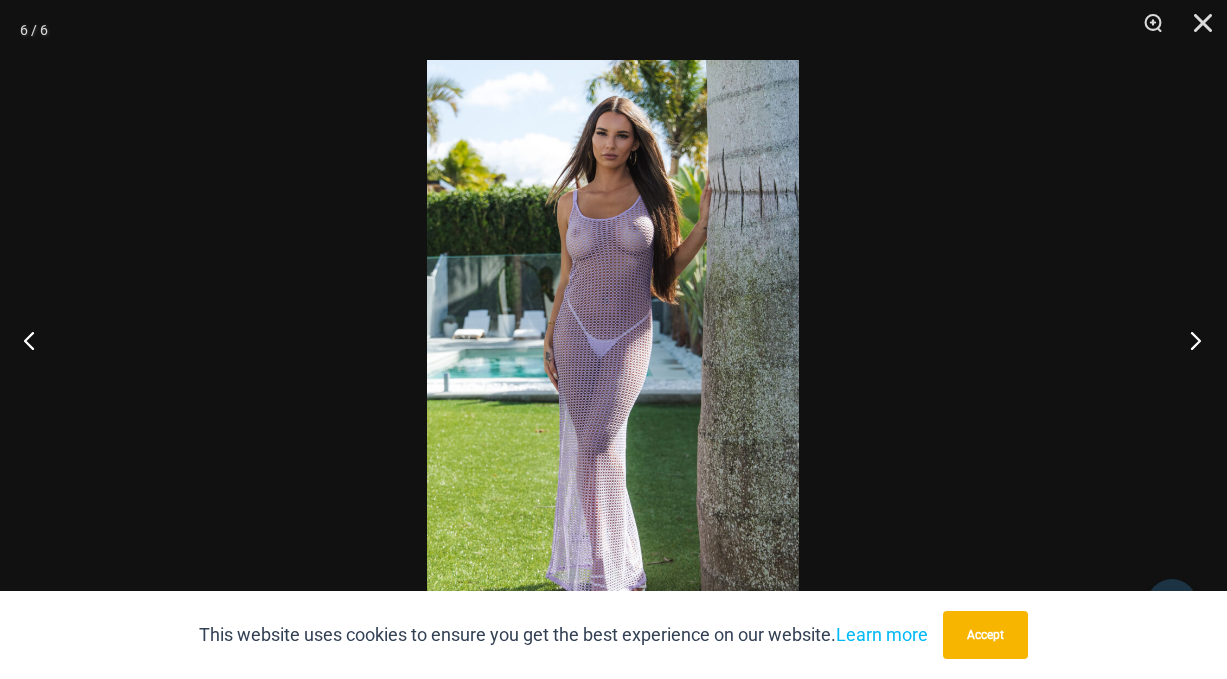 click at bounding box center (1189, 340) 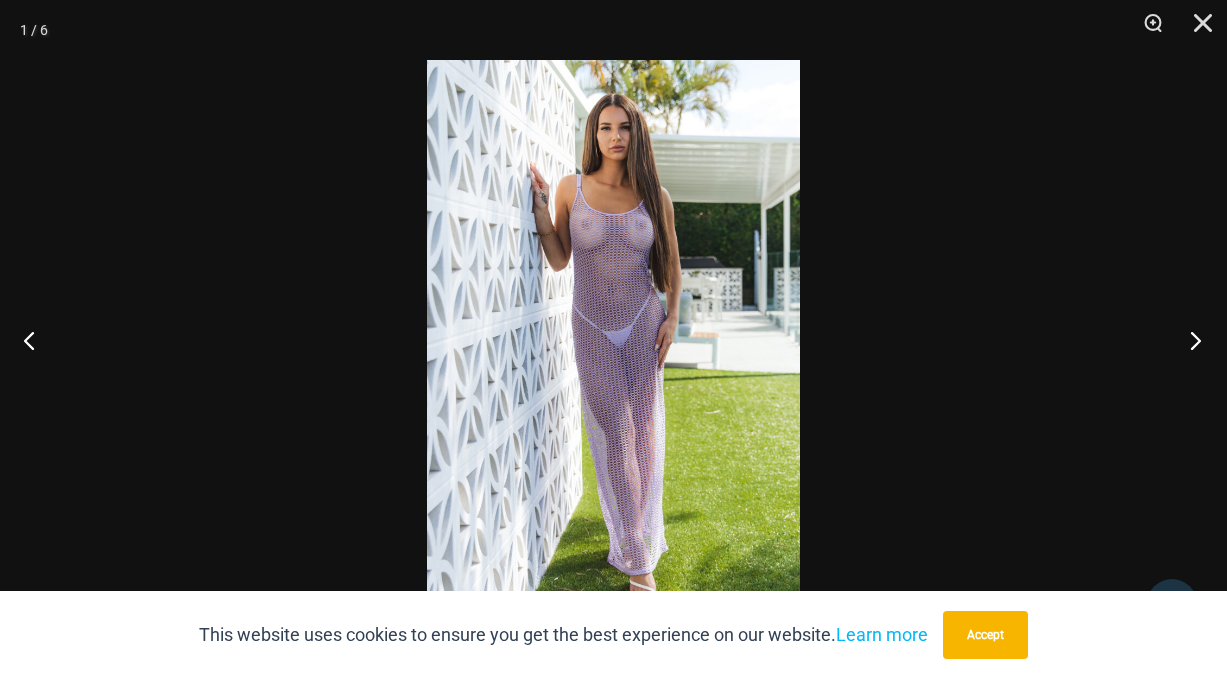 click at bounding box center [1189, 340] 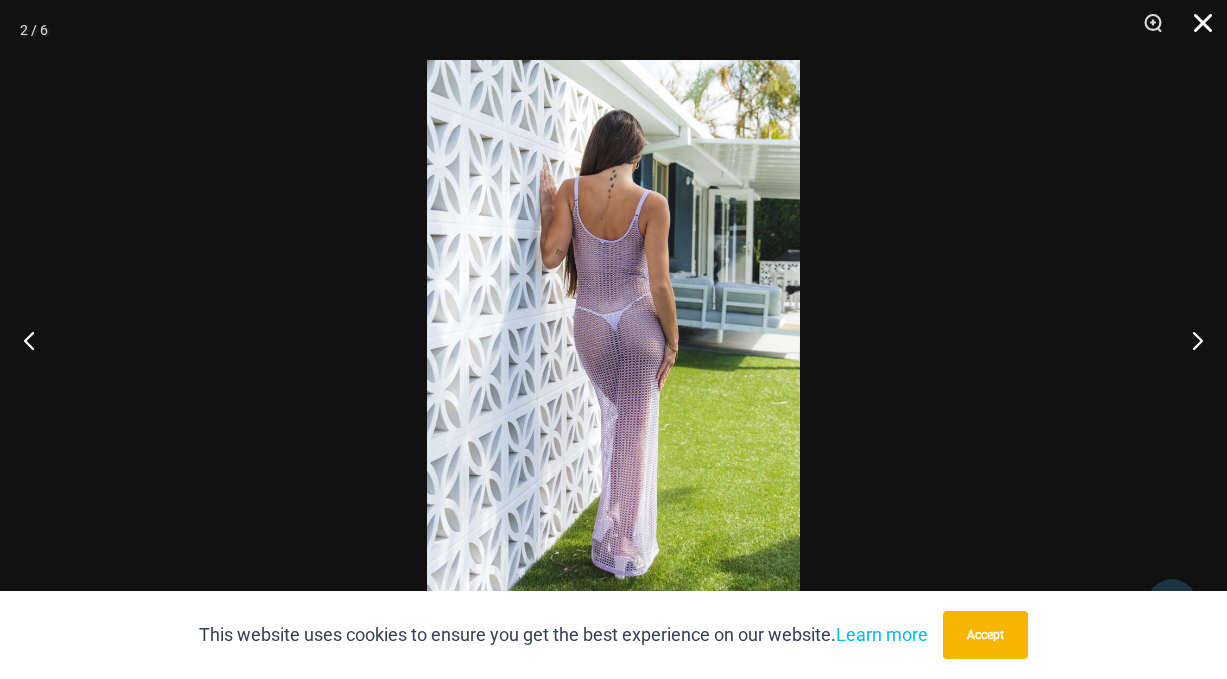 click at bounding box center [1196, 30] 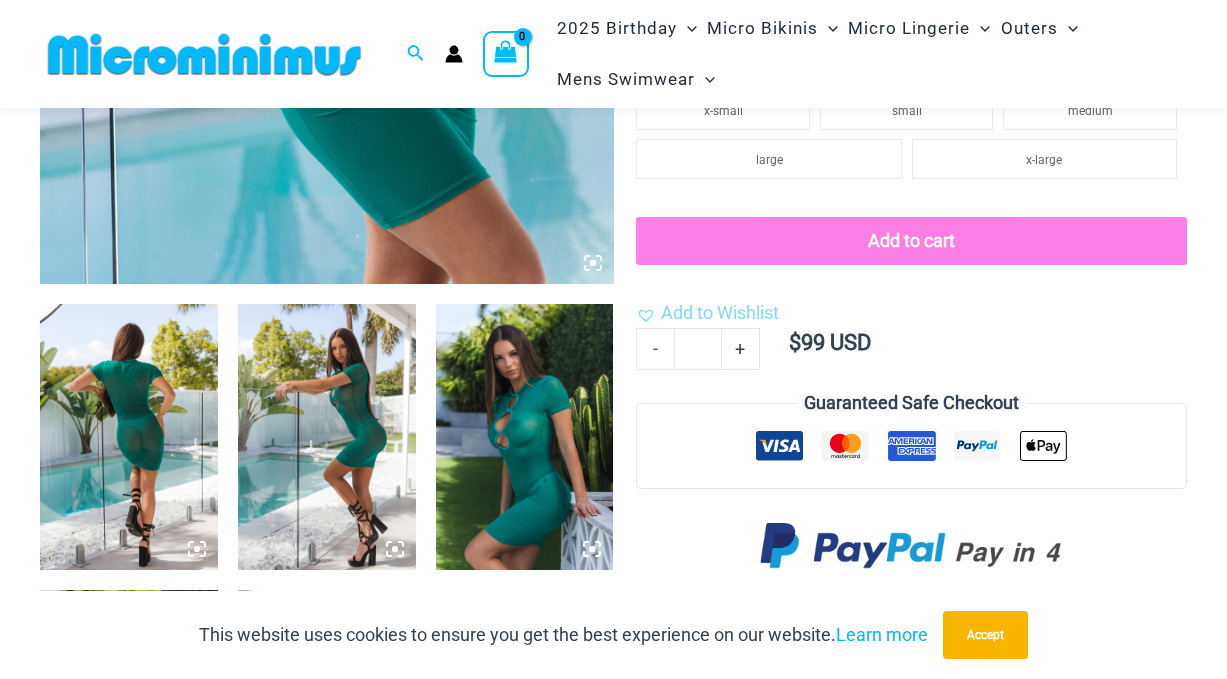 scroll, scrollTop: 806, scrollLeft: 0, axis: vertical 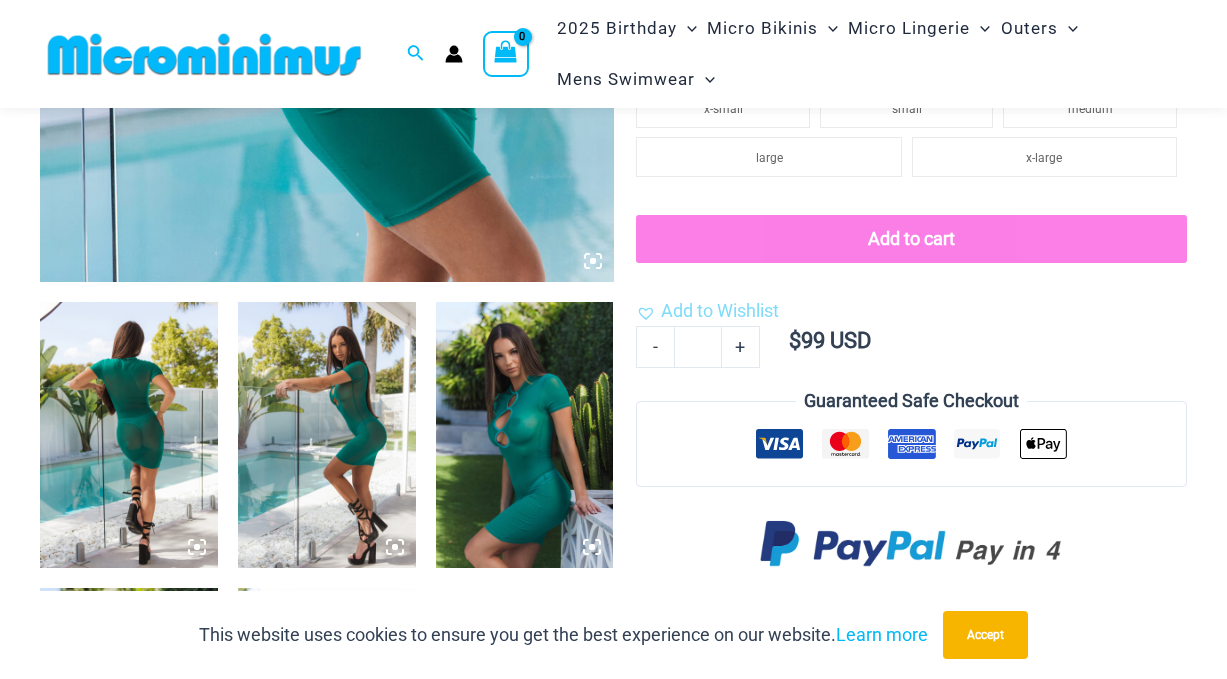 click at bounding box center [327, 435] 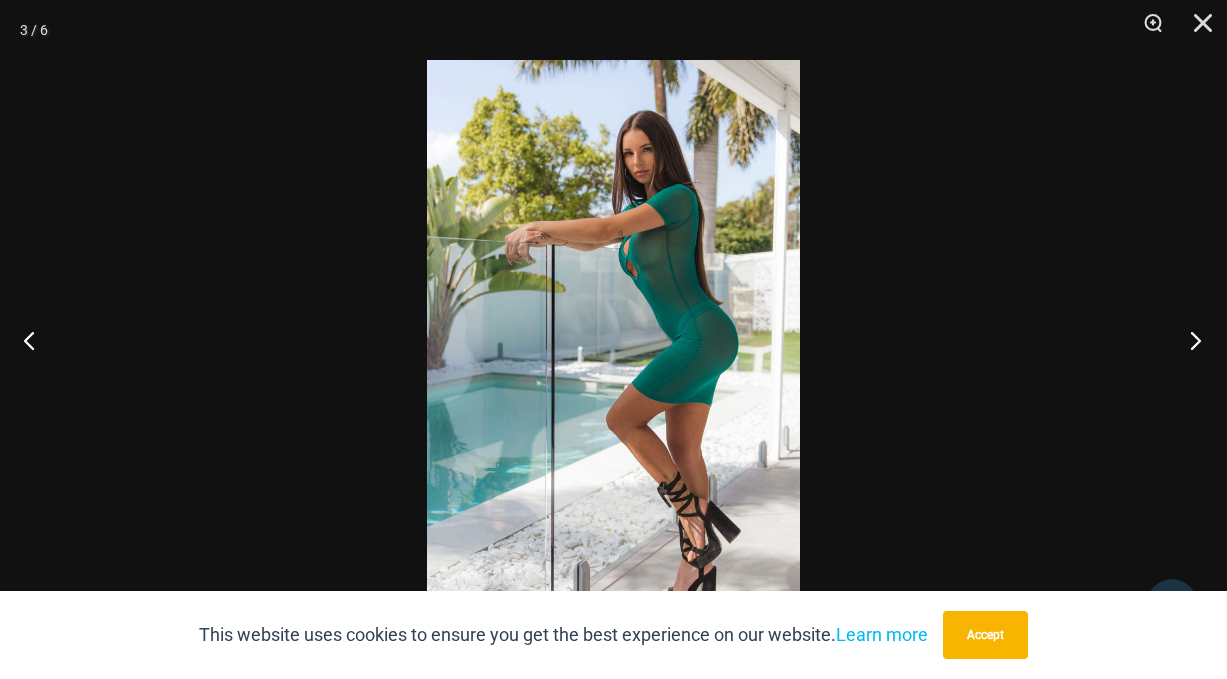click at bounding box center (1189, 340) 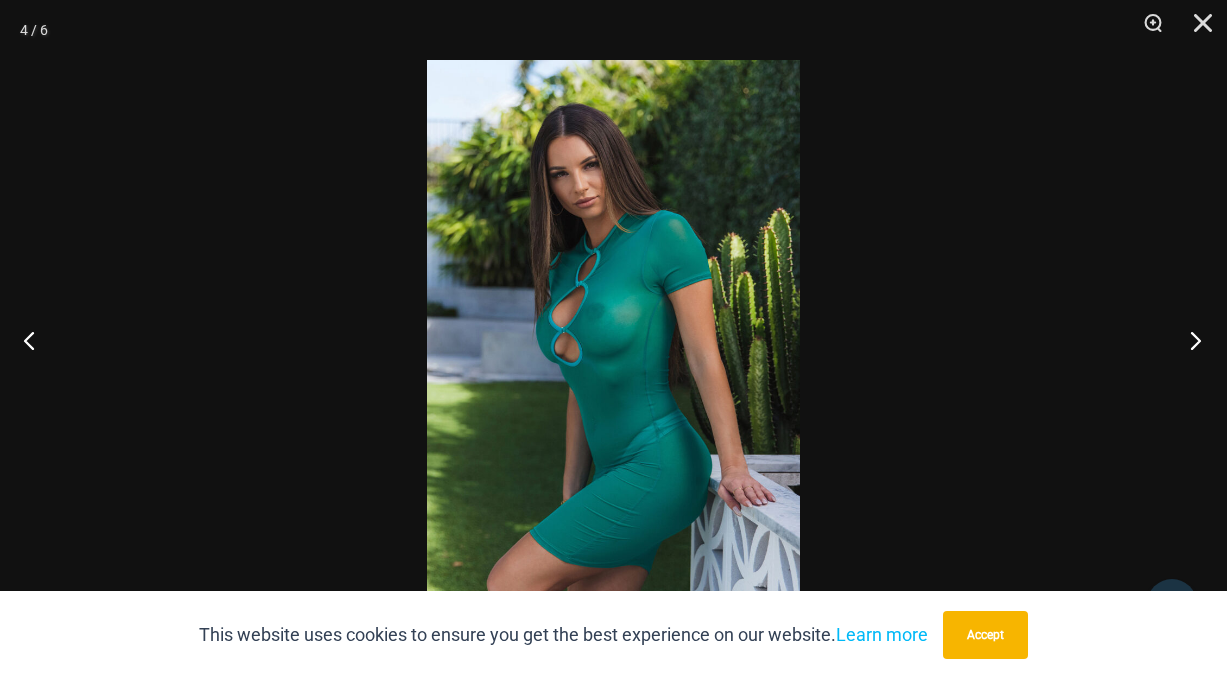 click at bounding box center [1189, 340] 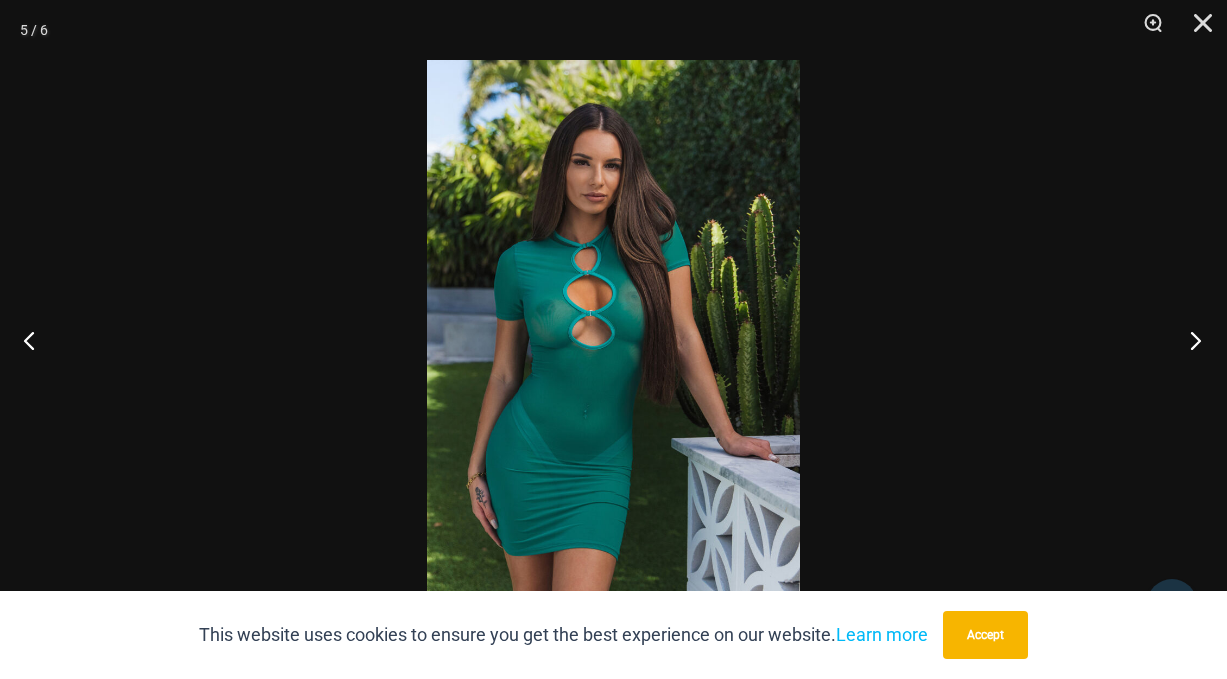 click at bounding box center (1189, 340) 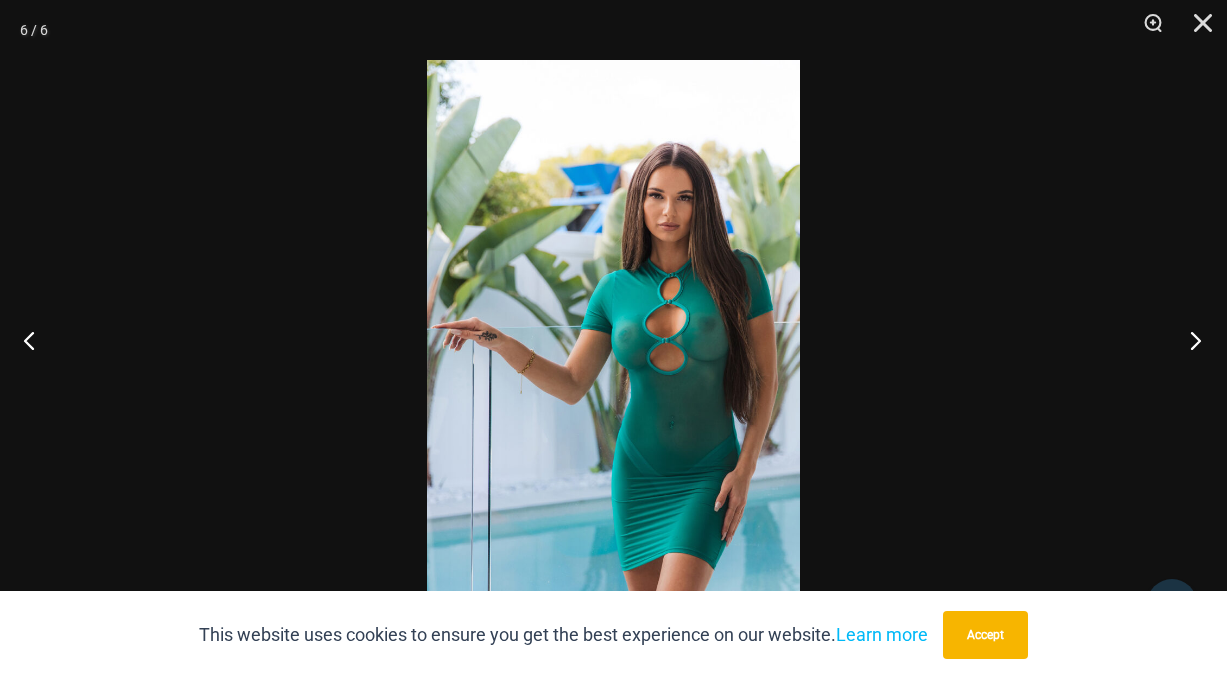 click at bounding box center [1189, 340] 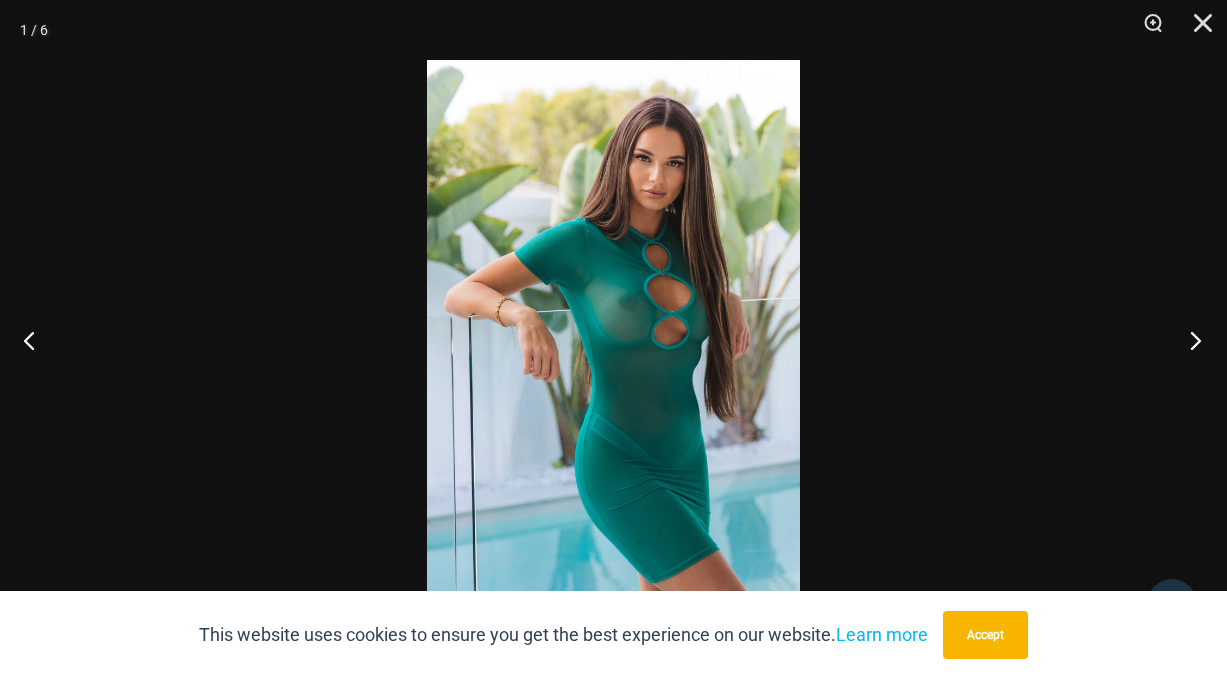 click at bounding box center [1189, 340] 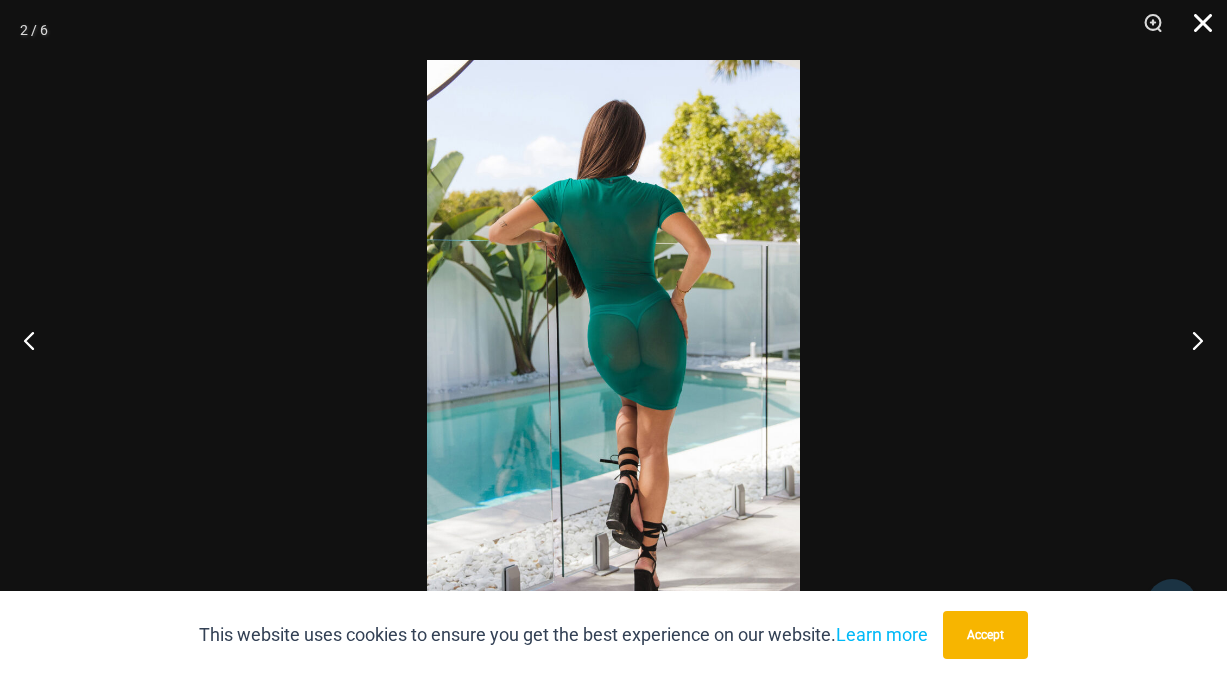 click at bounding box center (1196, 30) 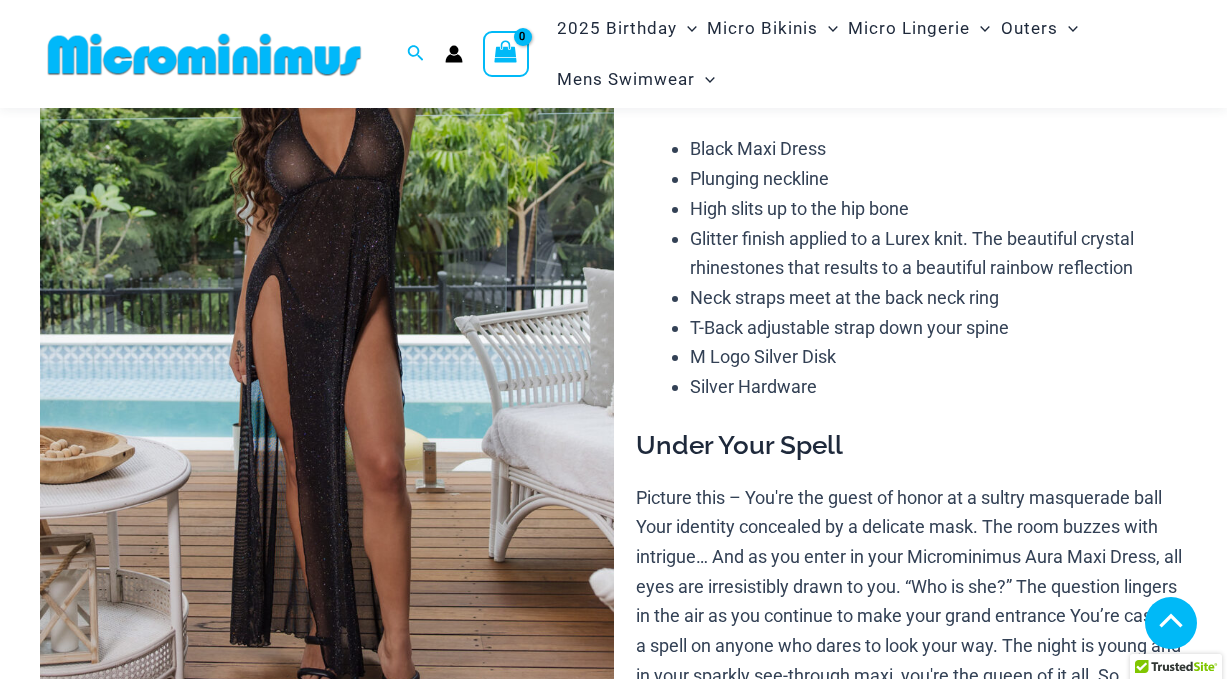scroll, scrollTop: 339, scrollLeft: 0, axis: vertical 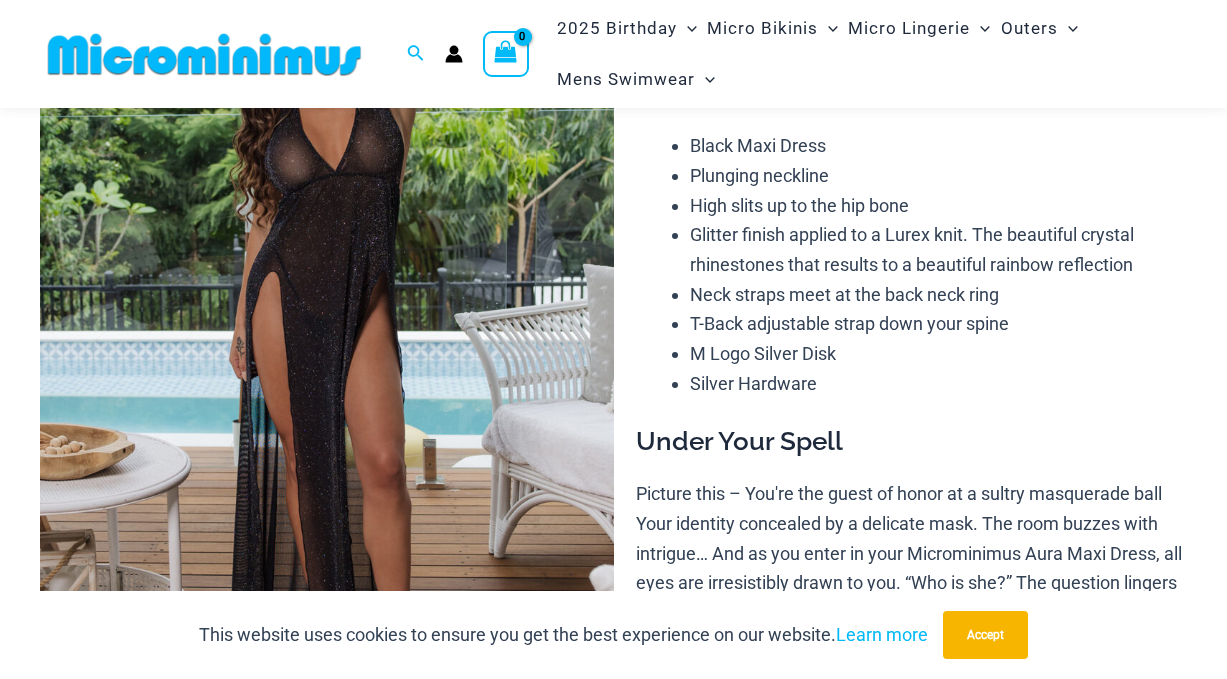 click at bounding box center (327, 335) 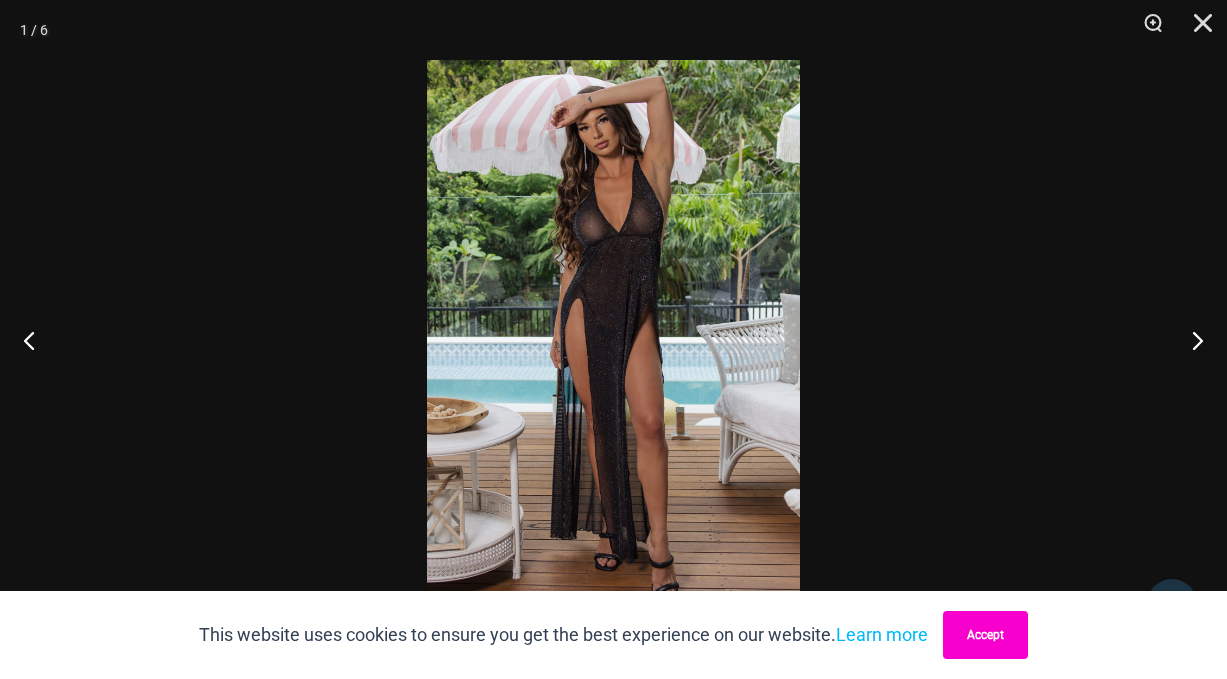 click on "Accept" at bounding box center [985, 635] 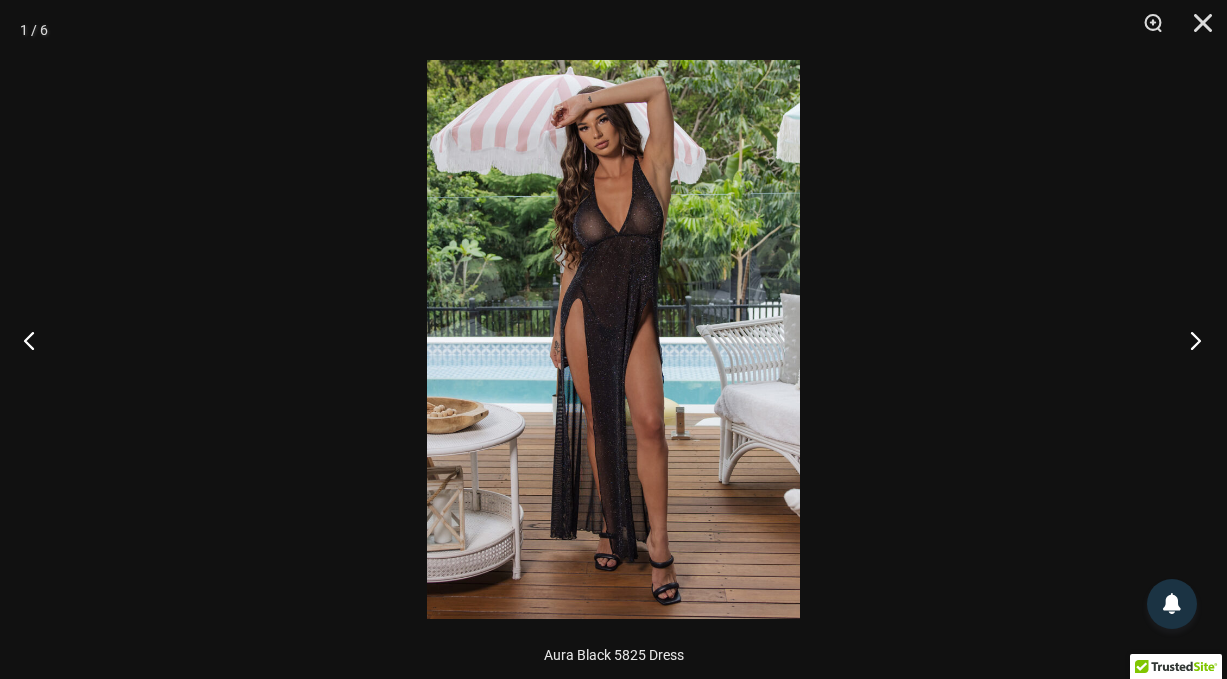 click at bounding box center [1189, 340] 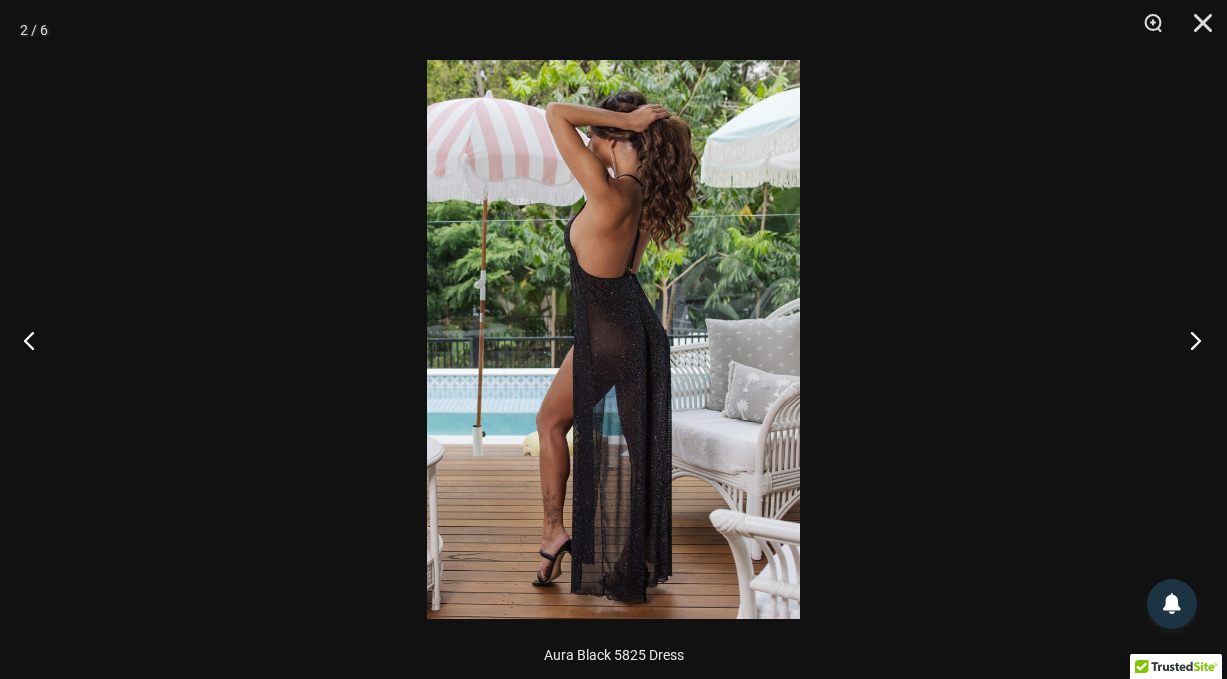 click at bounding box center (1189, 340) 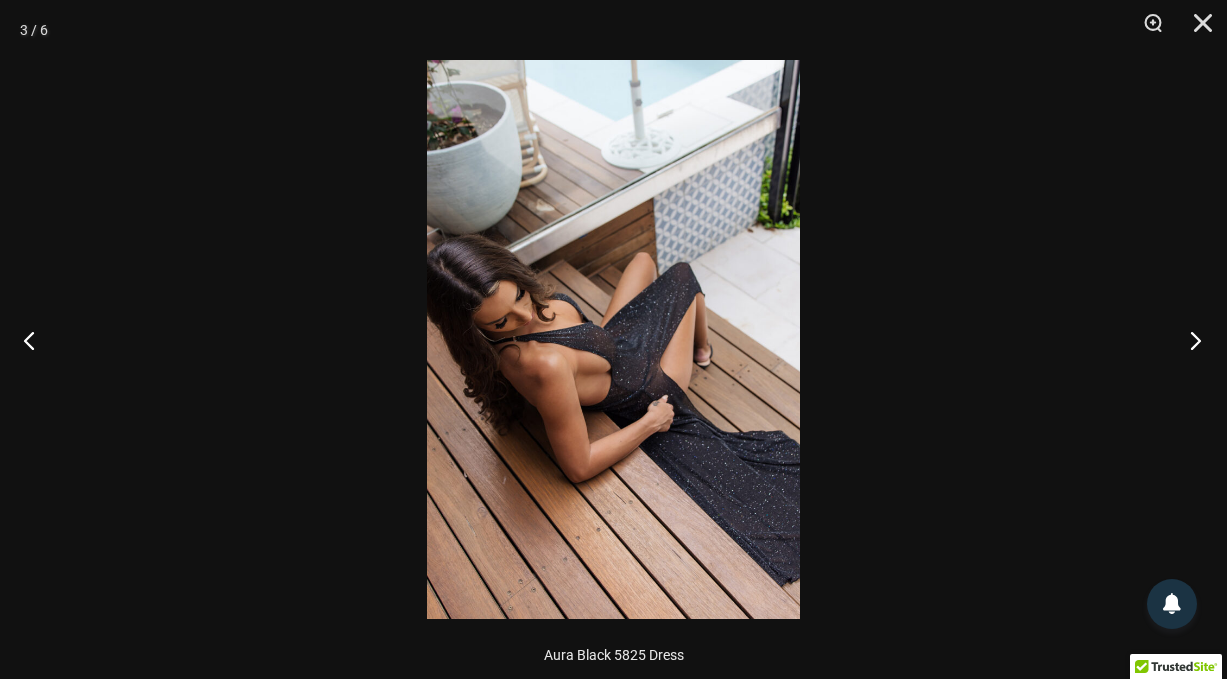 click at bounding box center [1189, 340] 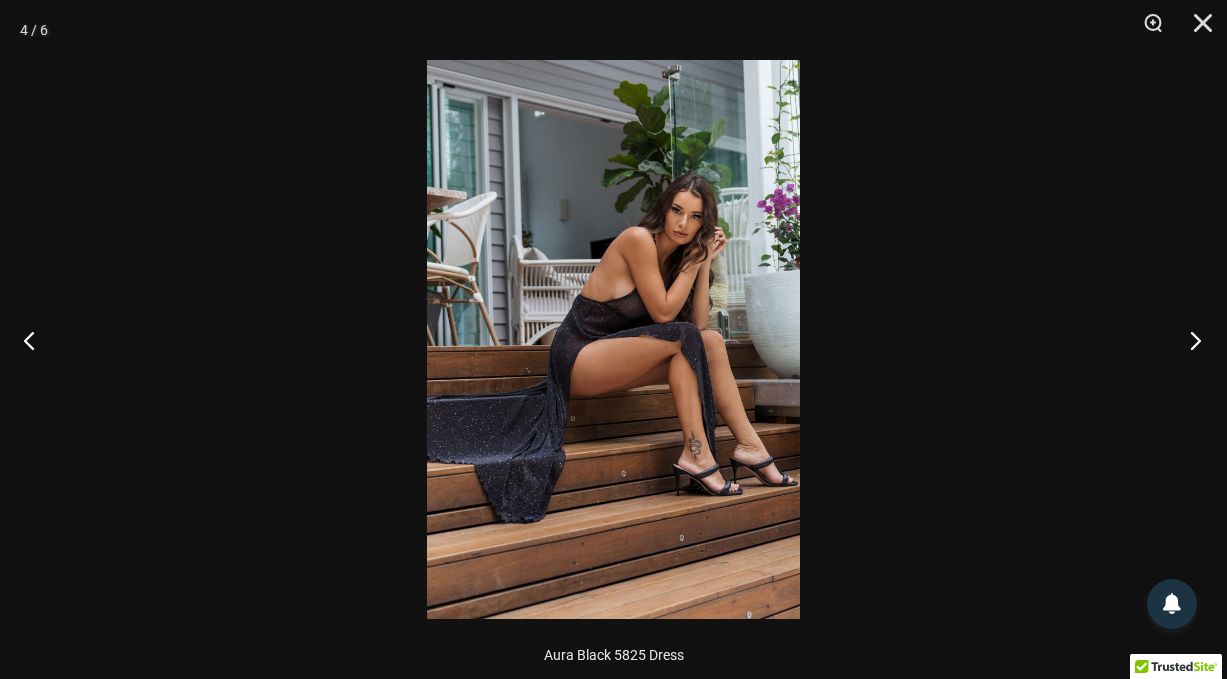 click at bounding box center [1189, 340] 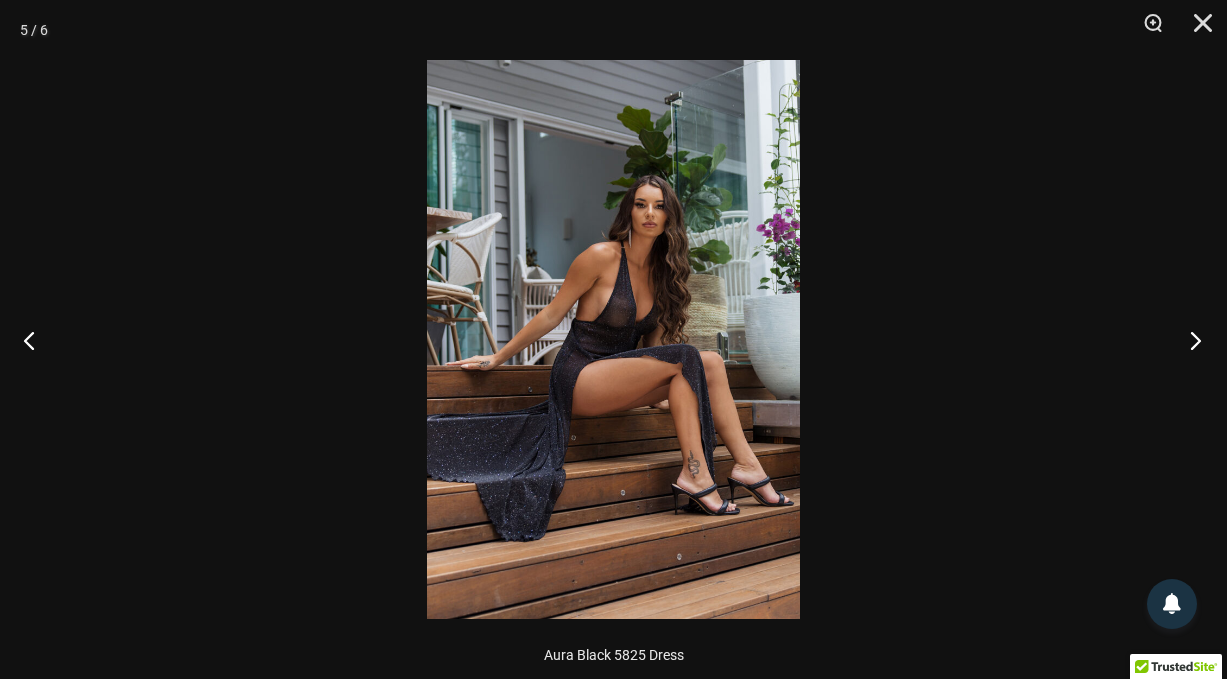 click at bounding box center (1189, 340) 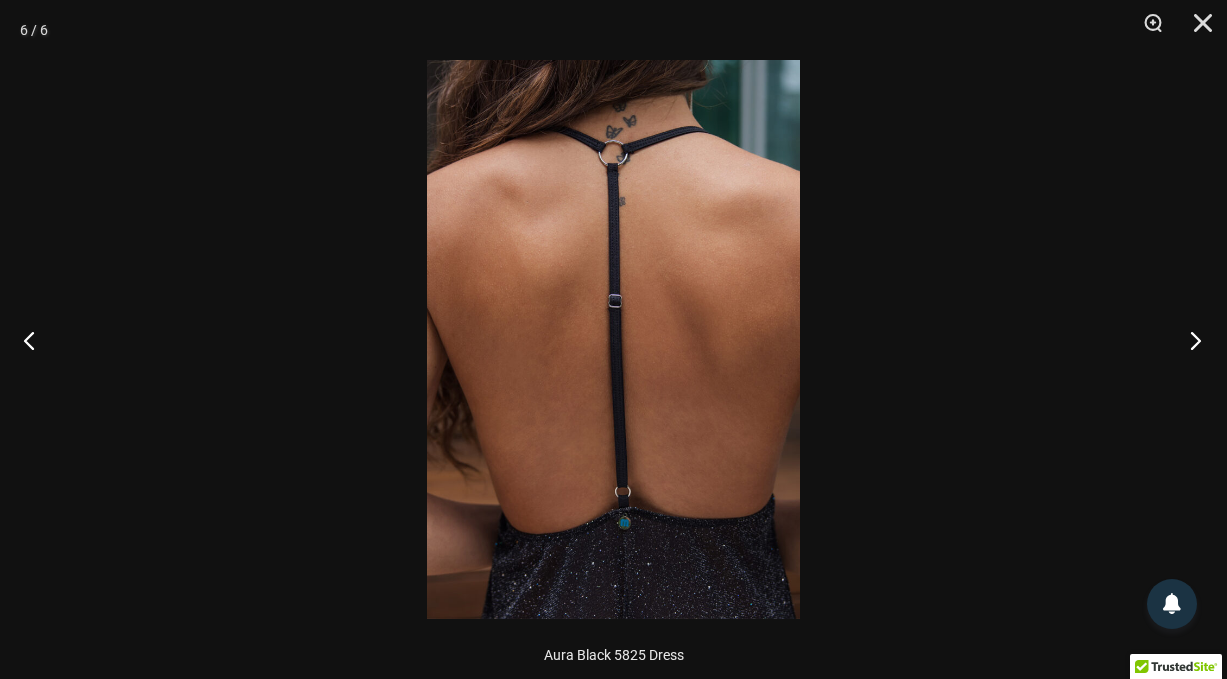 click at bounding box center (1189, 340) 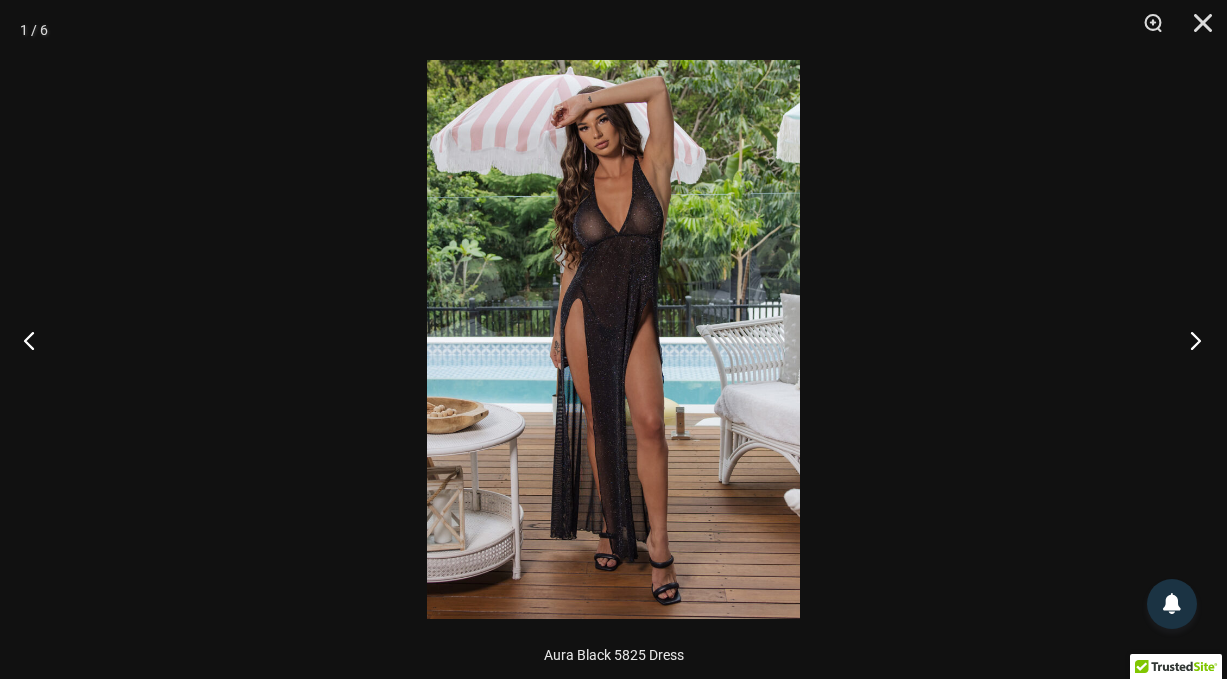 click at bounding box center [1189, 340] 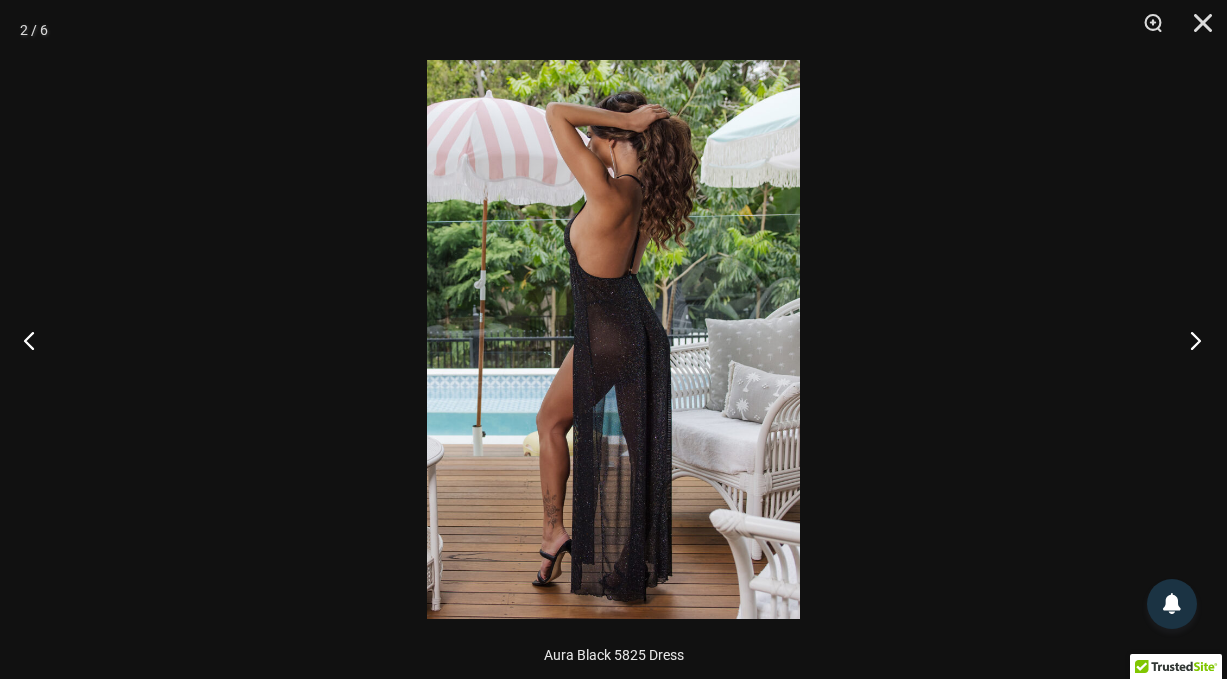 click at bounding box center [1189, 340] 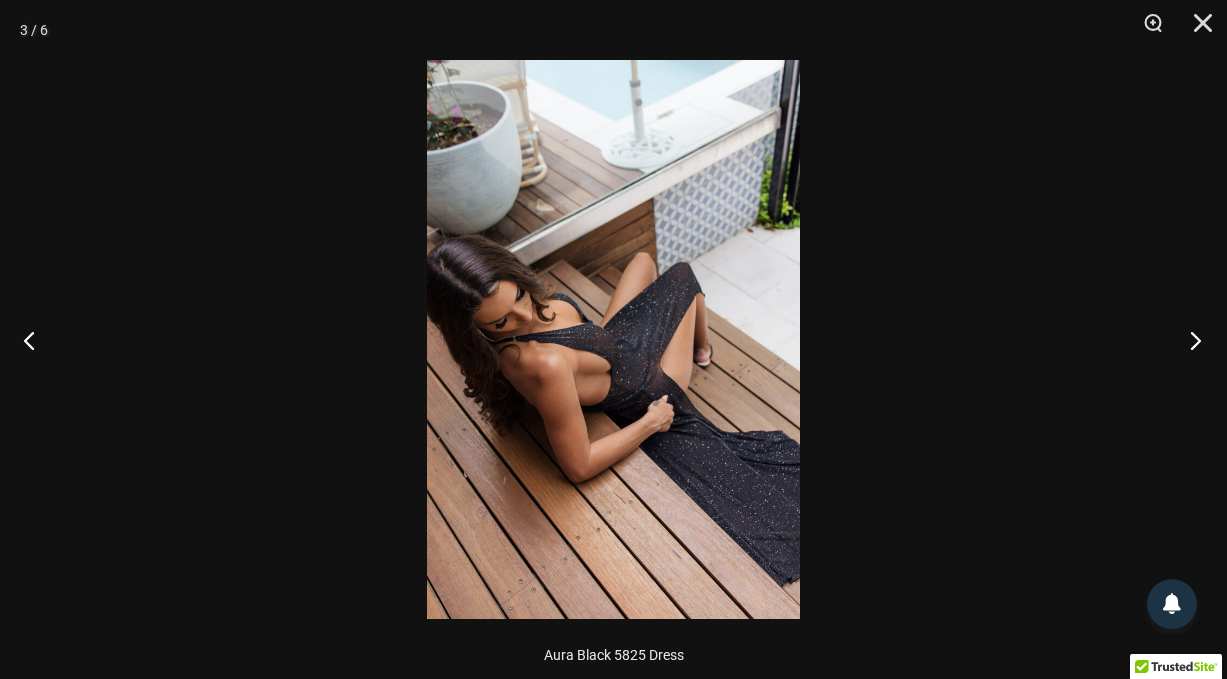 click at bounding box center [1189, 340] 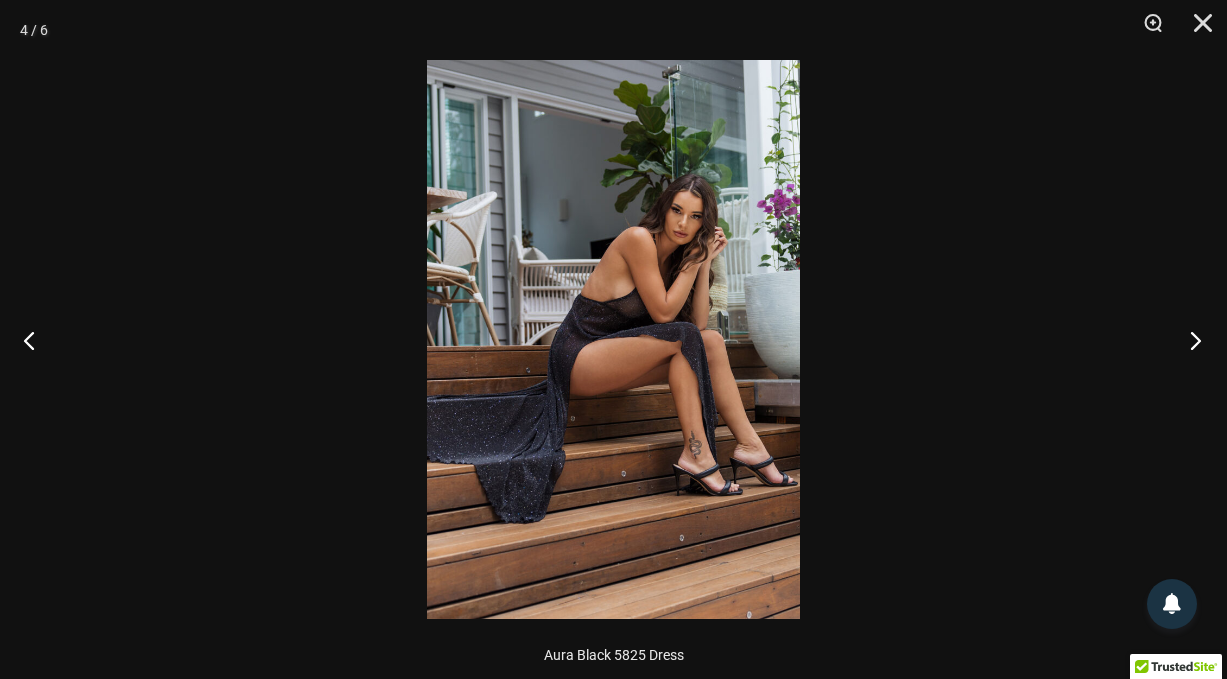 click at bounding box center [1189, 340] 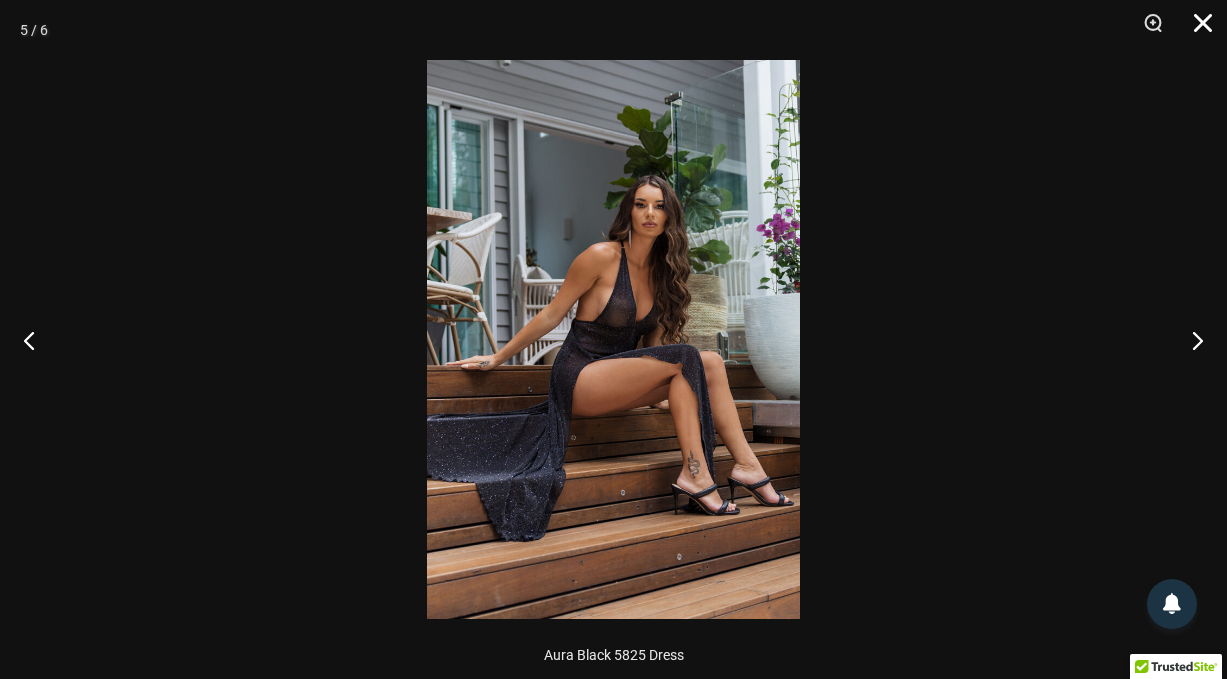 click at bounding box center [1196, 30] 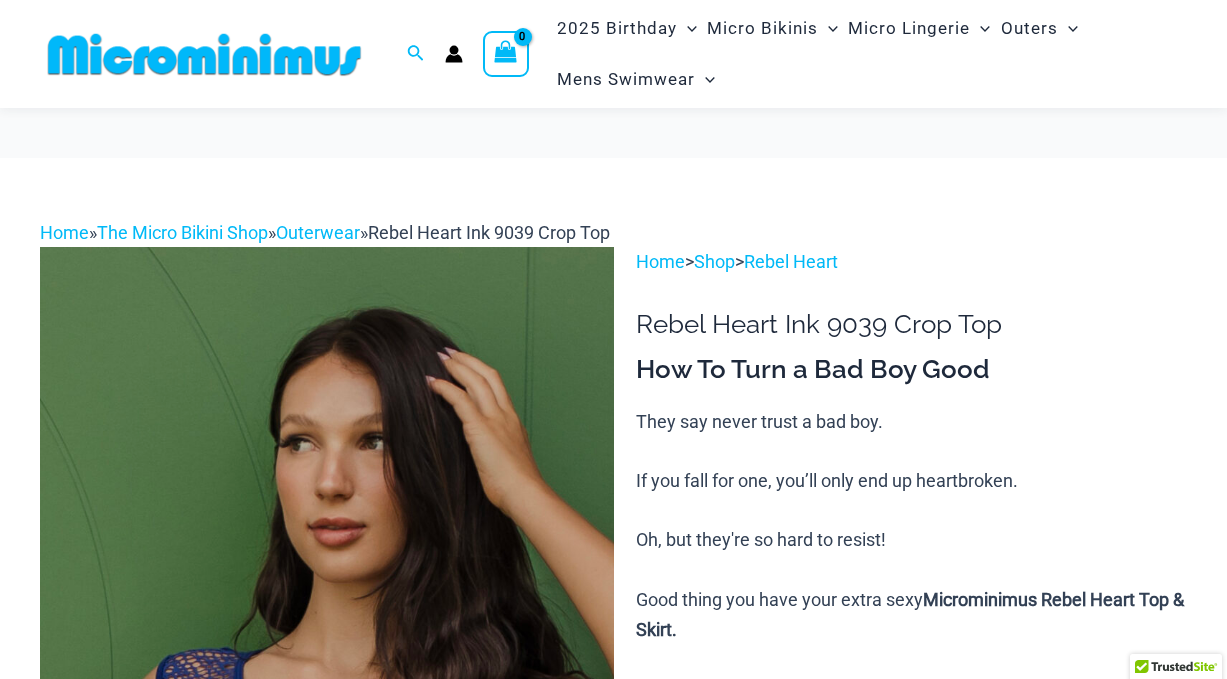 scroll, scrollTop: 454, scrollLeft: 0, axis: vertical 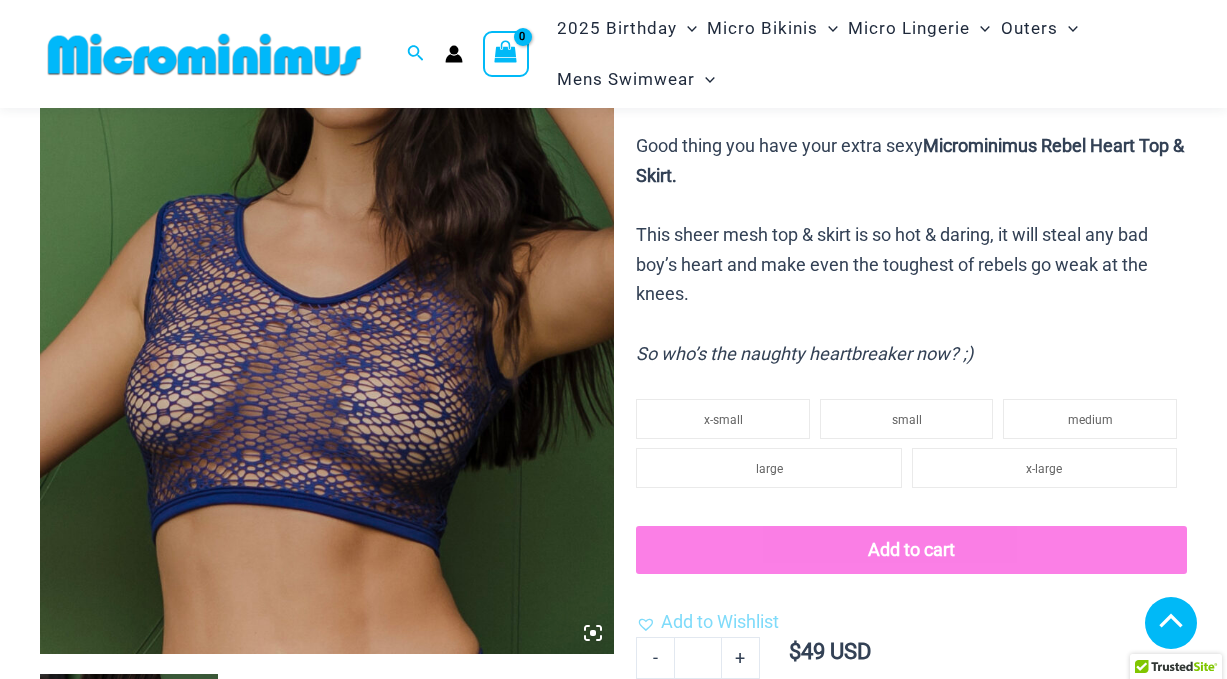 click at bounding box center [327, 223] 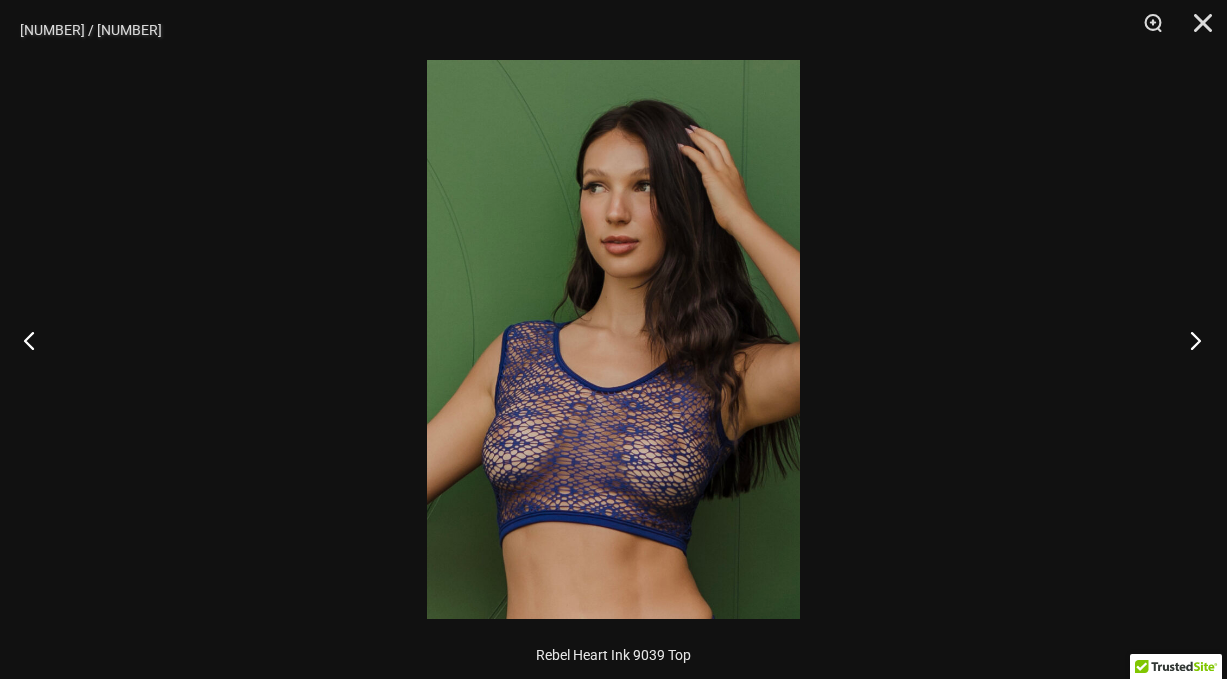 click at bounding box center (1189, 340) 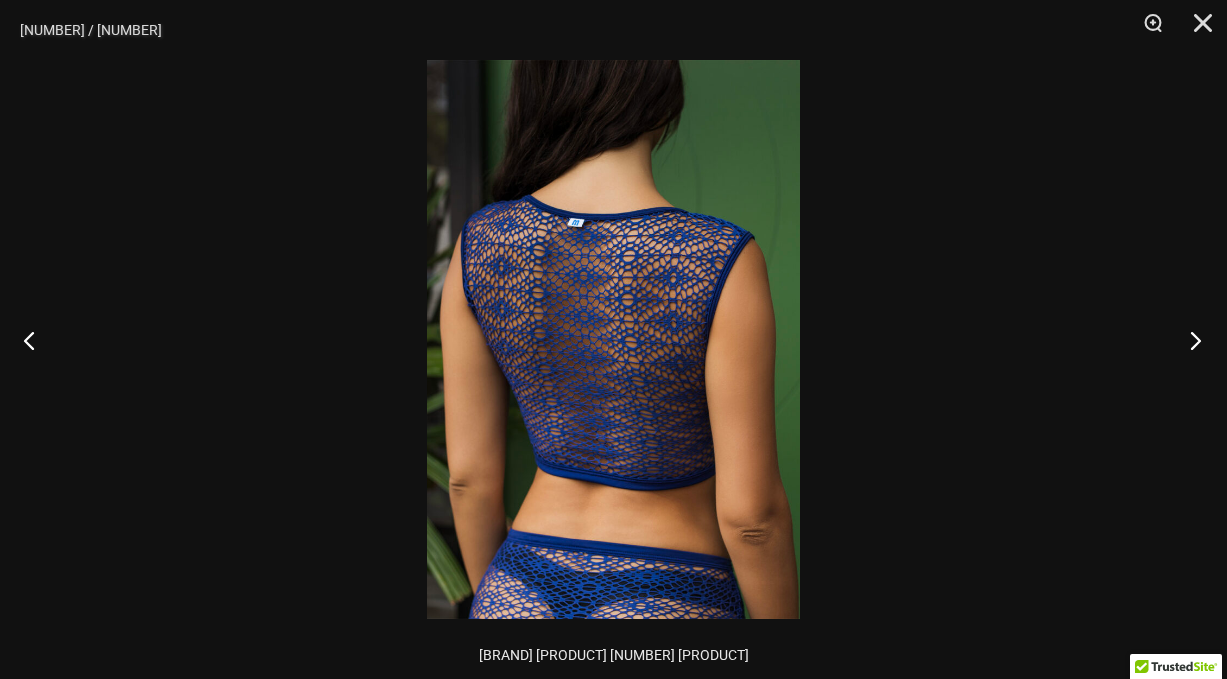 click at bounding box center [1189, 340] 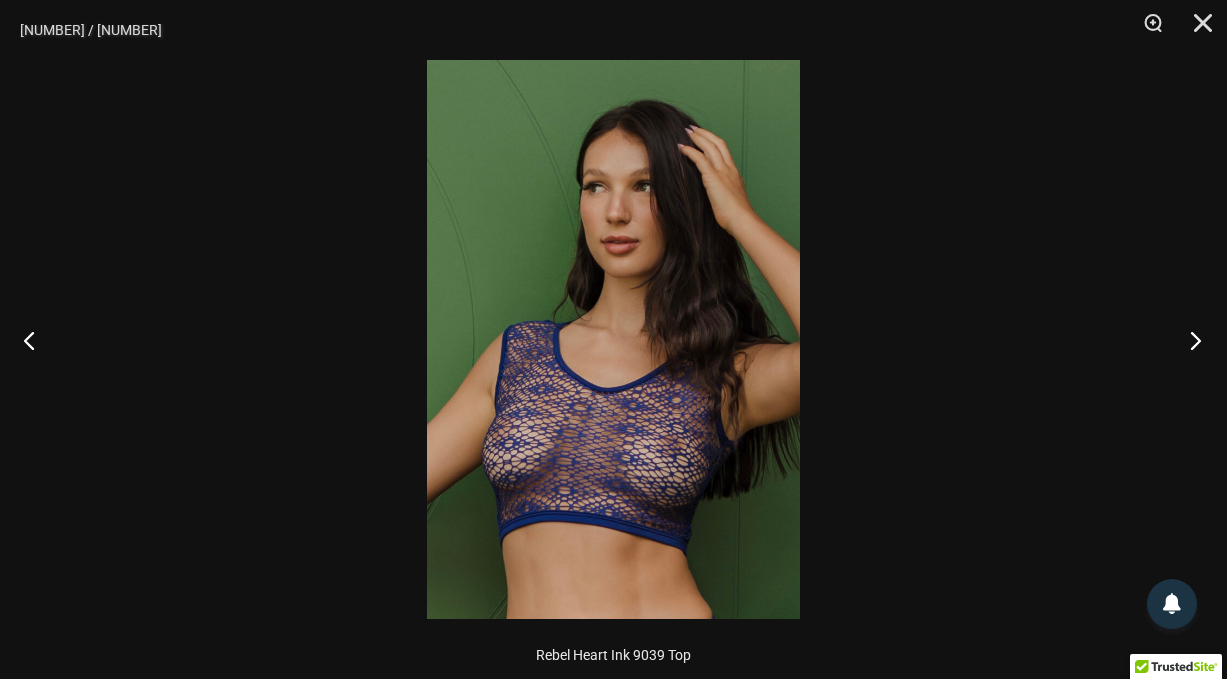 click at bounding box center (1189, 340) 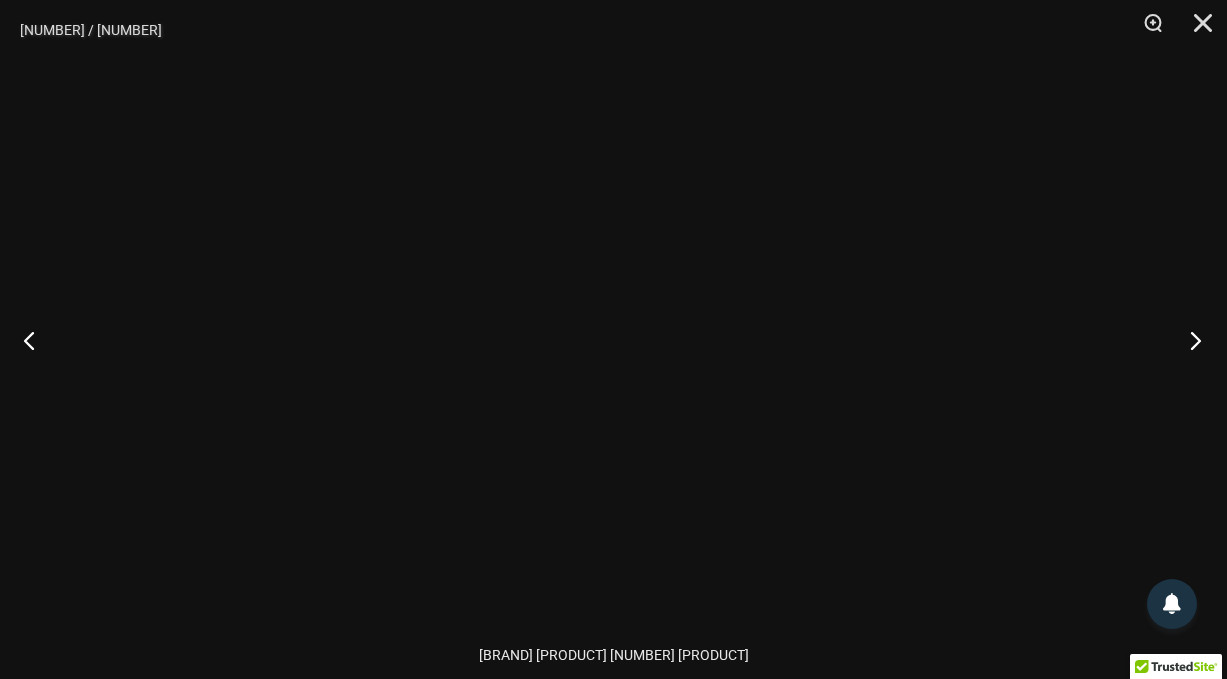 click at bounding box center [1189, 340] 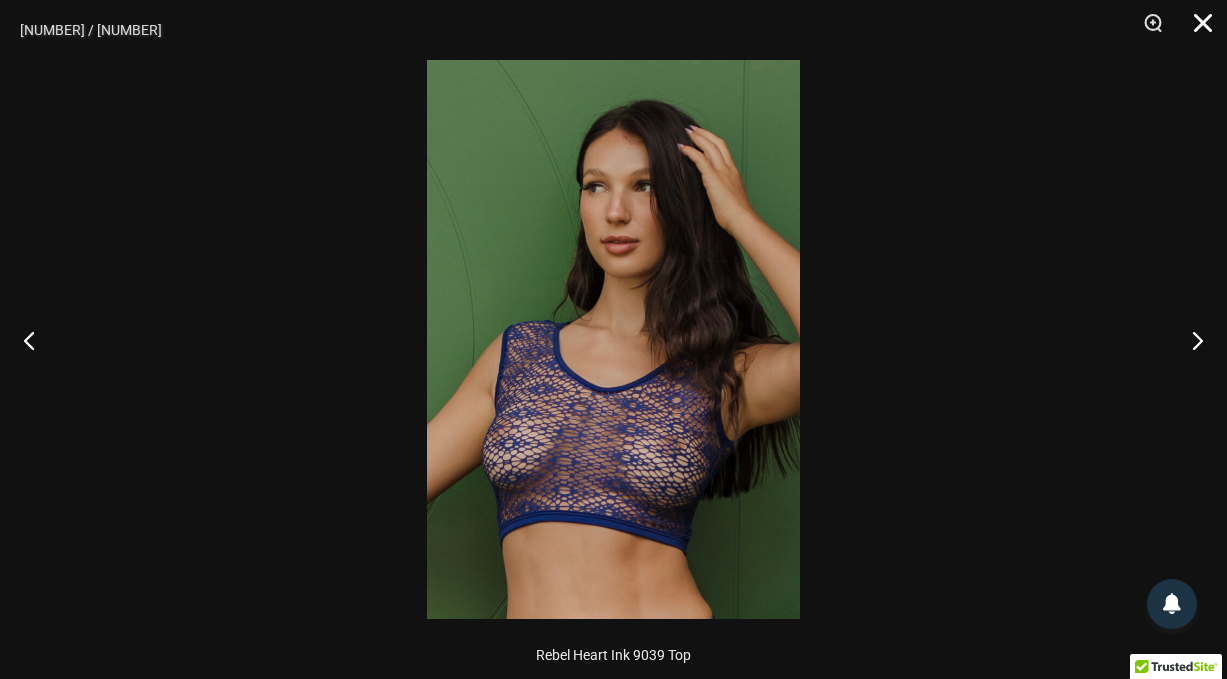 click at bounding box center (1196, 30) 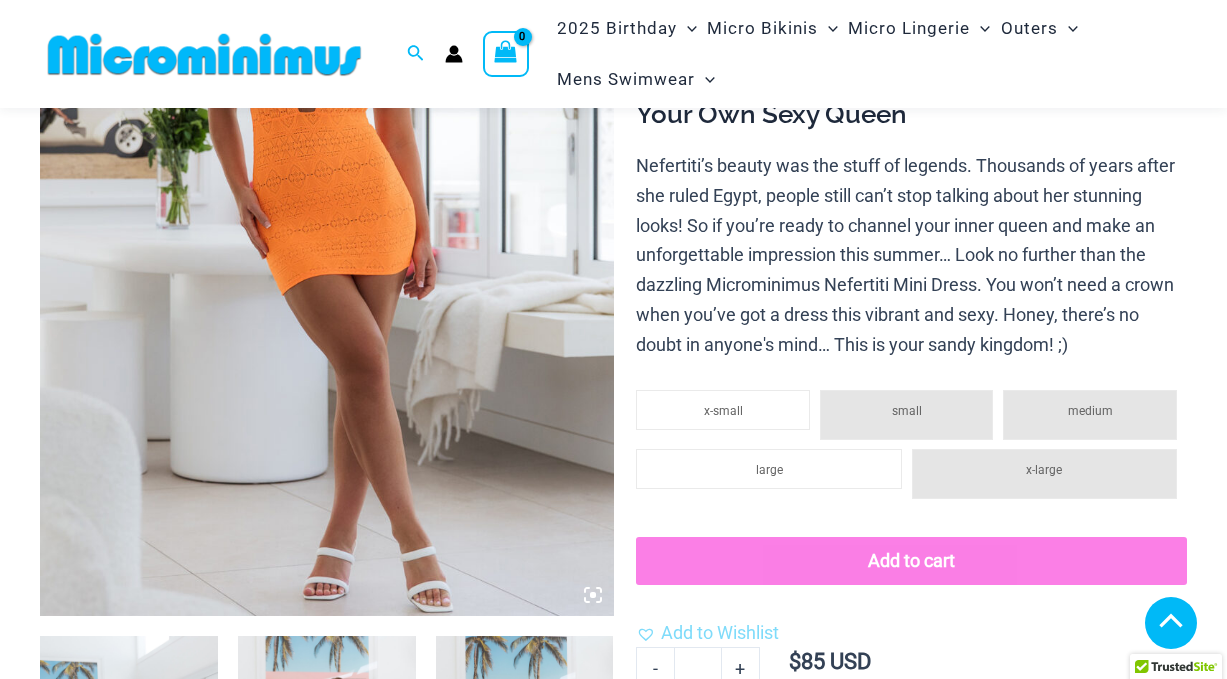 scroll, scrollTop: 473, scrollLeft: 0, axis: vertical 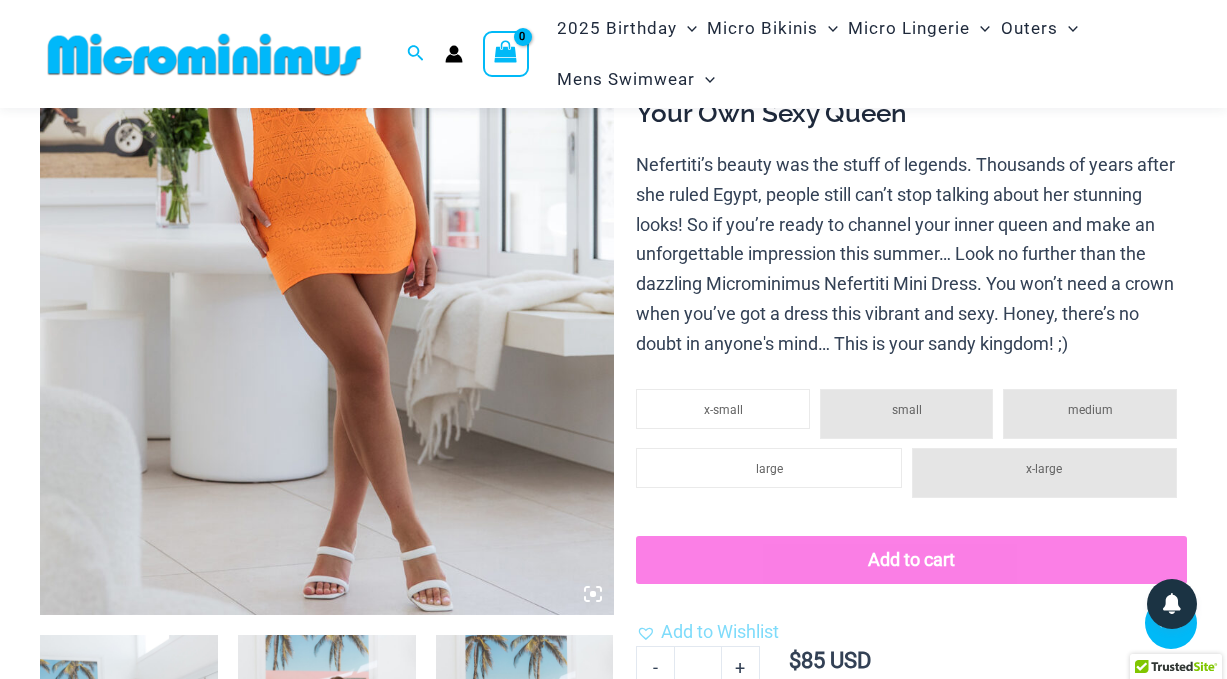 click on "medium" 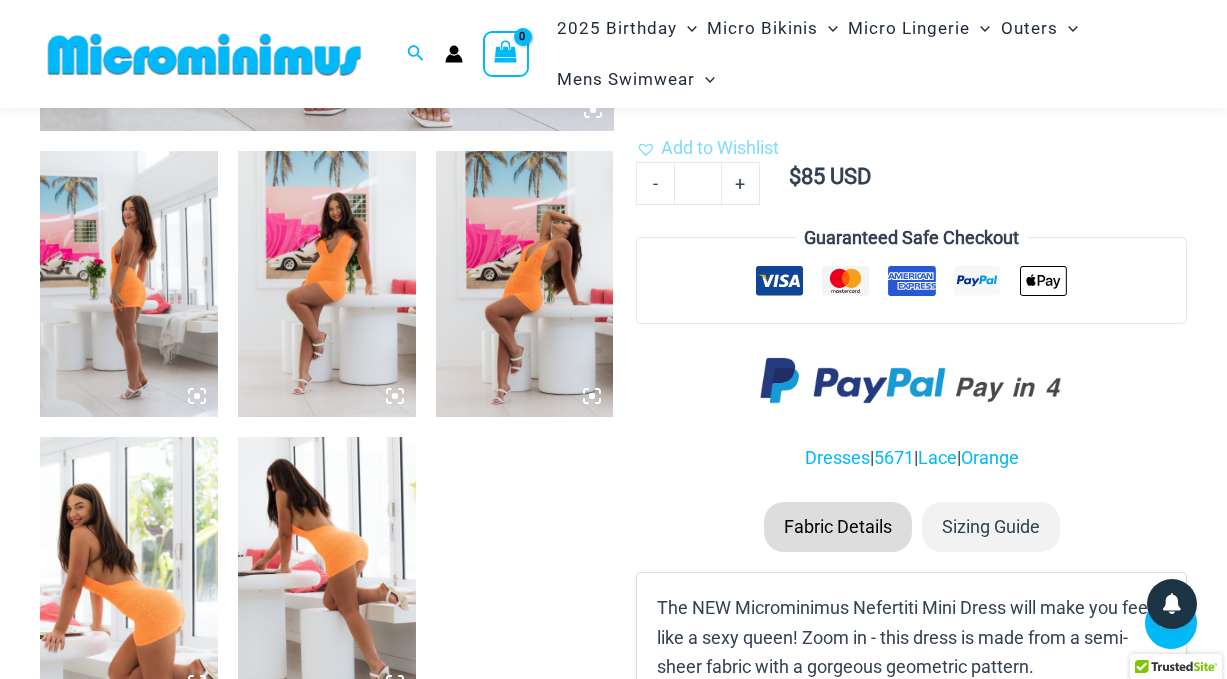 scroll, scrollTop: 957, scrollLeft: 0, axis: vertical 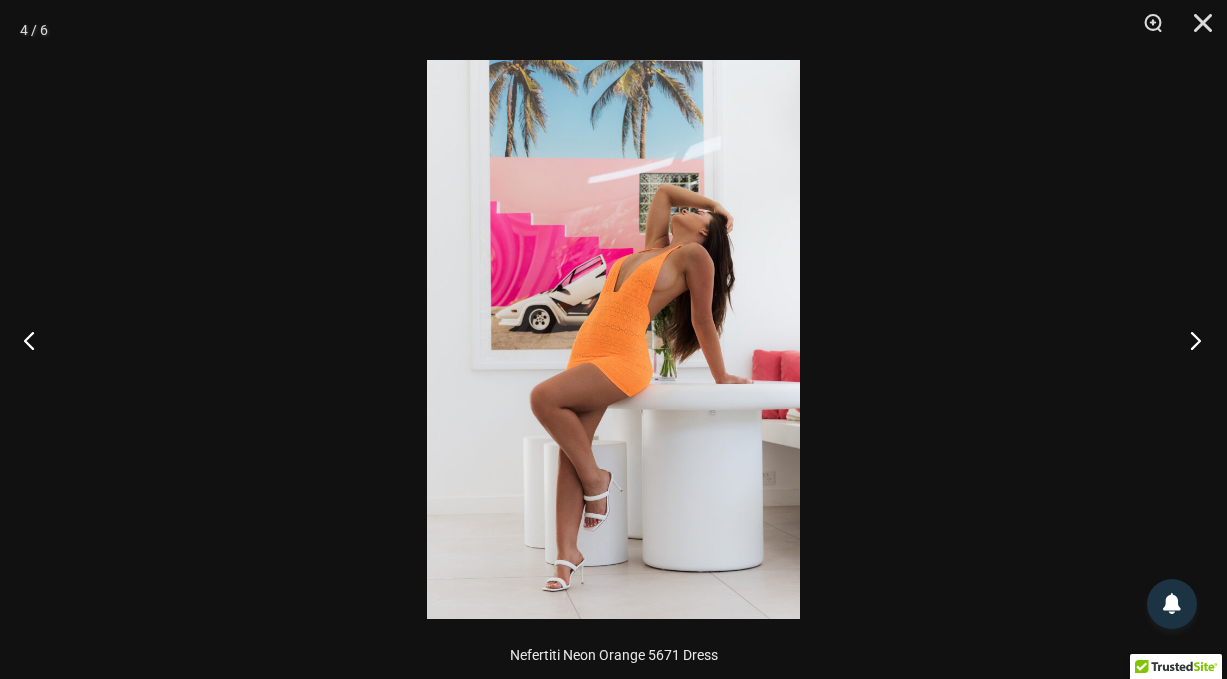 click at bounding box center [1189, 340] 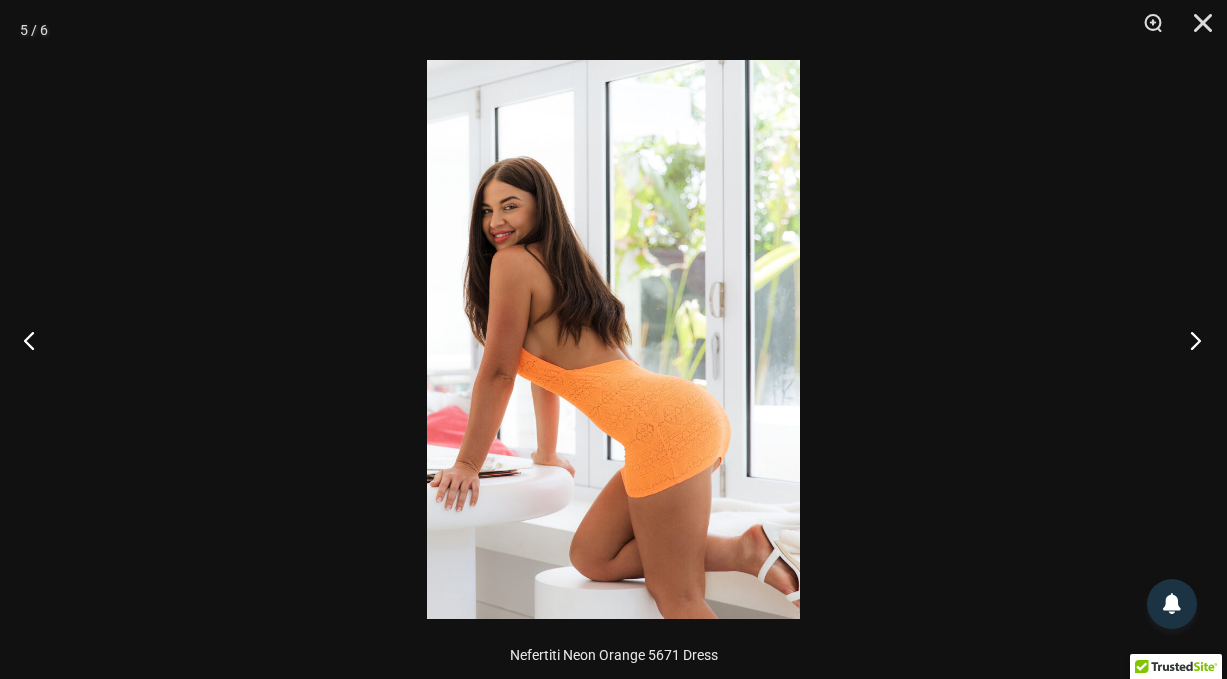 click at bounding box center (1189, 340) 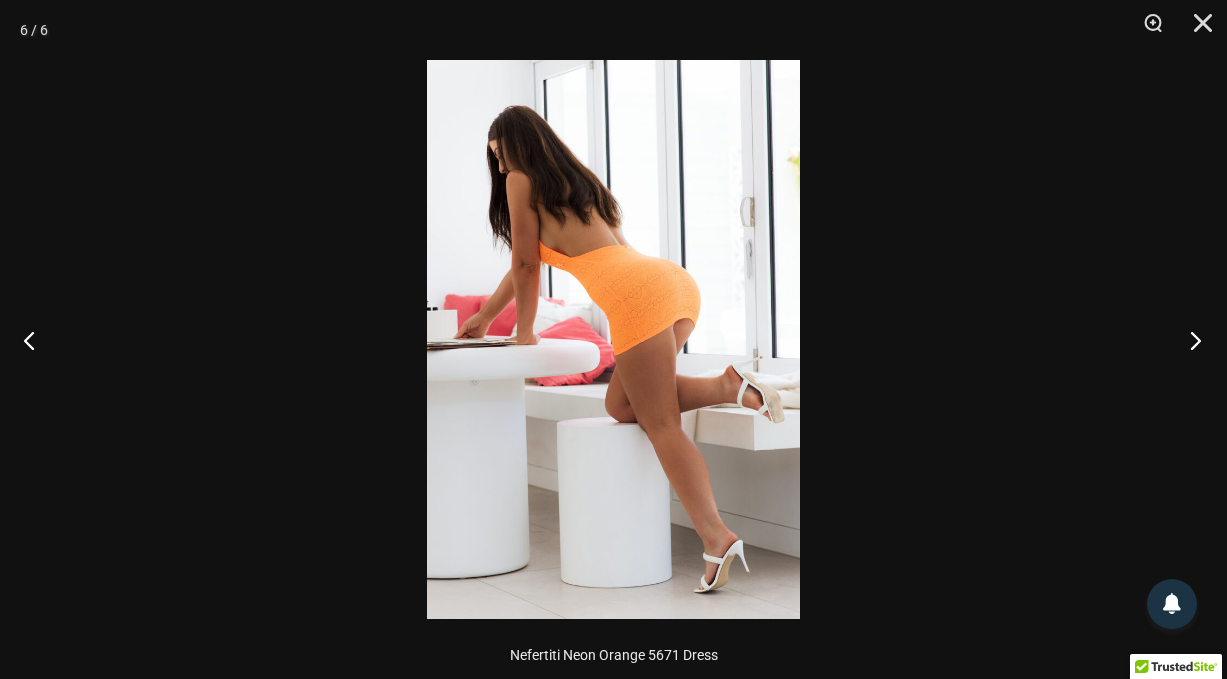 click at bounding box center [1189, 340] 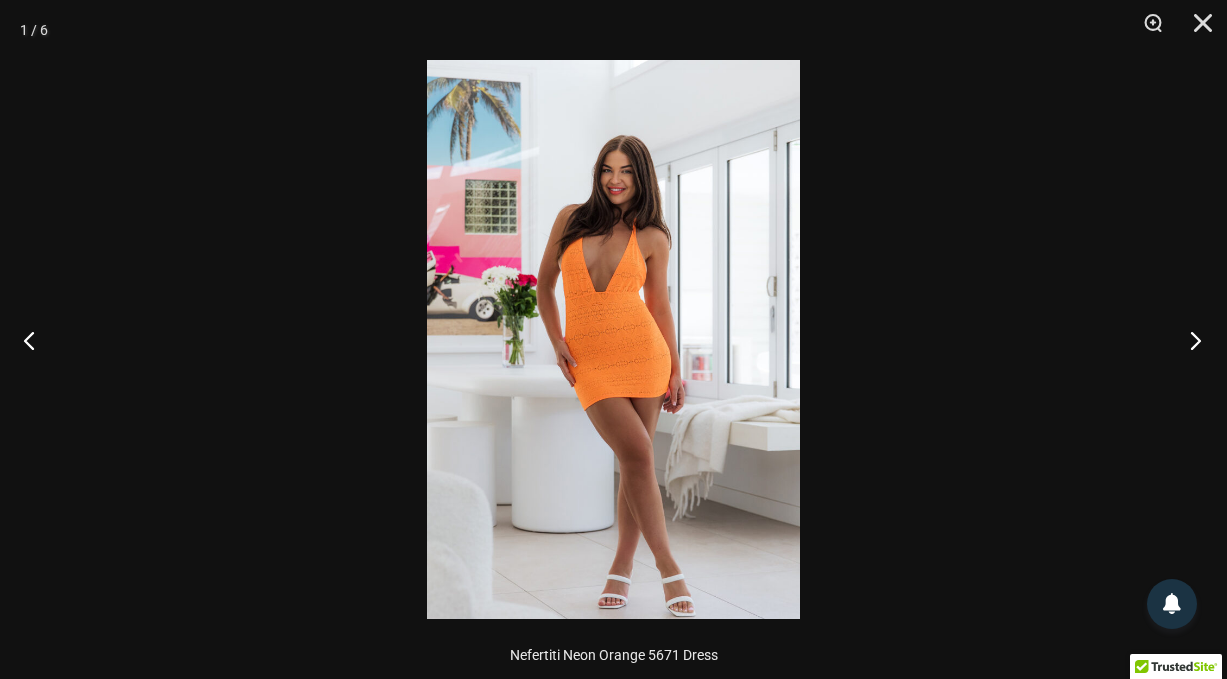 click at bounding box center [1189, 340] 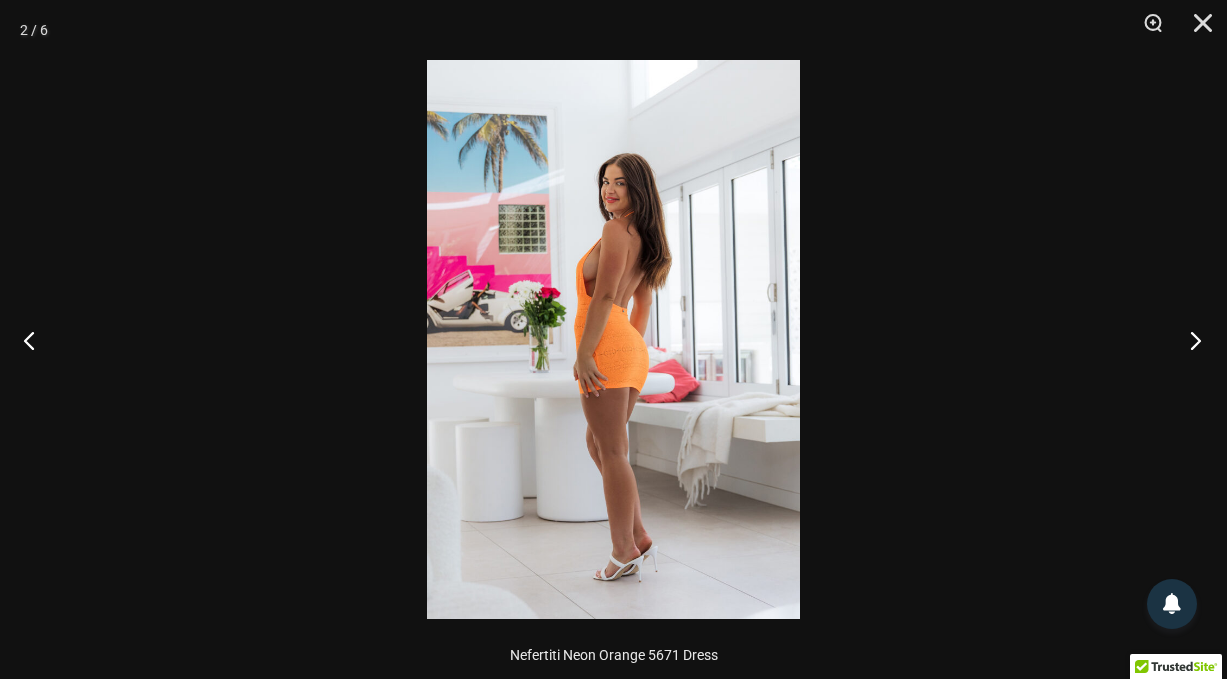 click at bounding box center [1189, 340] 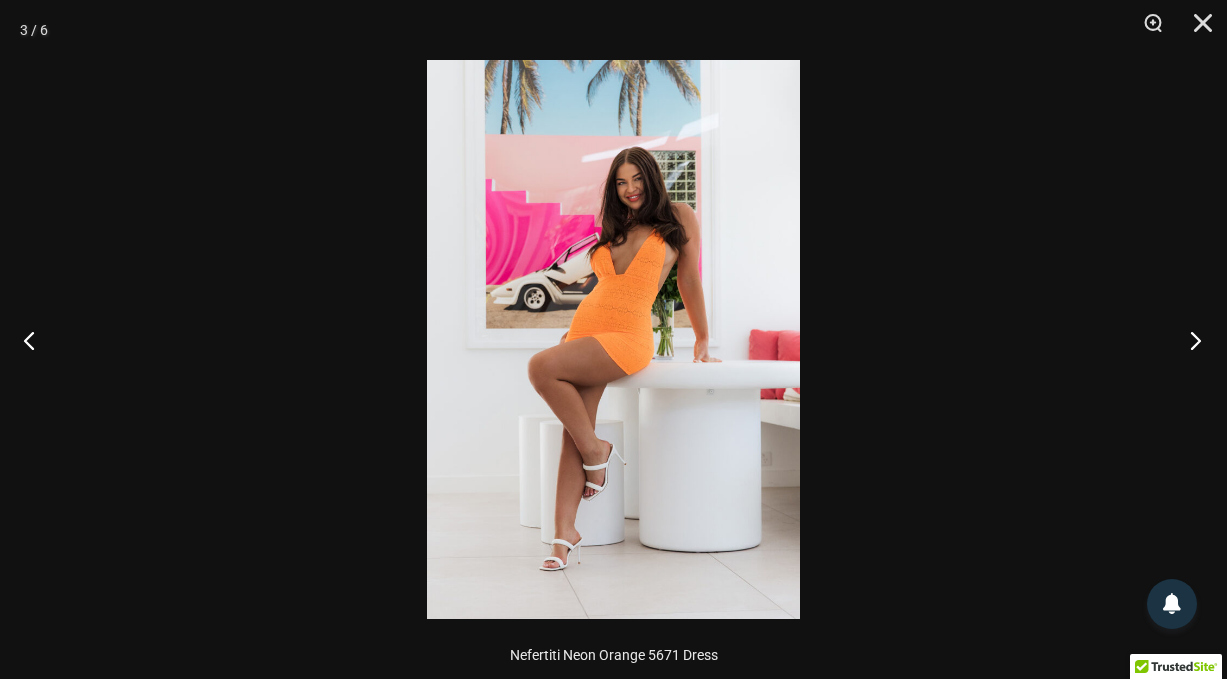 click at bounding box center [1189, 340] 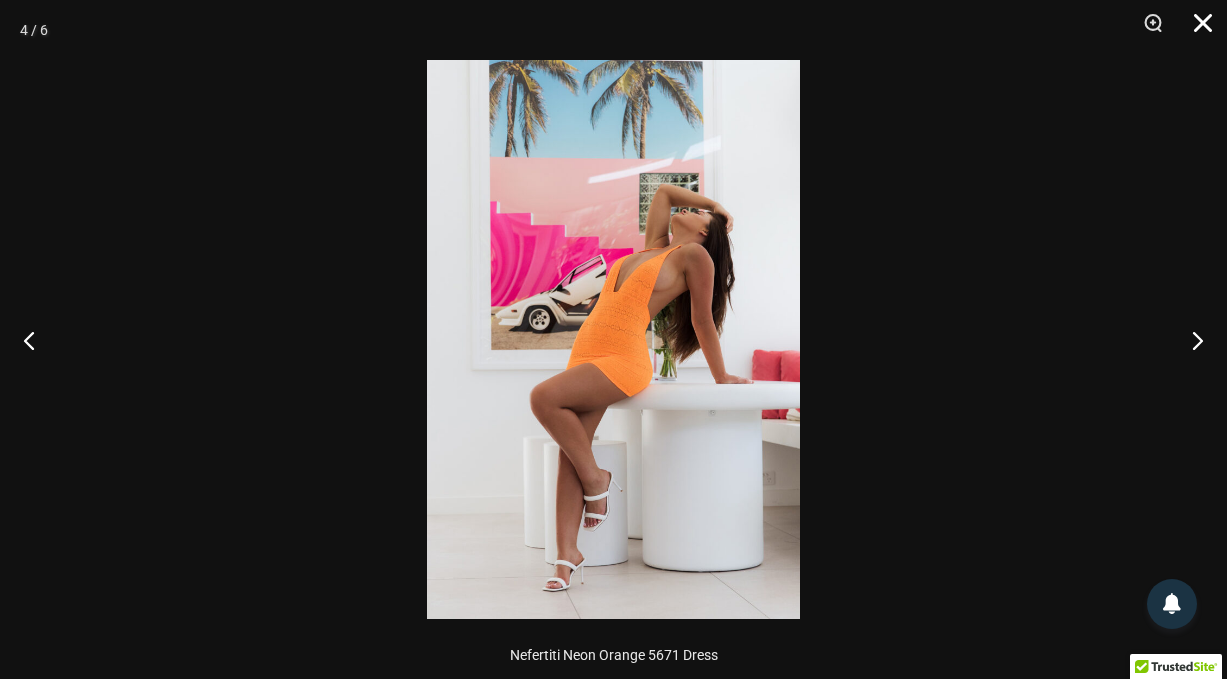 click at bounding box center (1196, 30) 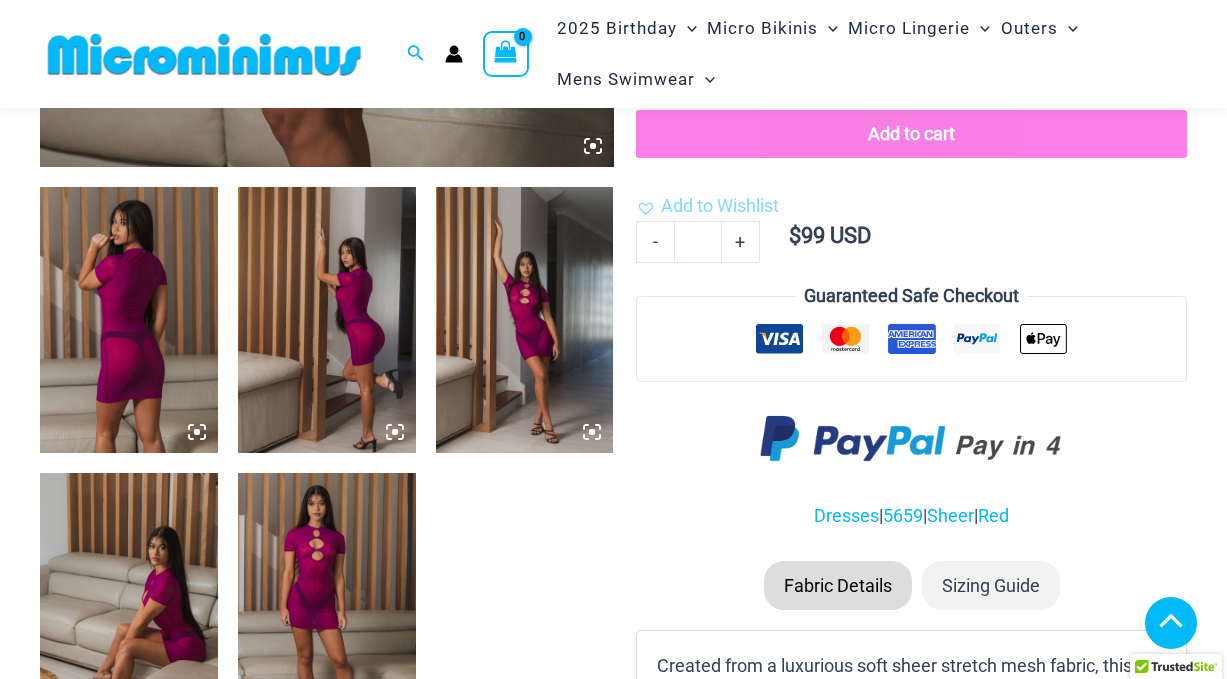 scroll, scrollTop: 935, scrollLeft: 0, axis: vertical 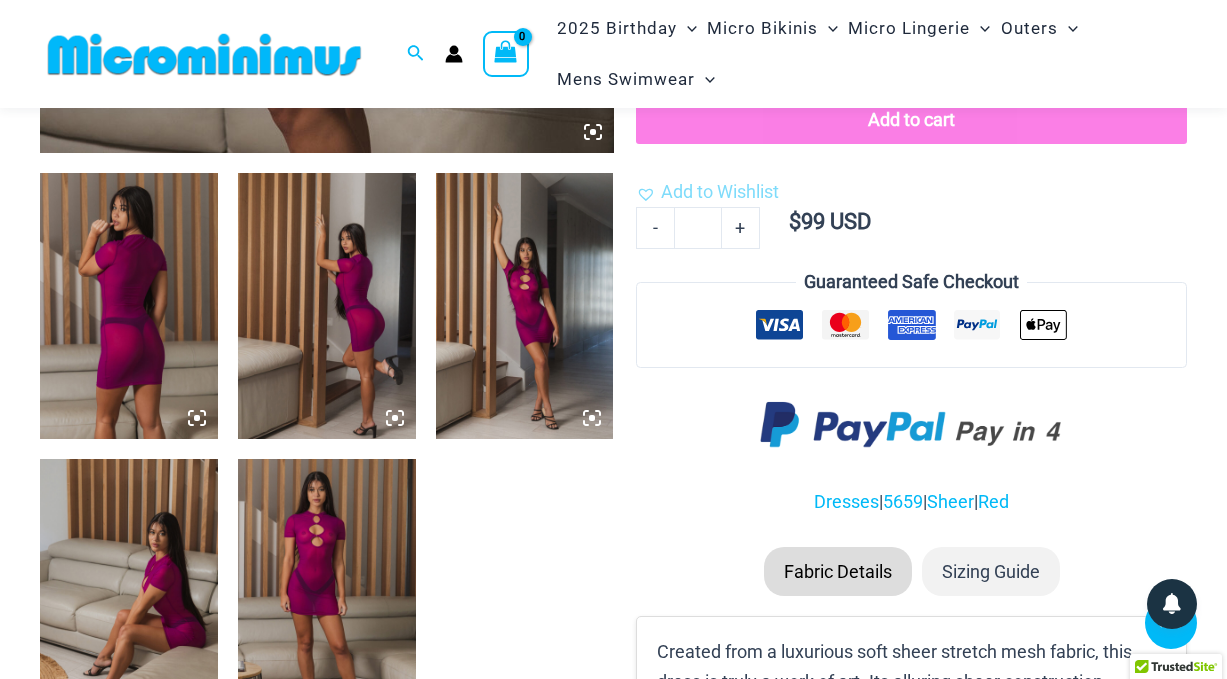 click at bounding box center (327, 592) 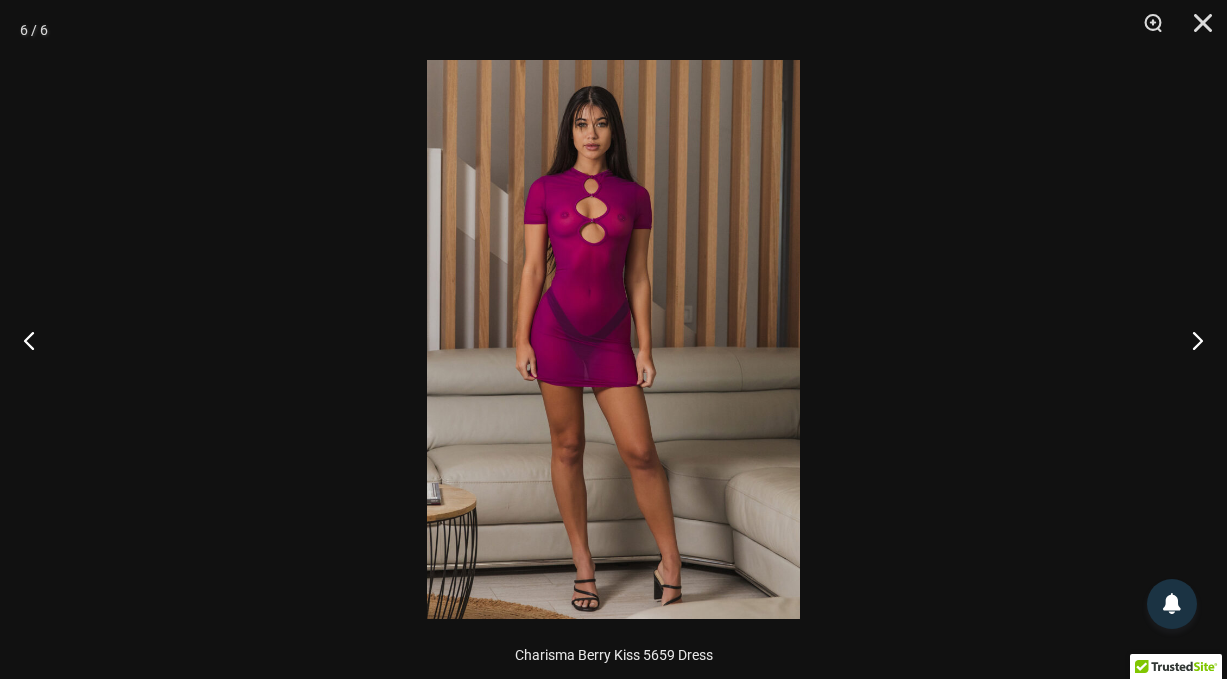 click at bounding box center (613, 339) 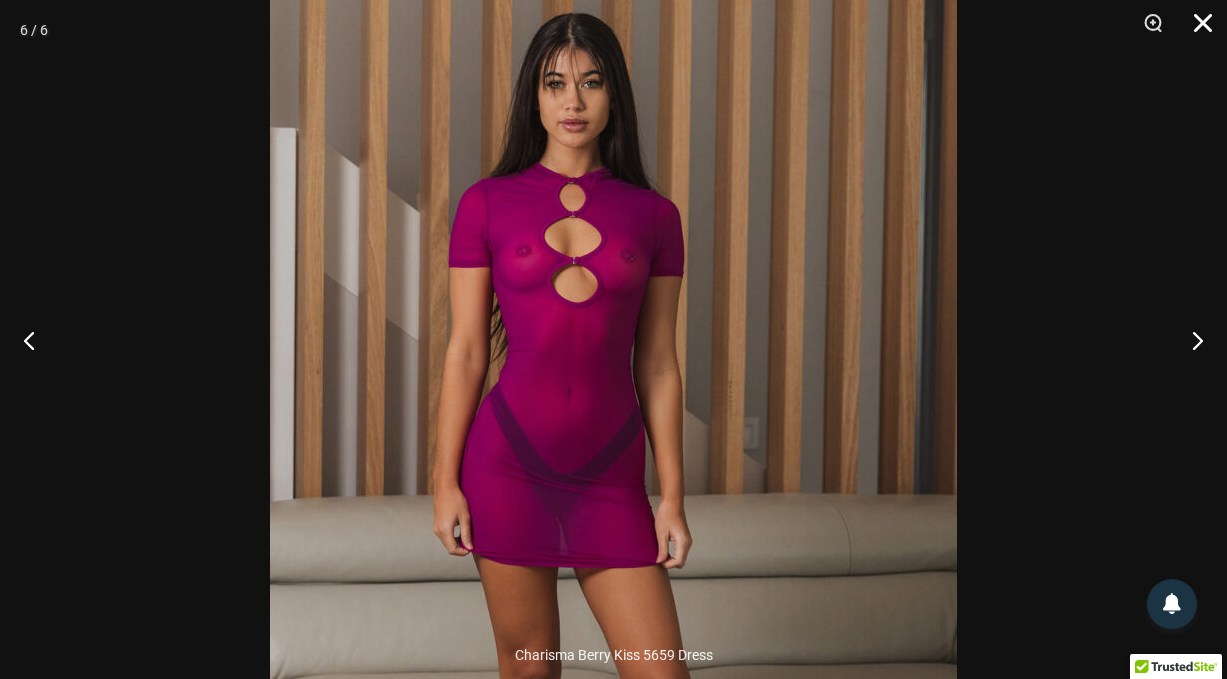 click at bounding box center (1196, 30) 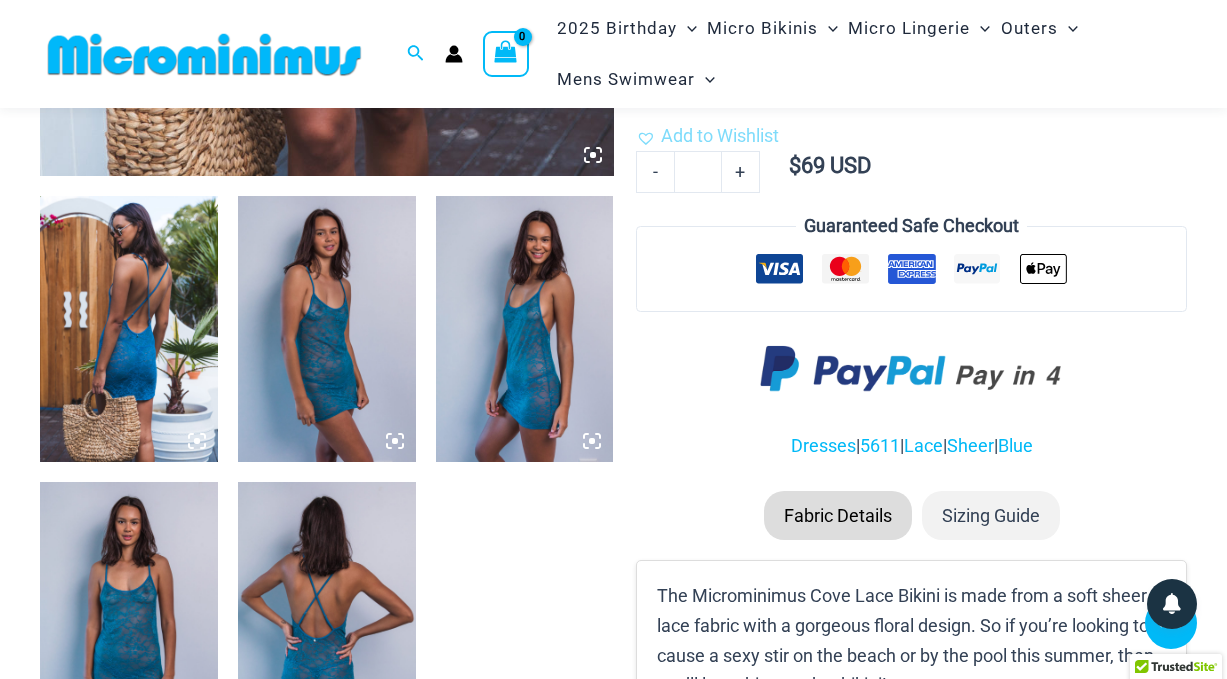 scroll, scrollTop: 924, scrollLeft: 0, axis: vertical 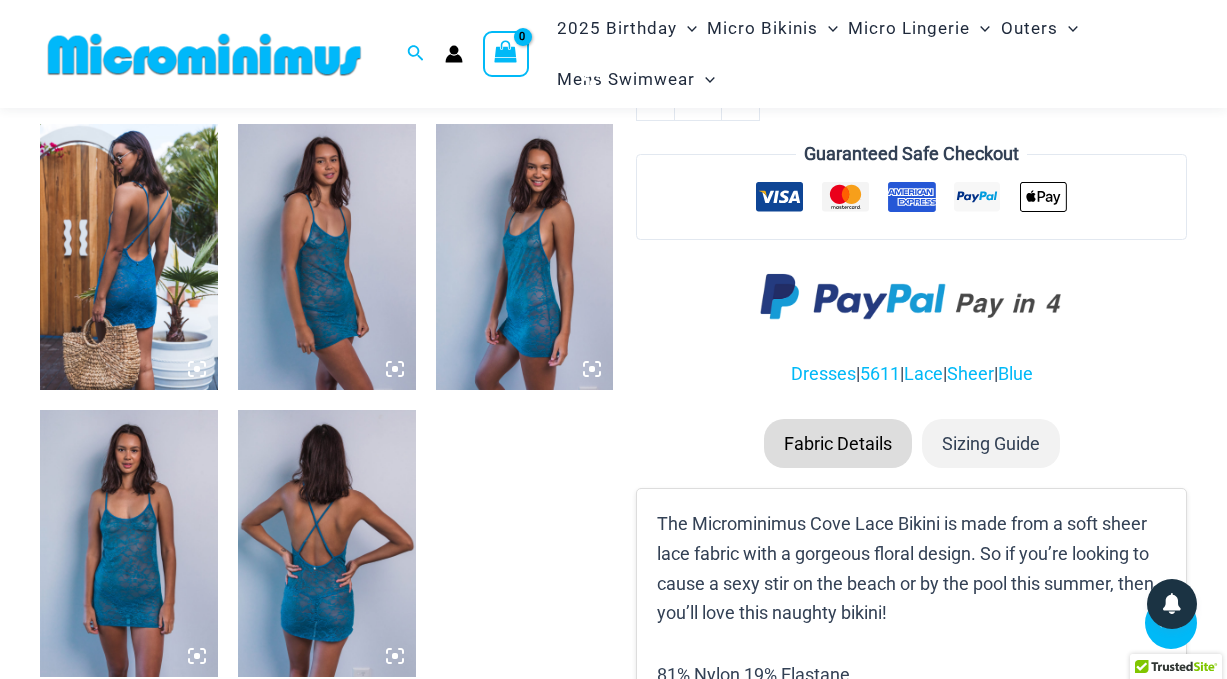 click at bounding box center [327, 543] 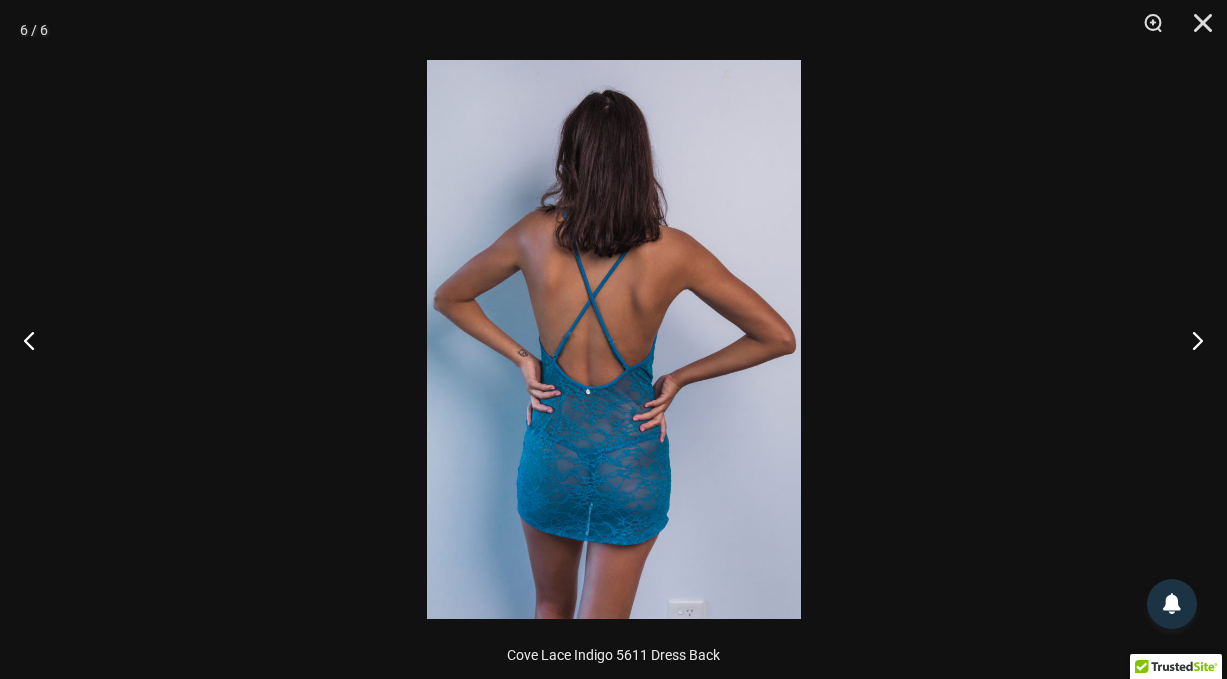 click at bounding box center [614, 339] 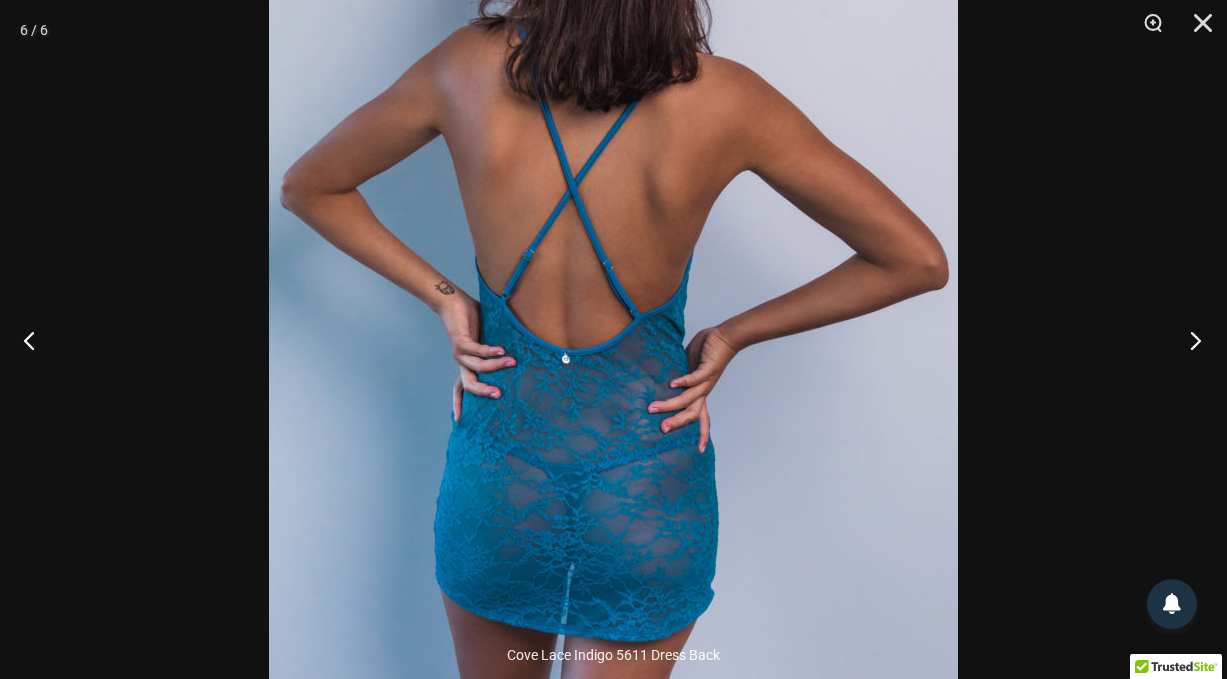 click at bounding box center [1189, 340] 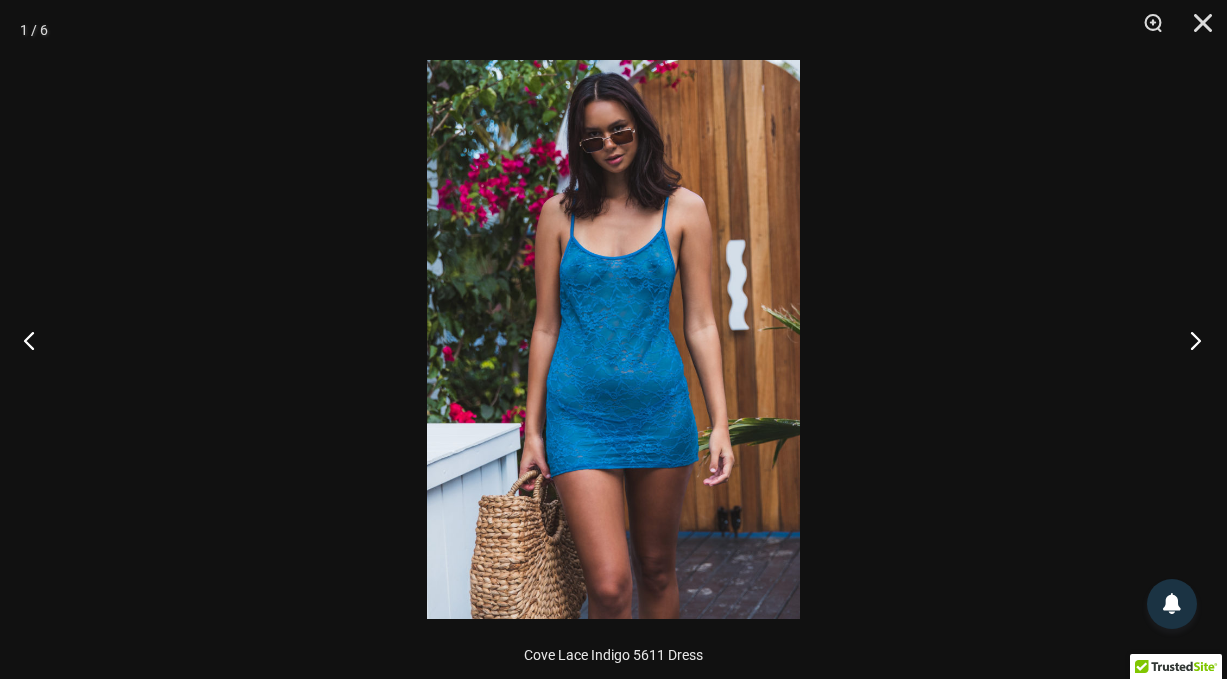 click at bounding box center (1189, 340) 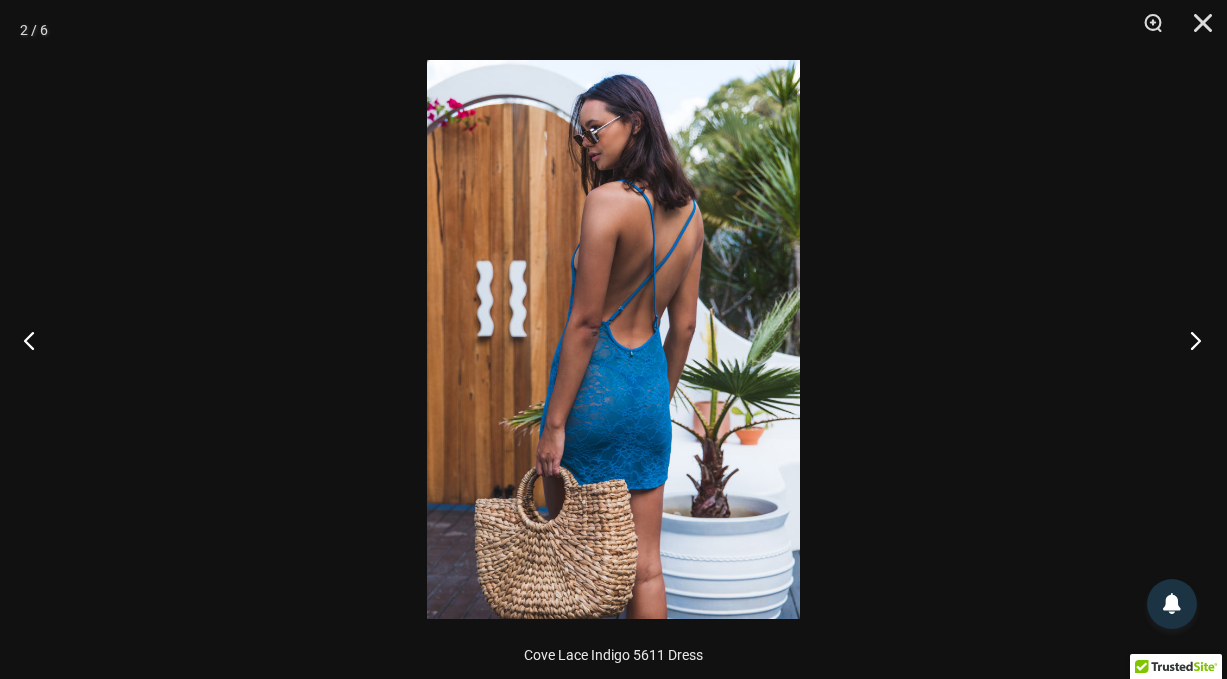 click at bounding box center (1189, 340) 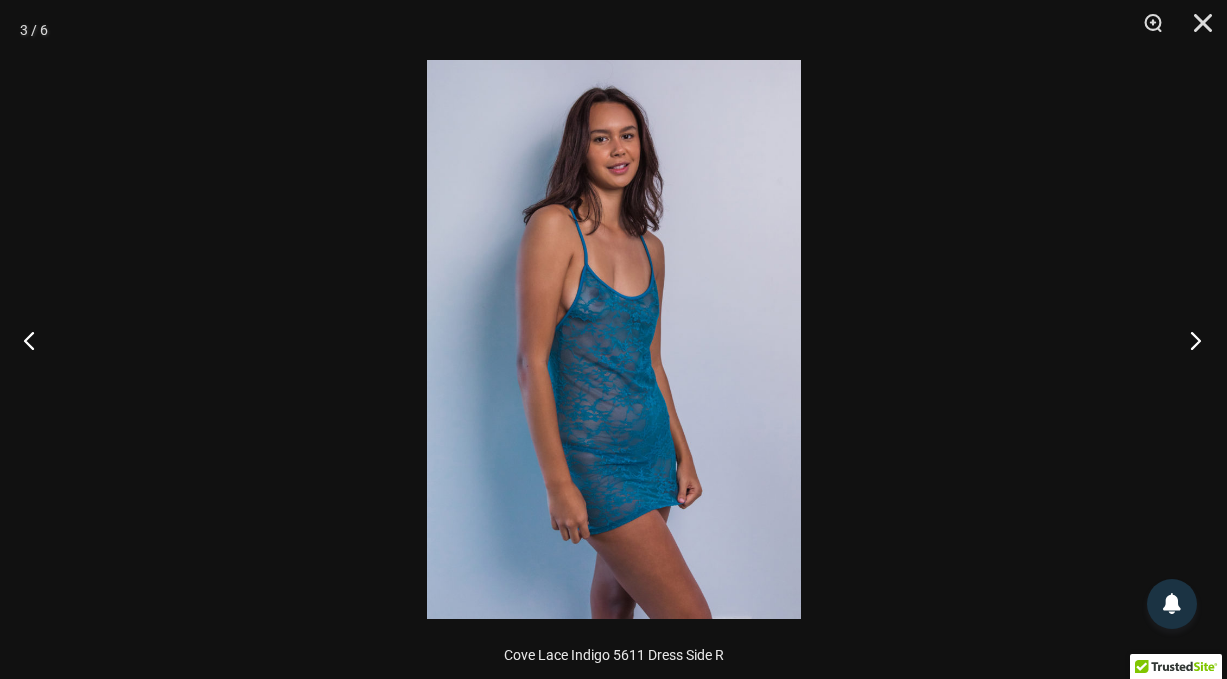 click at bounding box center (1189, 340) 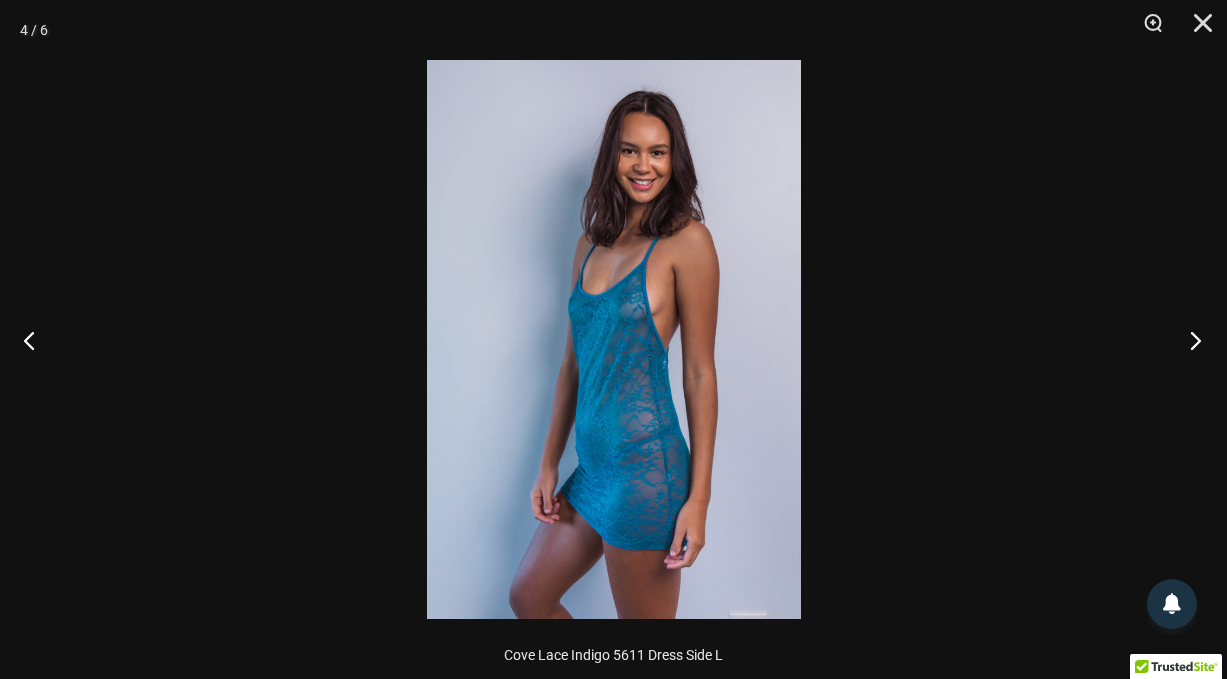 click at bounding box center (1189, 340) 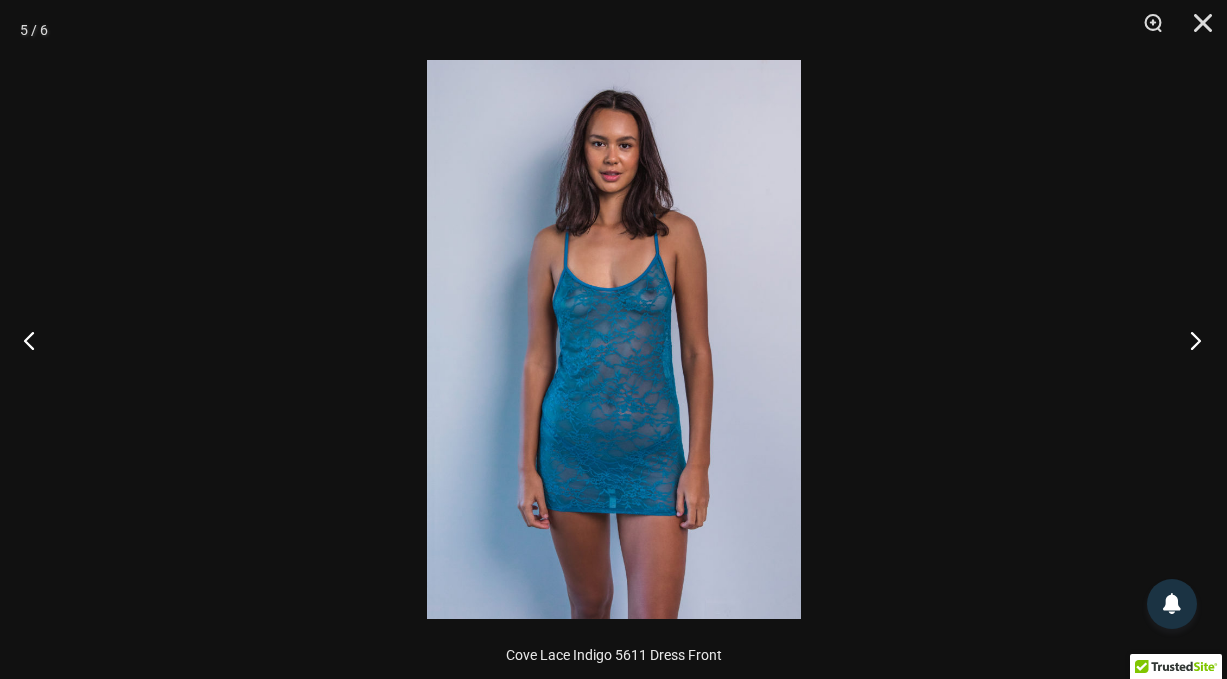 click at bounding box center [1189, 340] 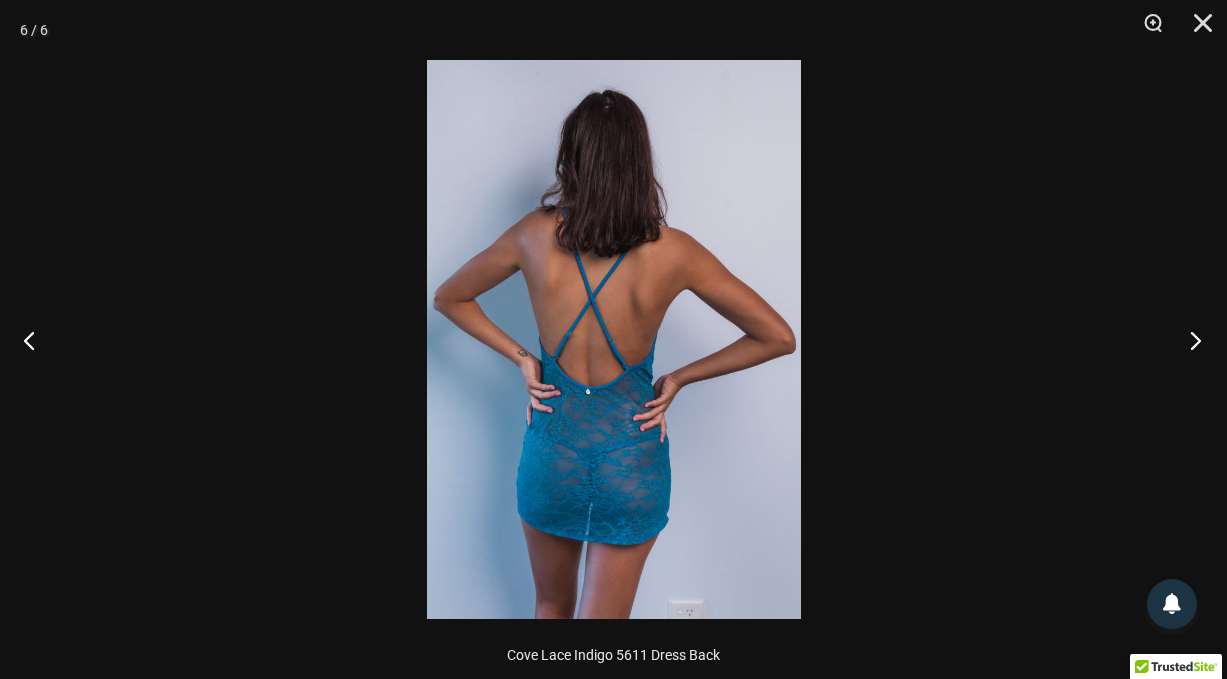 click at bounding box center (1189, 340) 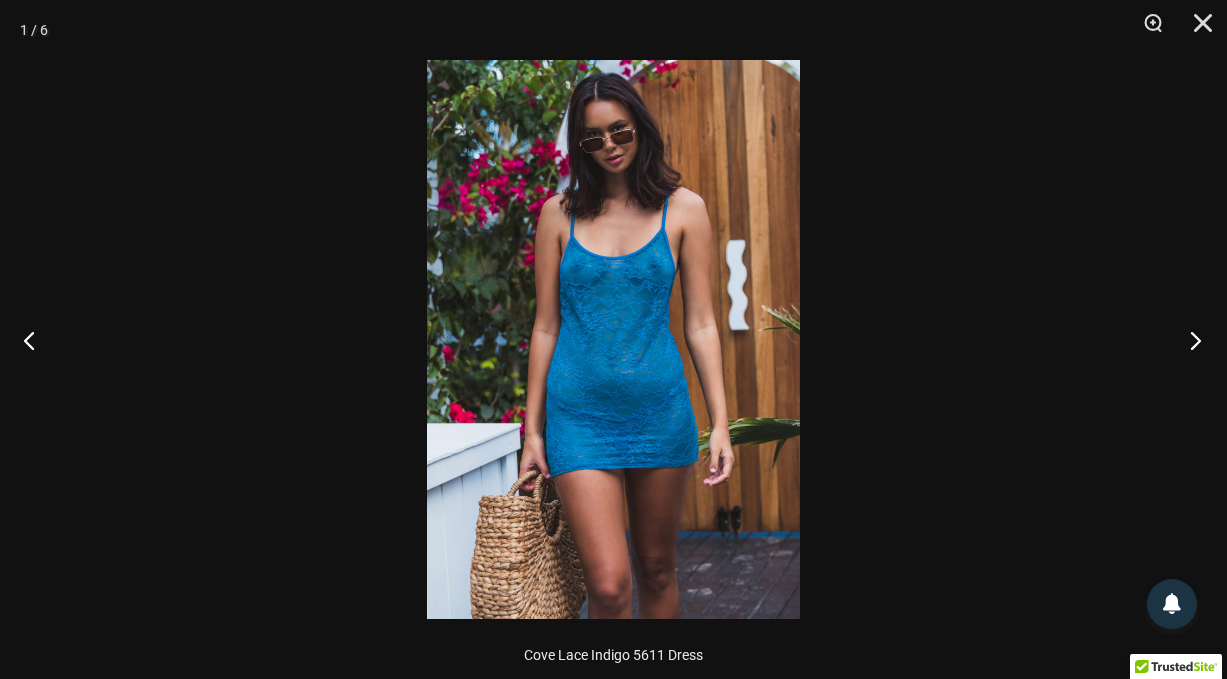 click at bounding box center (1189, 340) 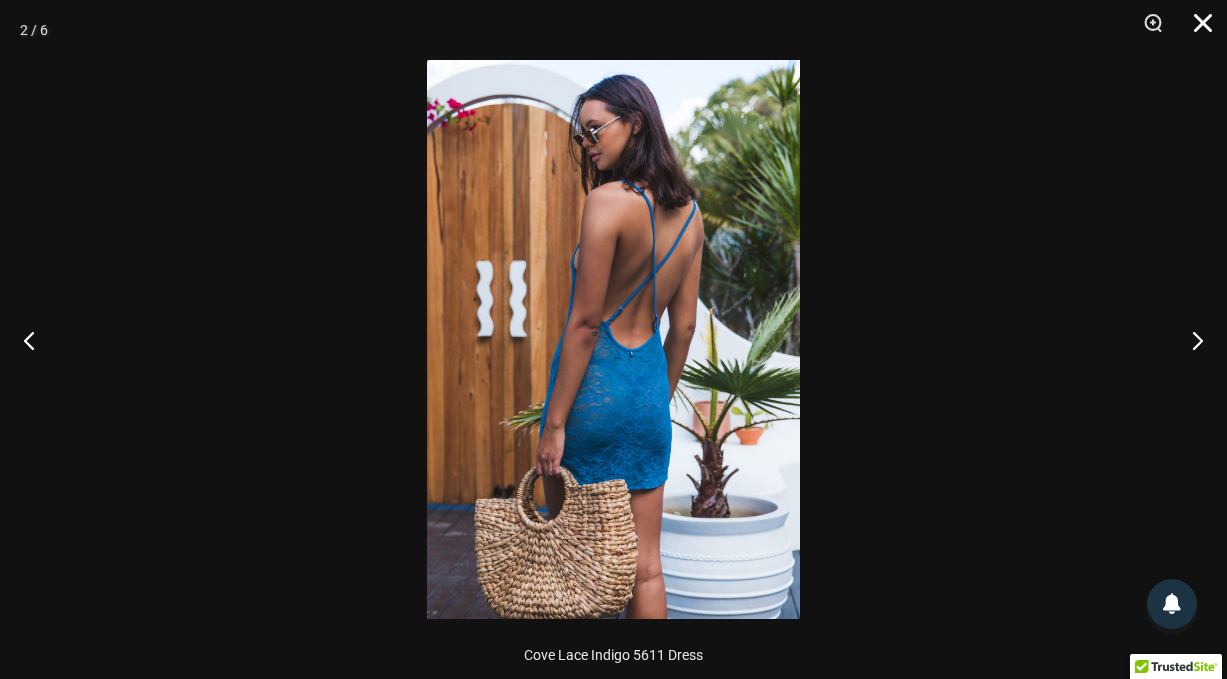 click at bounding box center (1196, 30) 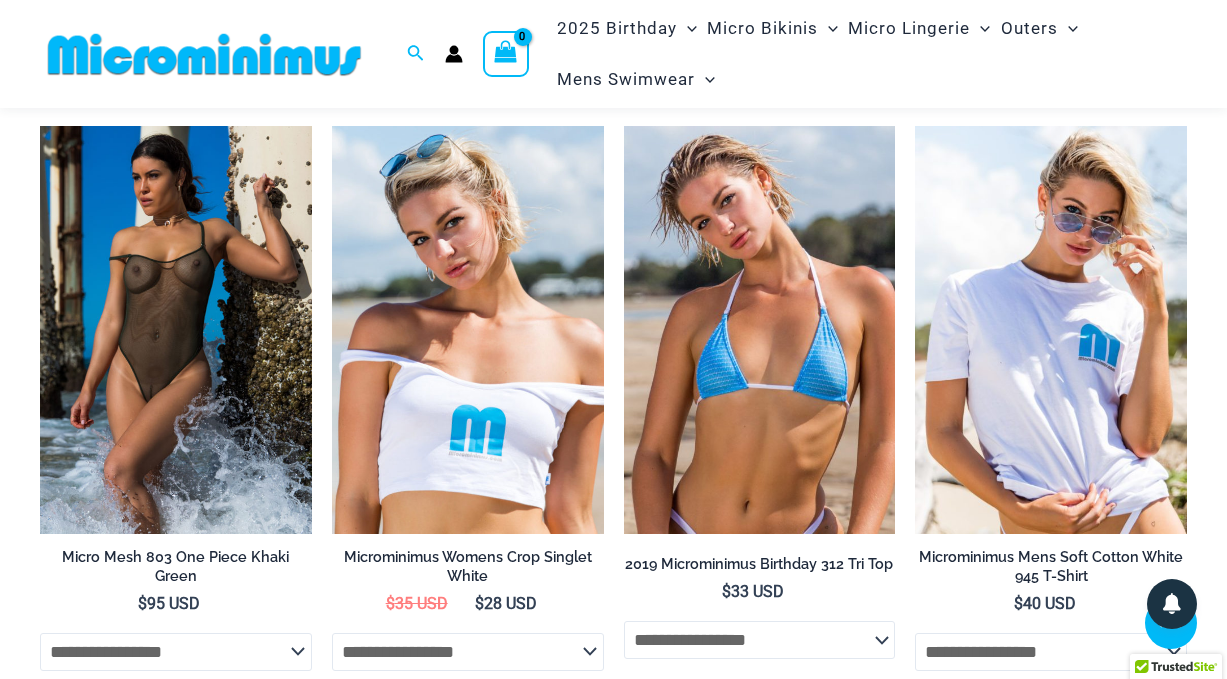 scroll, scrollTop: 2864, scrollLeft: 0, axis: vertical 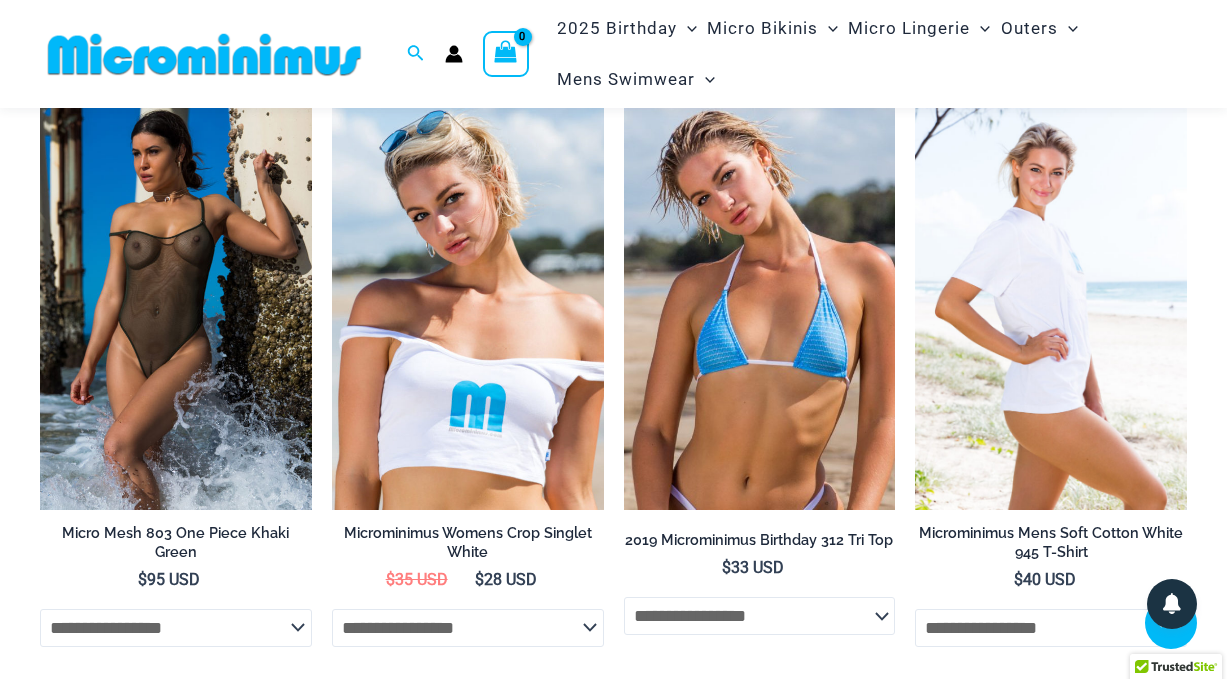 click at bounding box center [1051, 306] 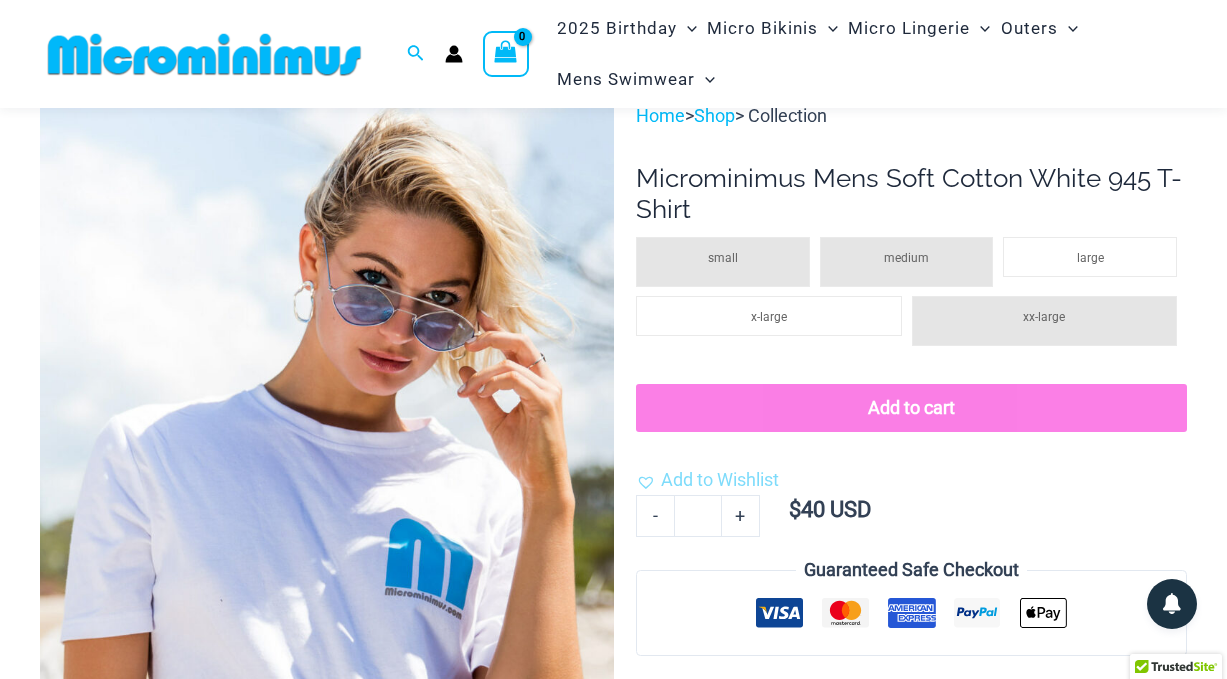 scroll, scrollTop: 62, scrollLeft: 0, axis: vertical 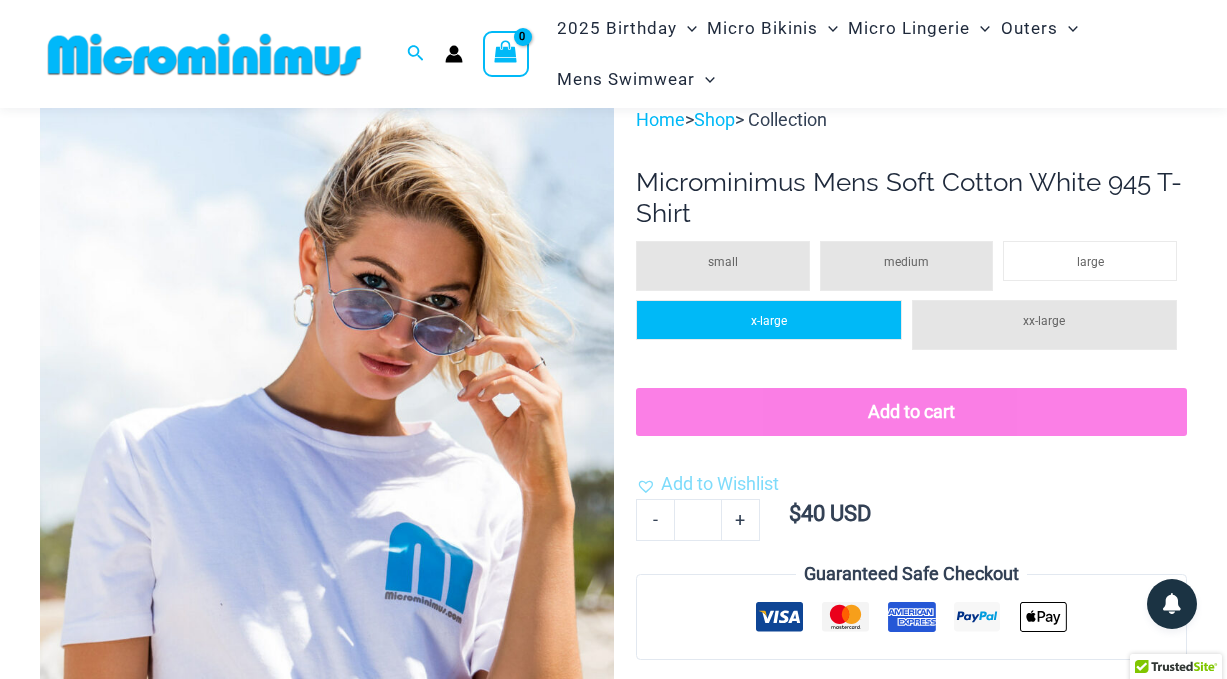 click on "x-large" 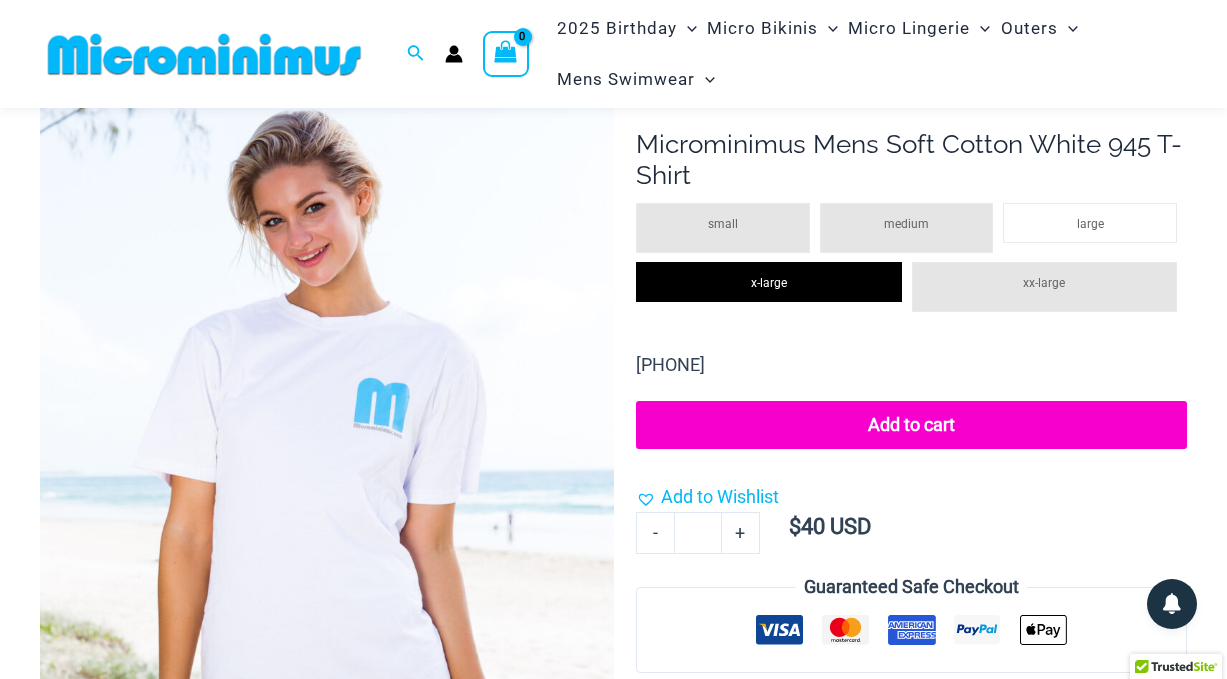 scroll, scrollTop: 97, scrollLeft: 0, axis: vertical 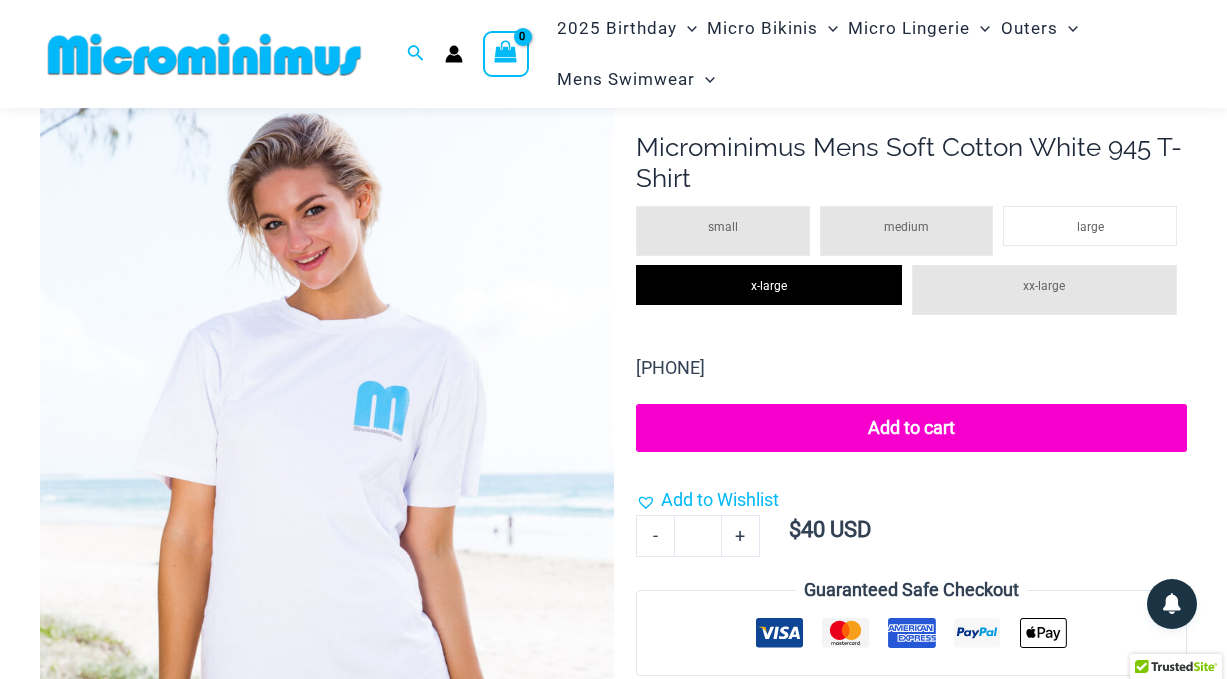 click on "Add to cart" 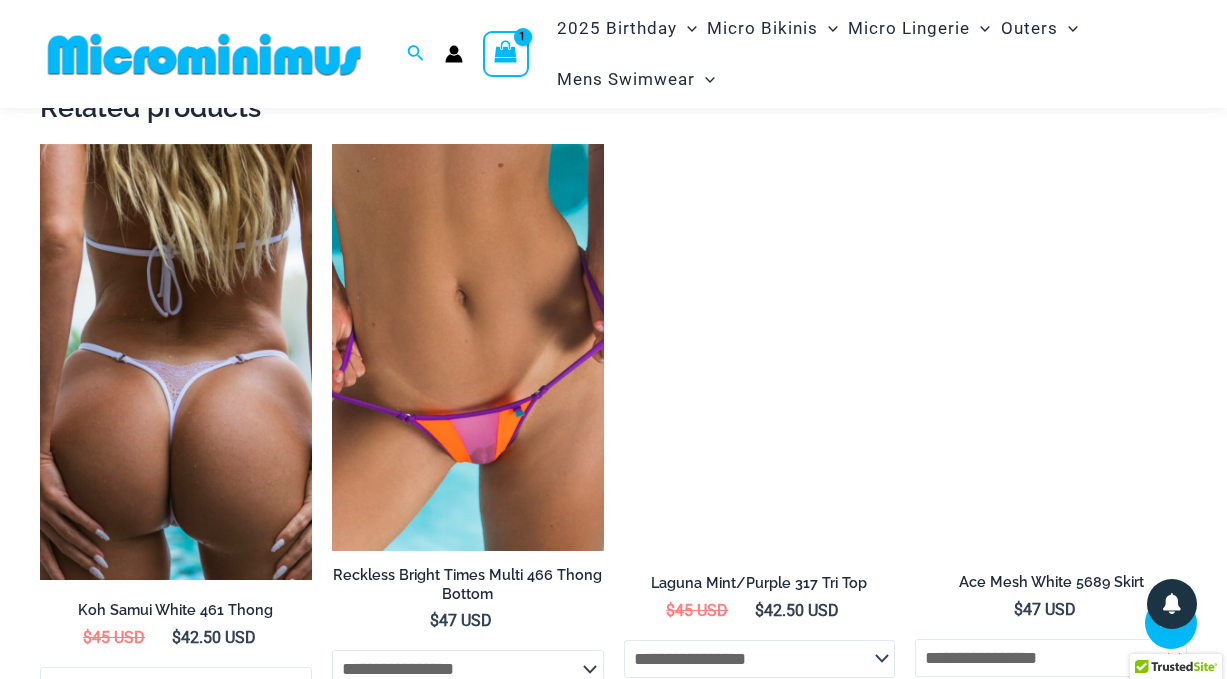 scroll, scrollTop: 1830, scrollLeft: 0, axis: vertical 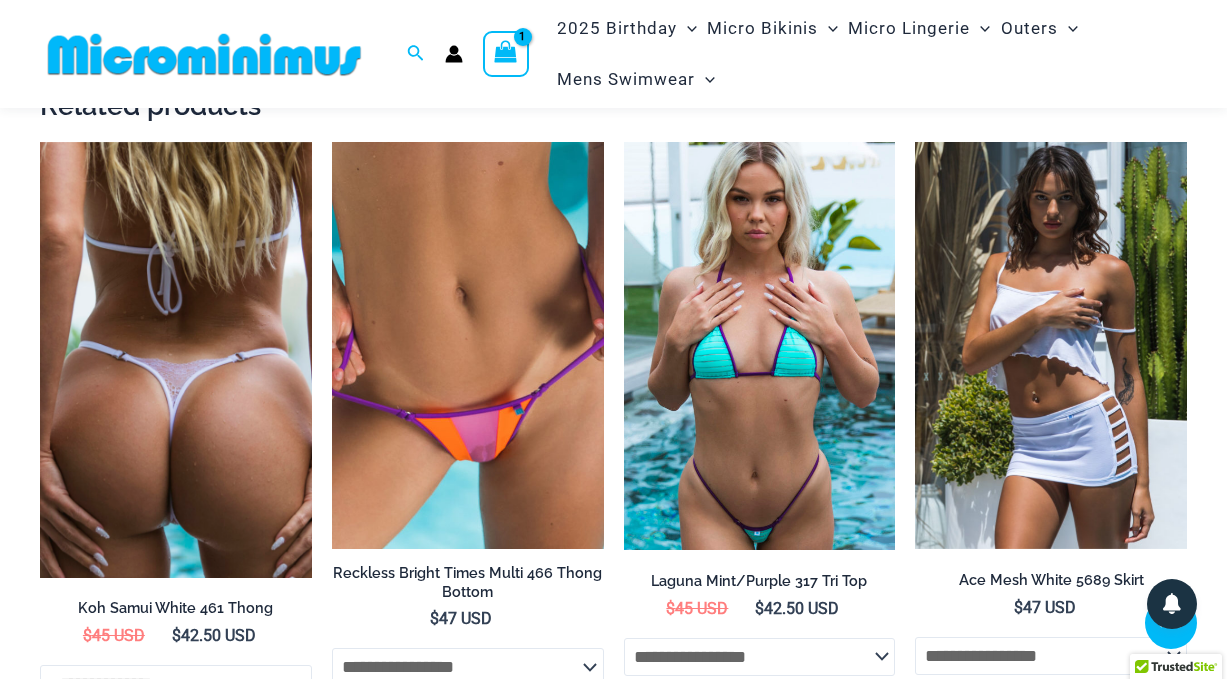 click at bounding box center (176, 360) 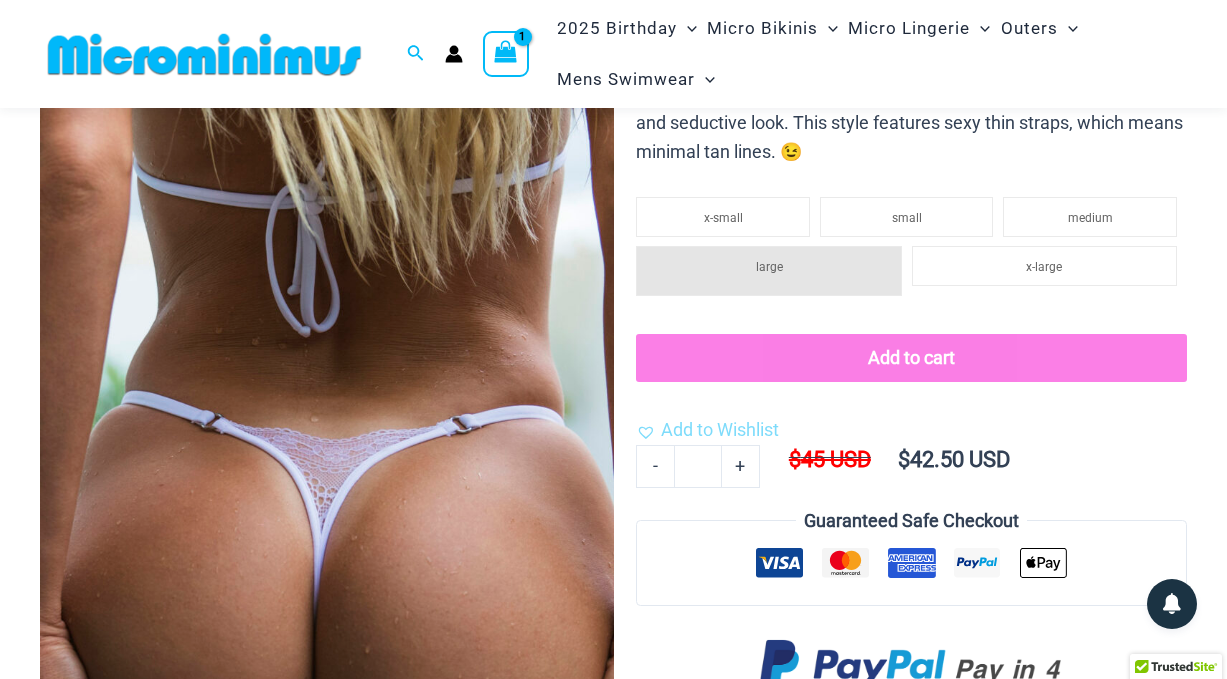 scroll, scrollTop: 234, scrollLeft: 0, axis: vertical 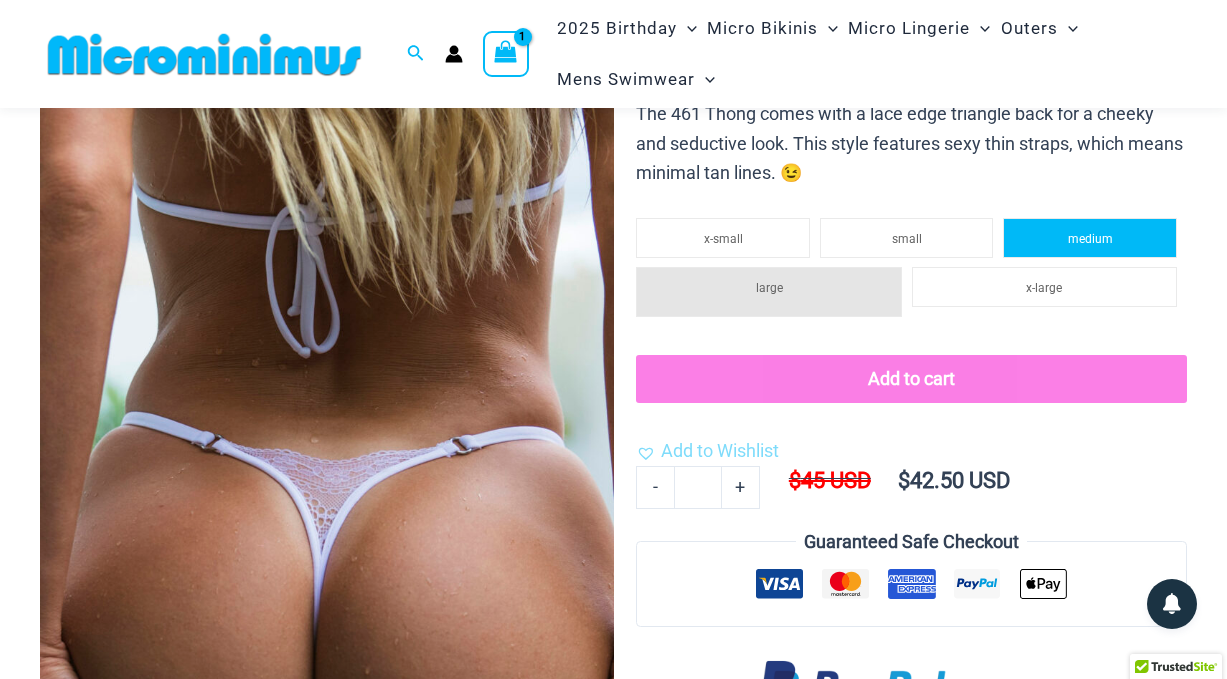 click on "medium" 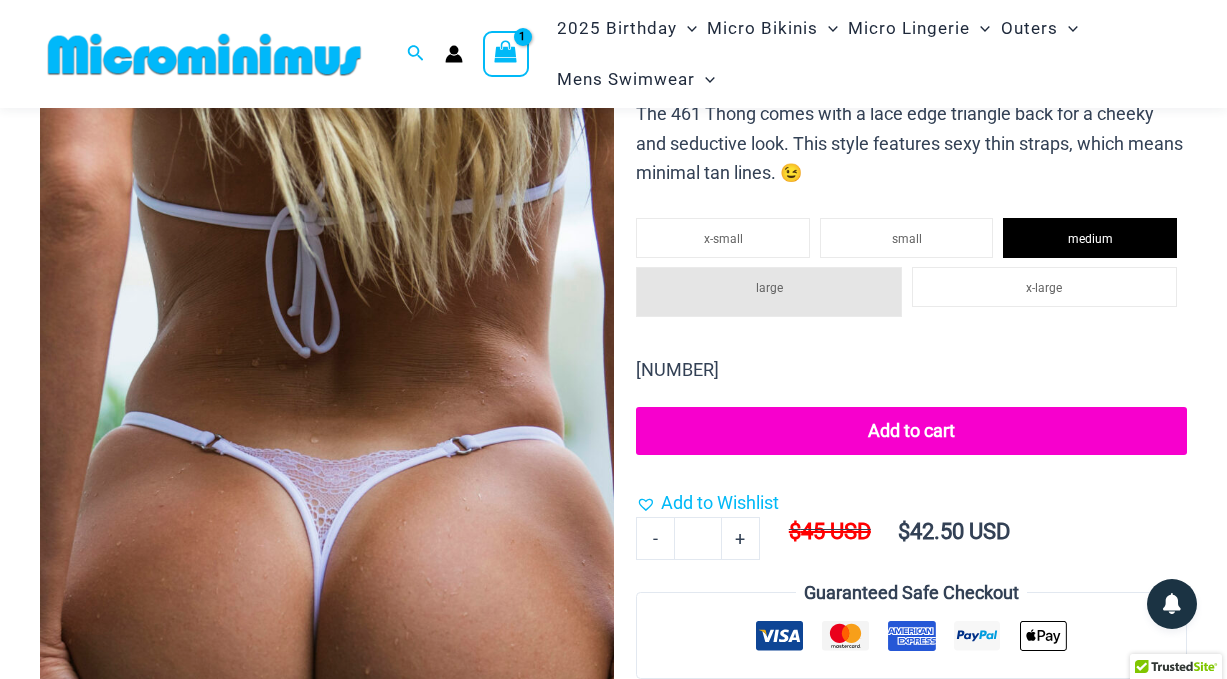 click on "Add to cart" 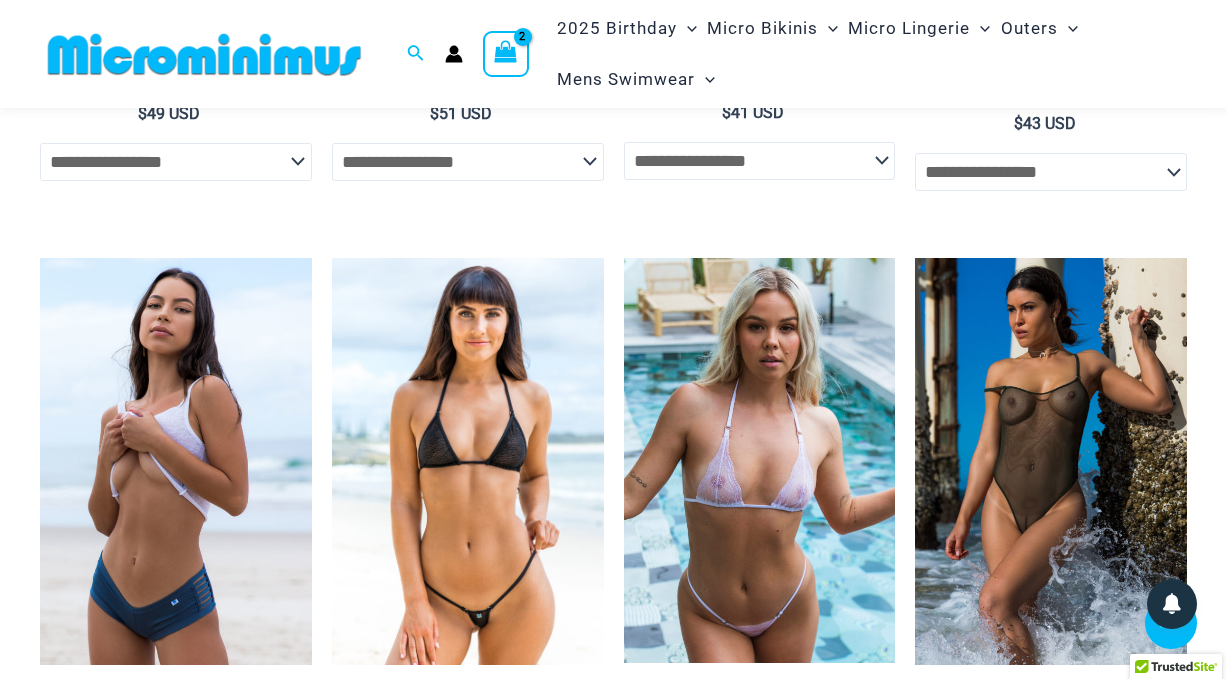 scroll, scrollTop: 1682, scrollLeft: 0, axis: vertical 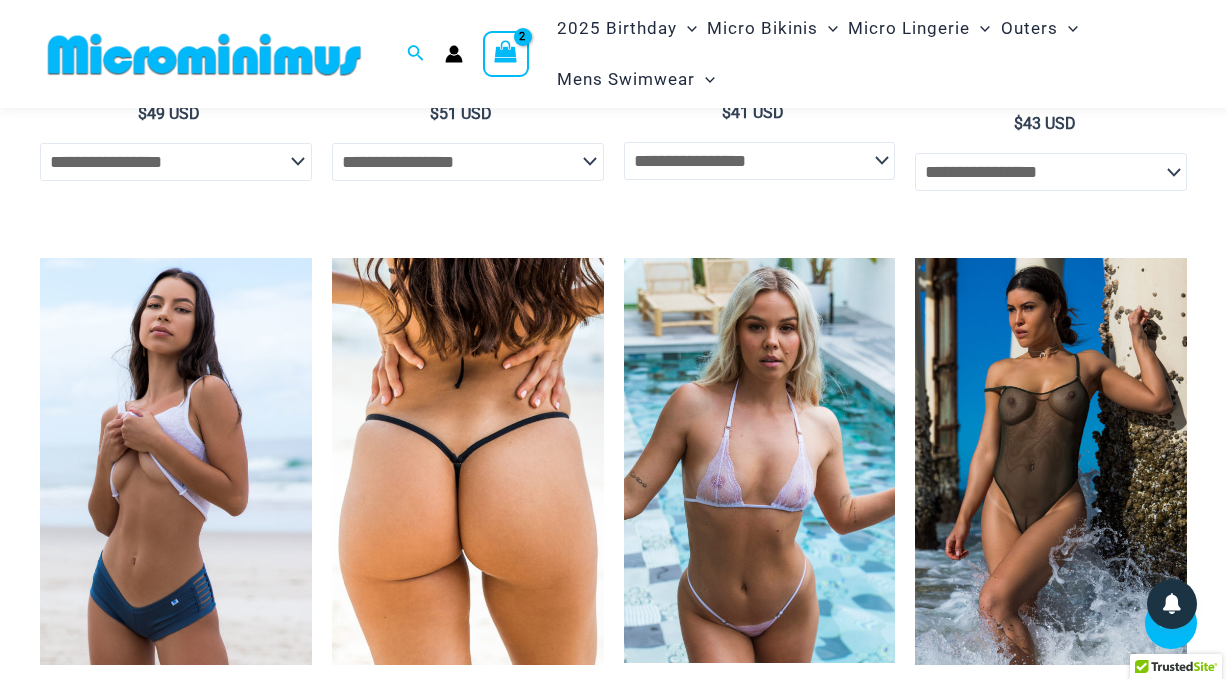 click at bounding box center (760, 461) 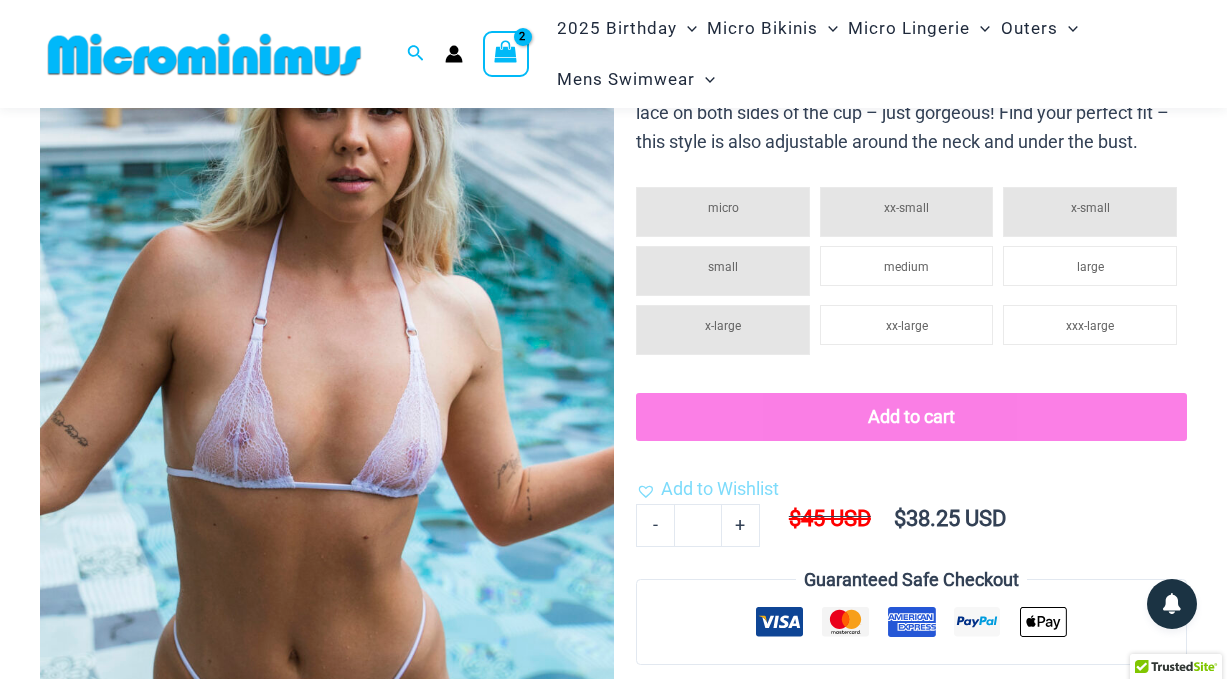 scroll, scrollTop: 197, scrollLeft: 0, axis: vertical 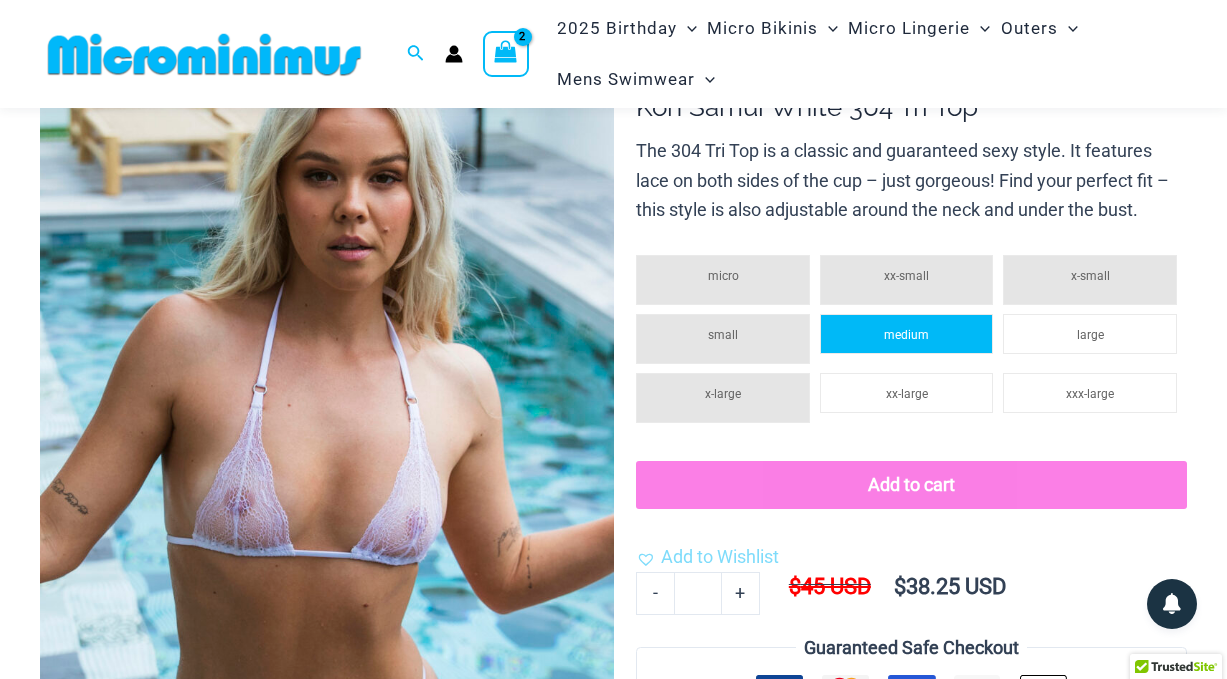 click on "medium" 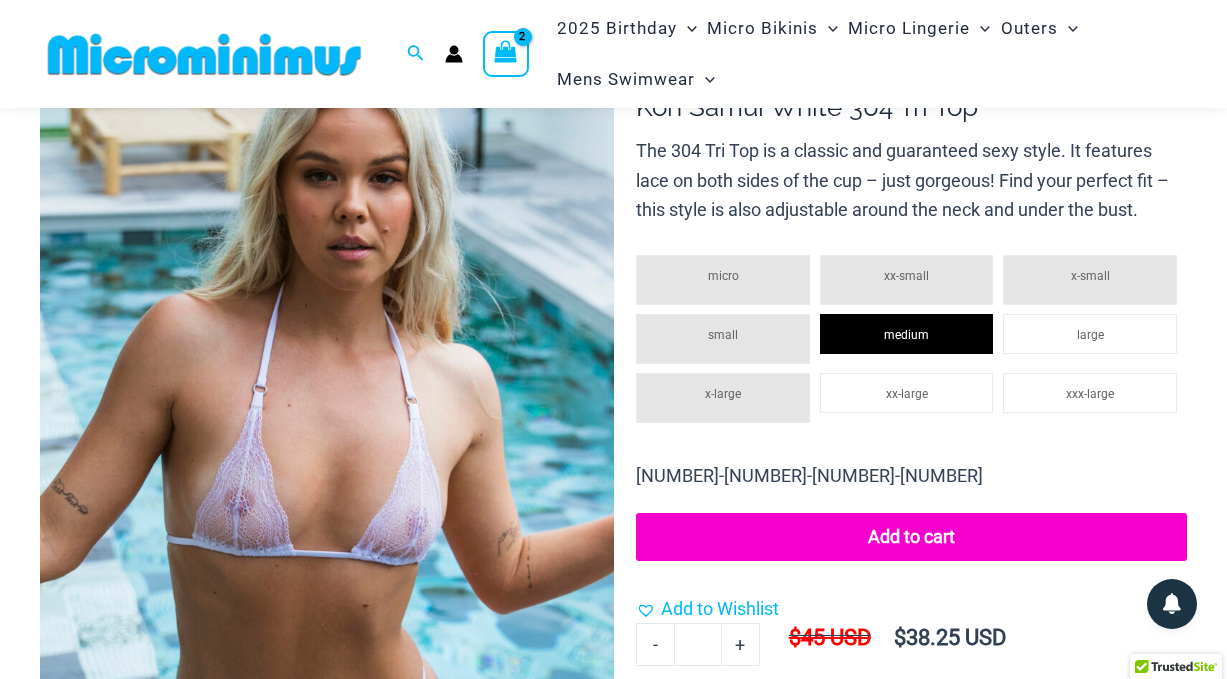 click on "Add to cart" 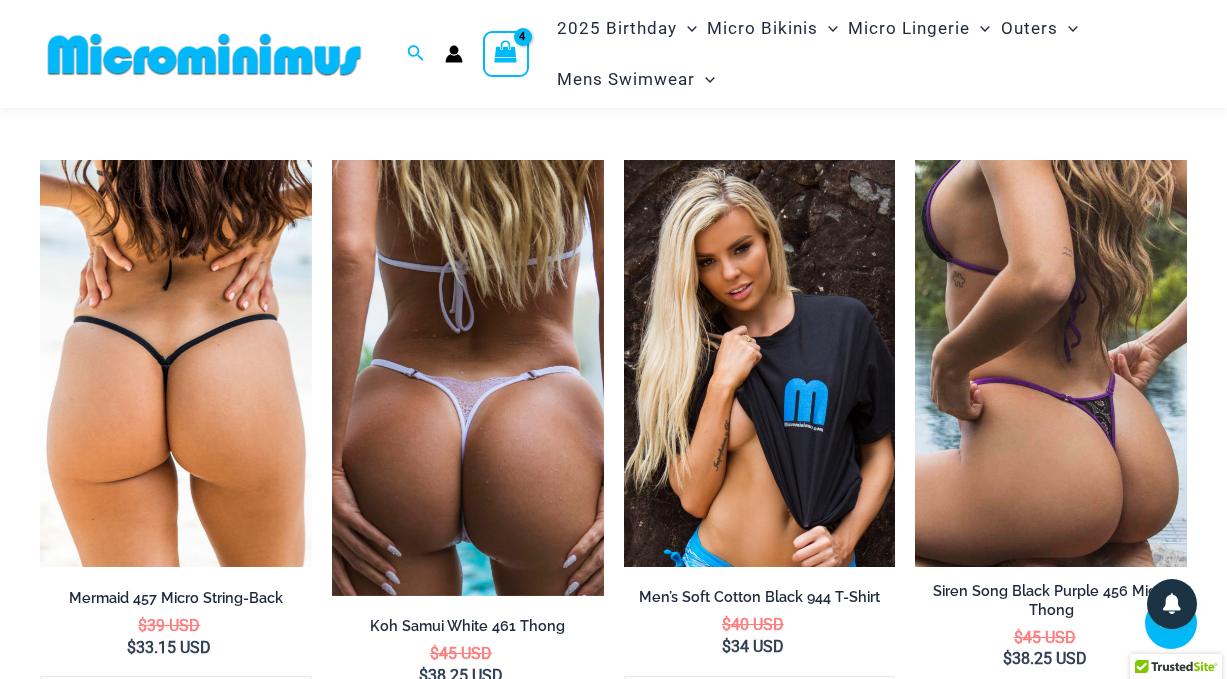 scroll, scrollTop: 3721, scrollLeft: 0, axis: vertical 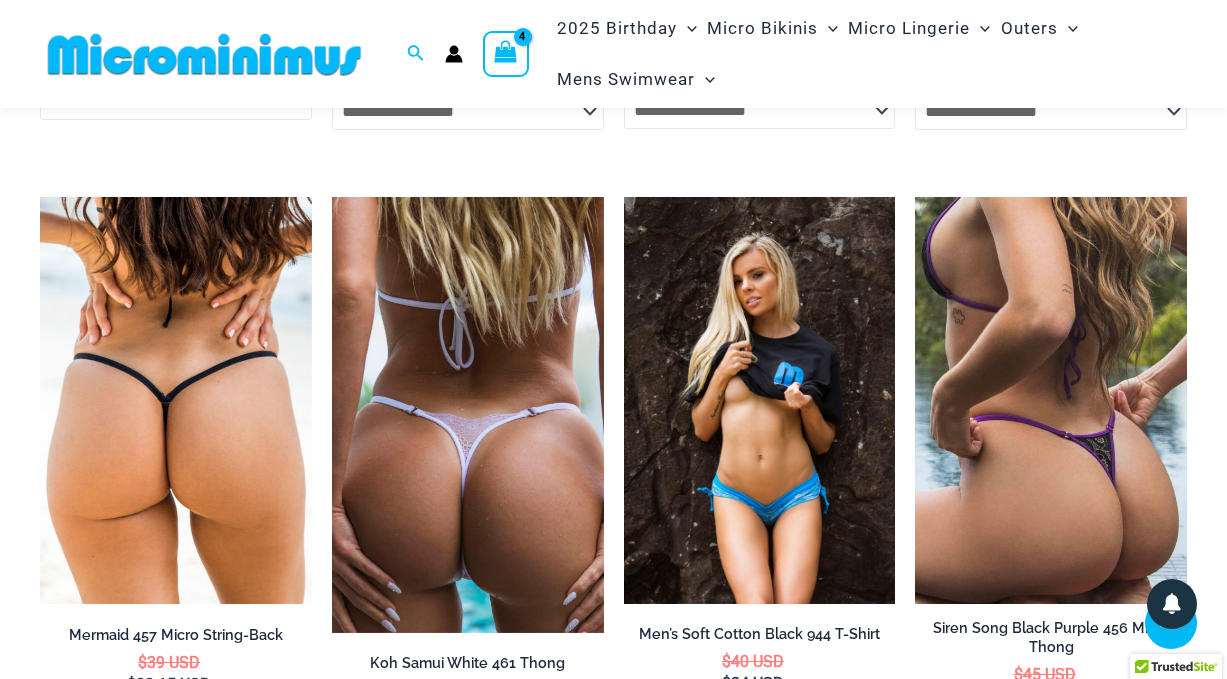 click at bounding box center (760, 400) 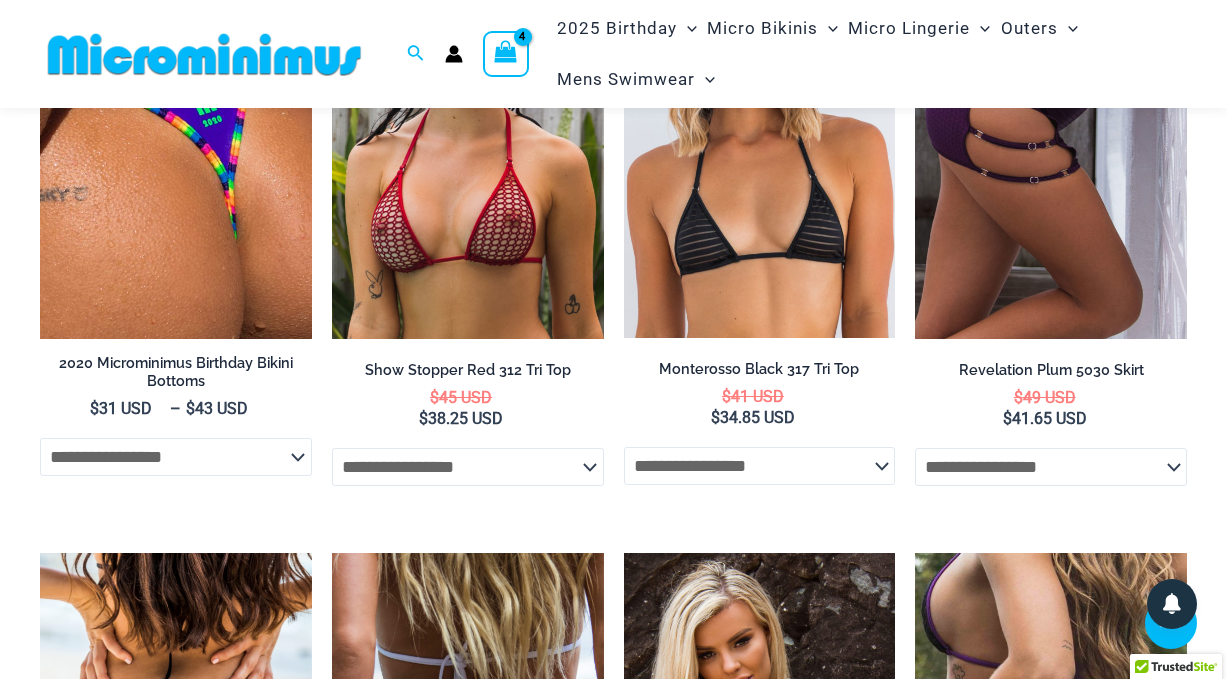 scroll, scrollTop: 3136, scrollLeft: 0, axis: vertical 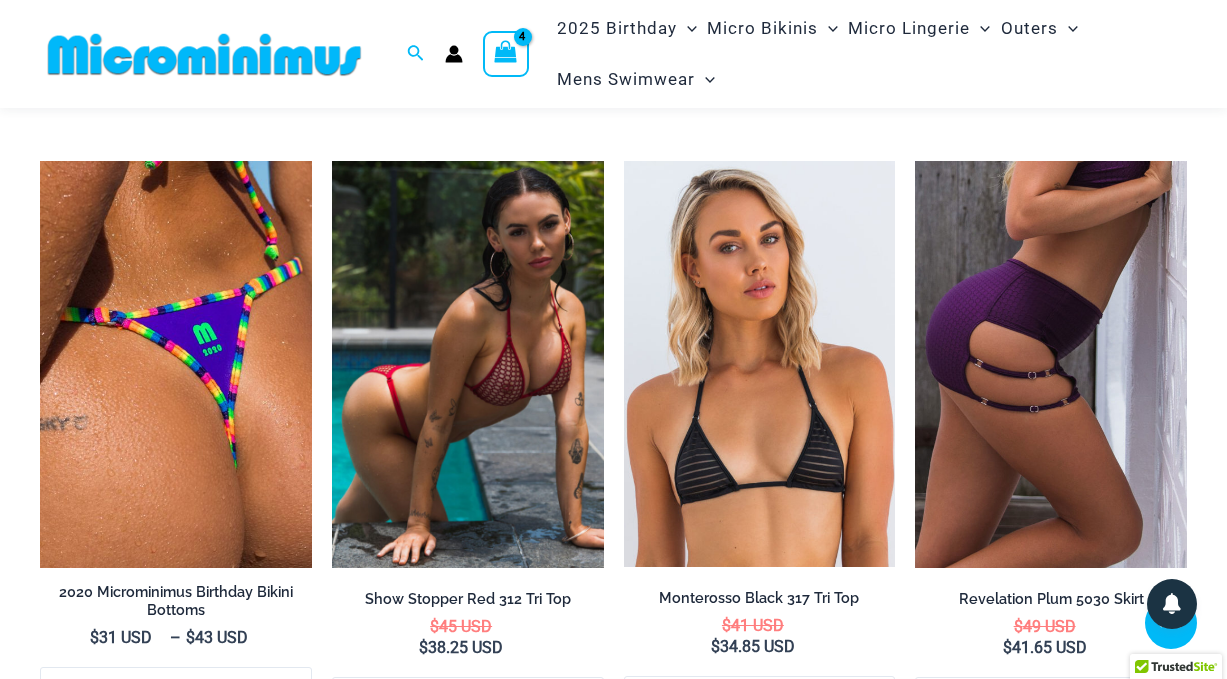 click at bounding box center (468, 365) 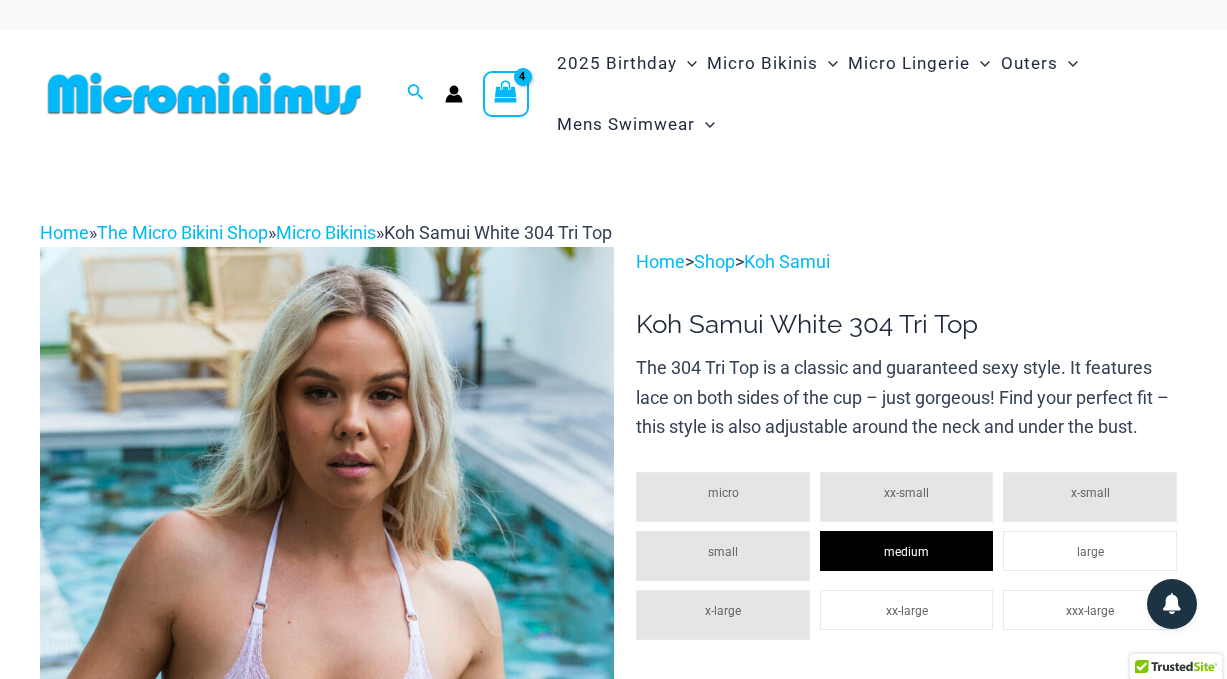 scroll, scrollTop: 0, scrollLeft: 0, axis: both 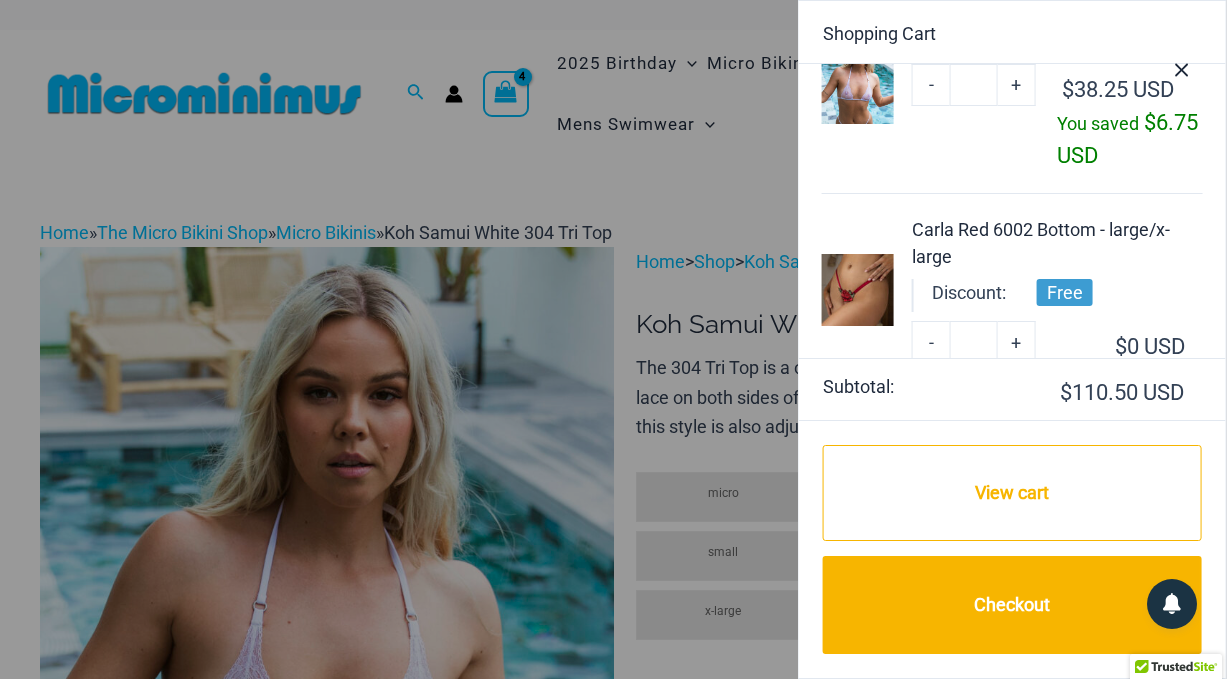 click at bounding box center [613, 339] 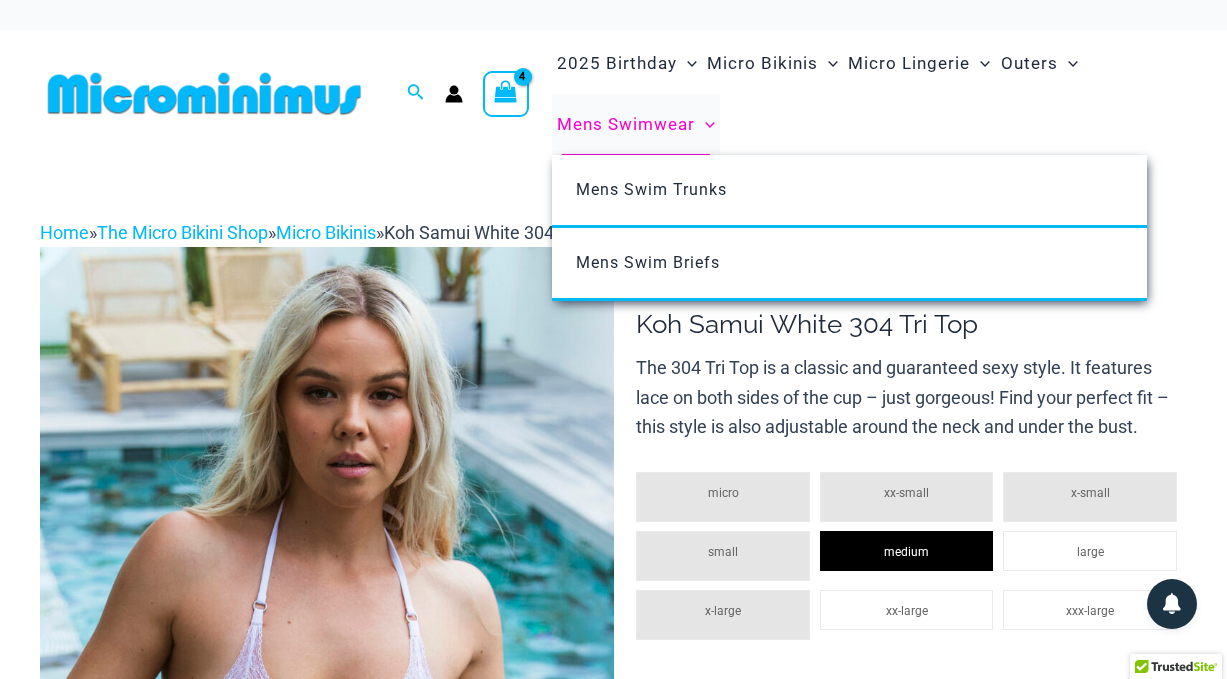 scroll, scrollTop: 0, scrollLeft: 0, axis: both 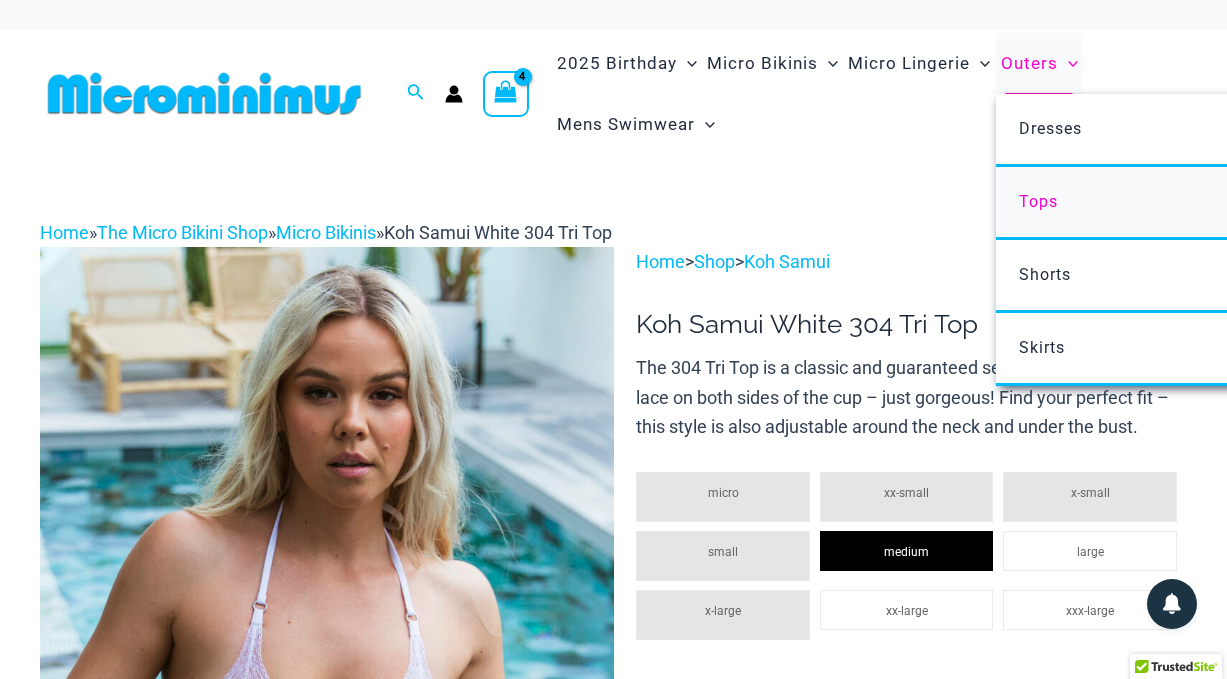 click on "Tops" at bounding box center [1038, 201] 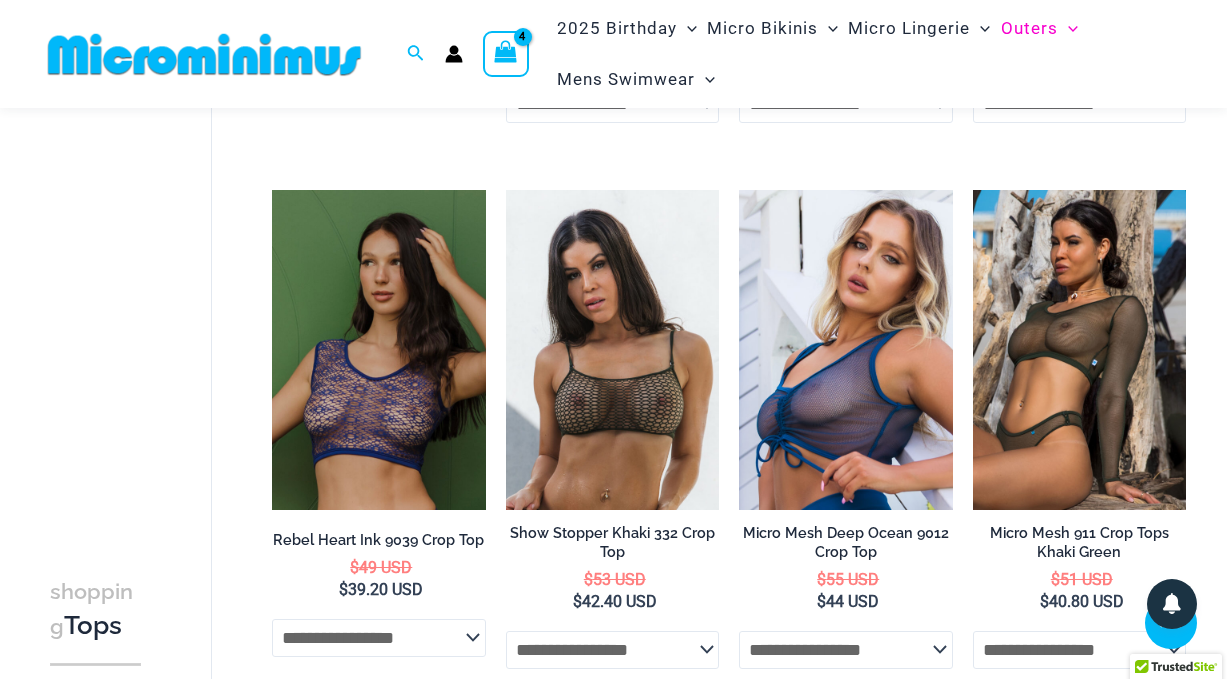 scroll, scrollTop: 1155, scrollLeft: 0, axis: vertical 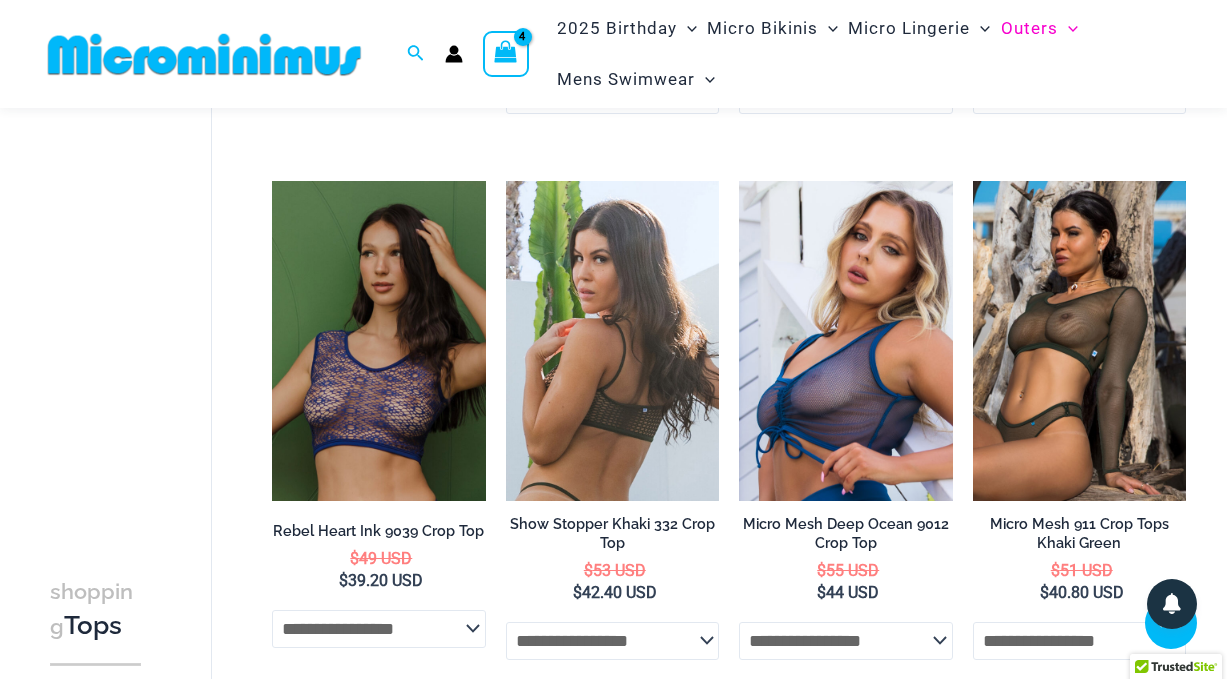 click at bounding box center (612, 341) 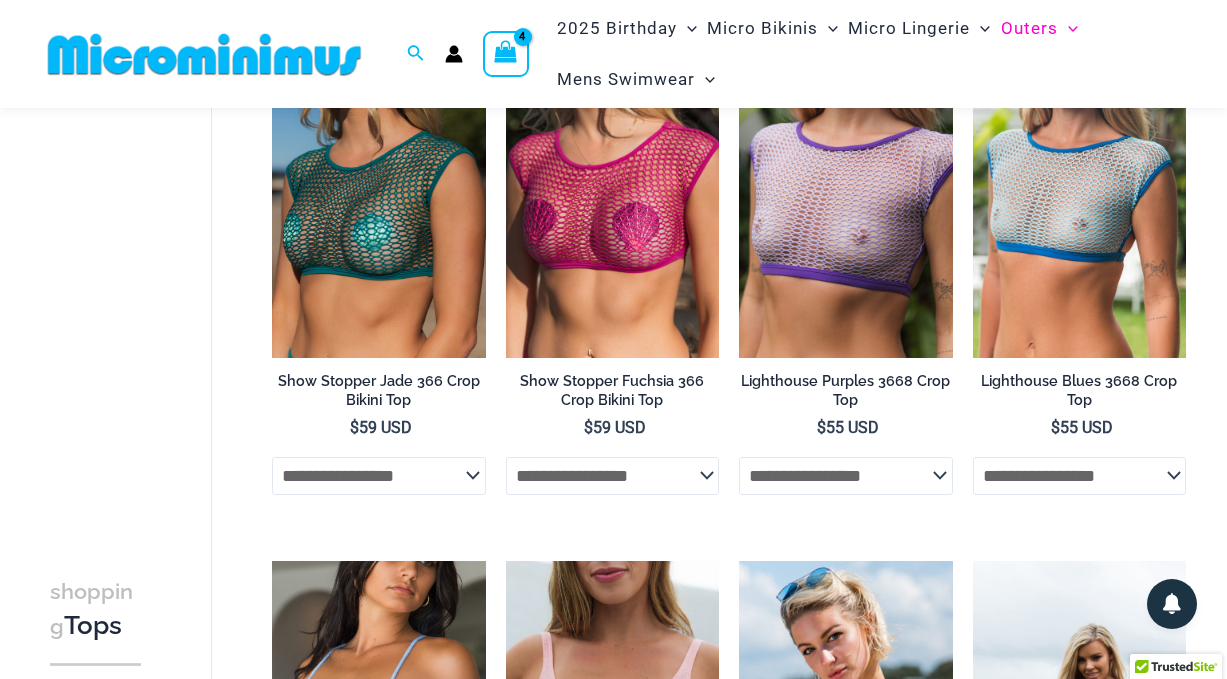 scroll, scrollTop: 216, scrollLeft: 0, axis: vertical 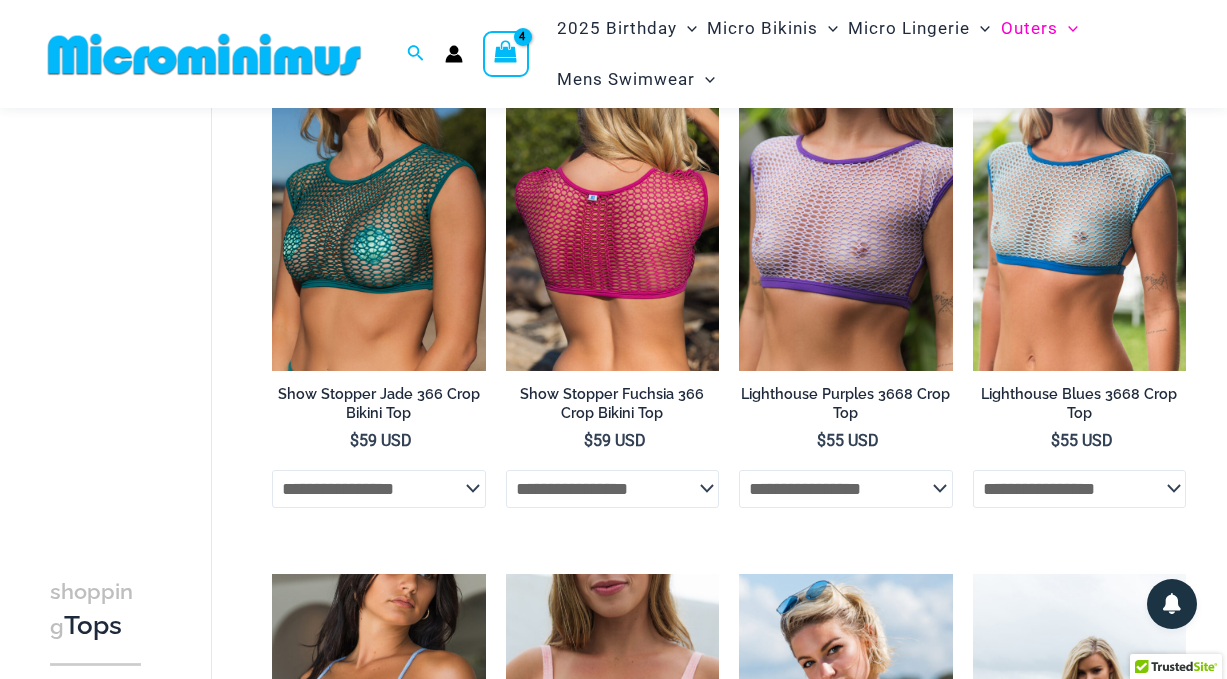 click at bounding box center [612, 210] 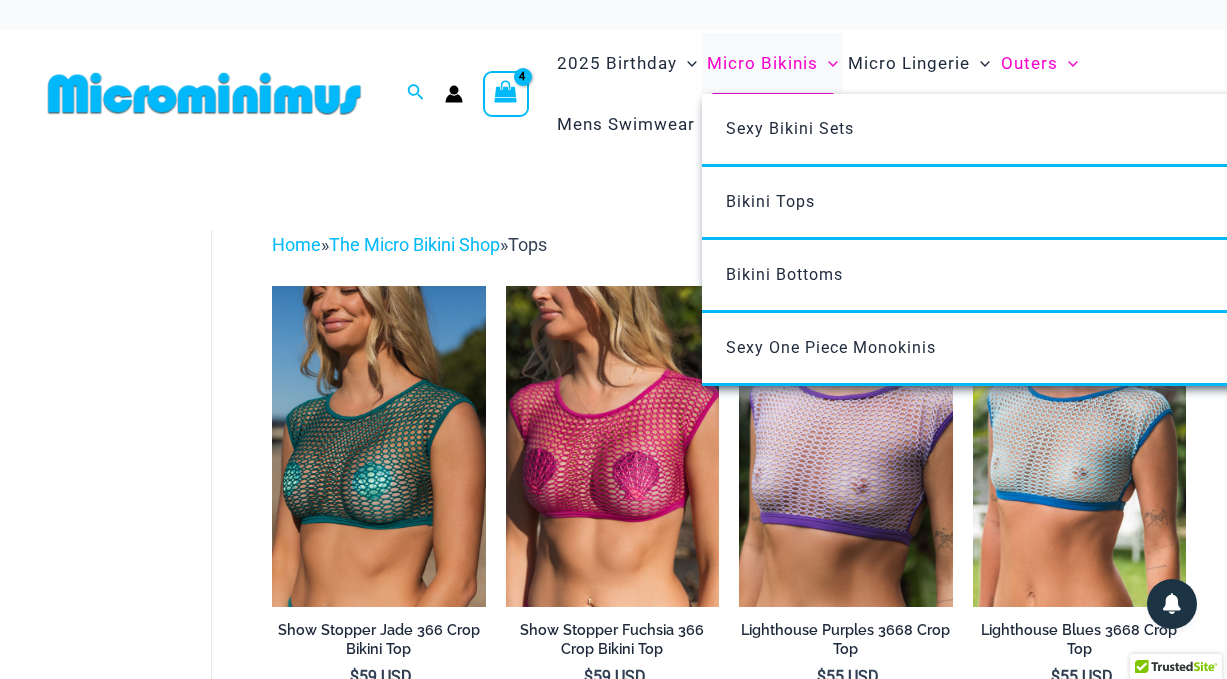scroll, scrollTop: 0, scrollLeft: 0, axis: both 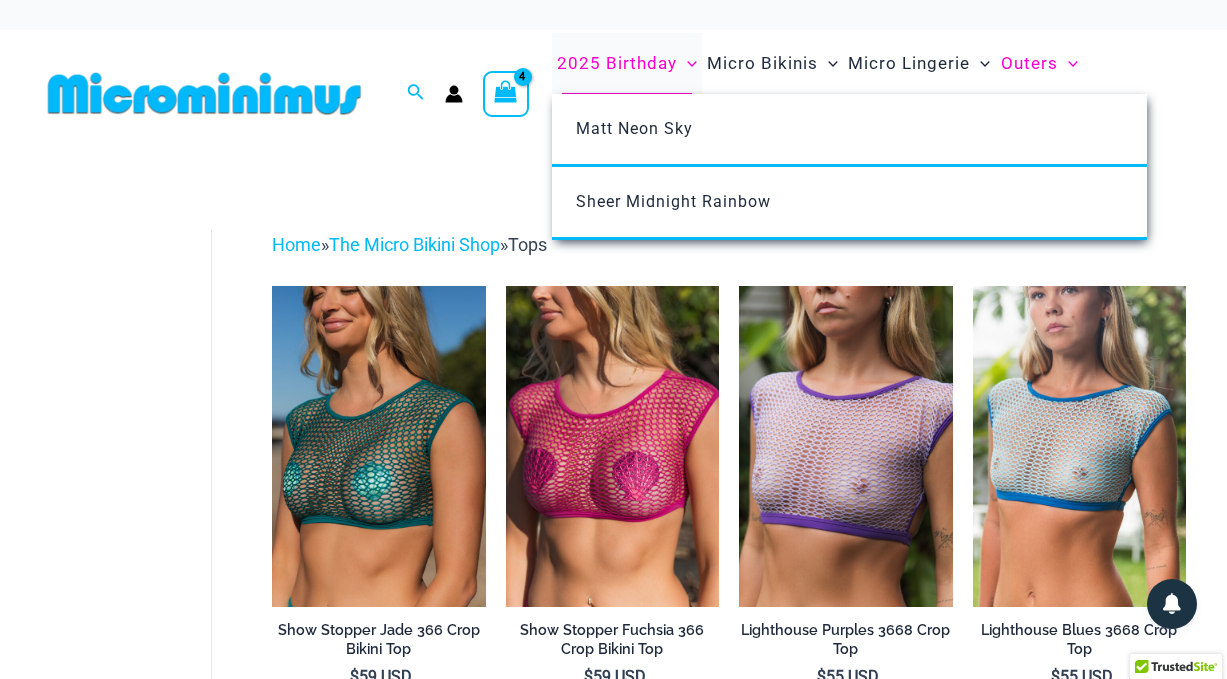click on "2025 Birthday" at bounding box center (617, 63) 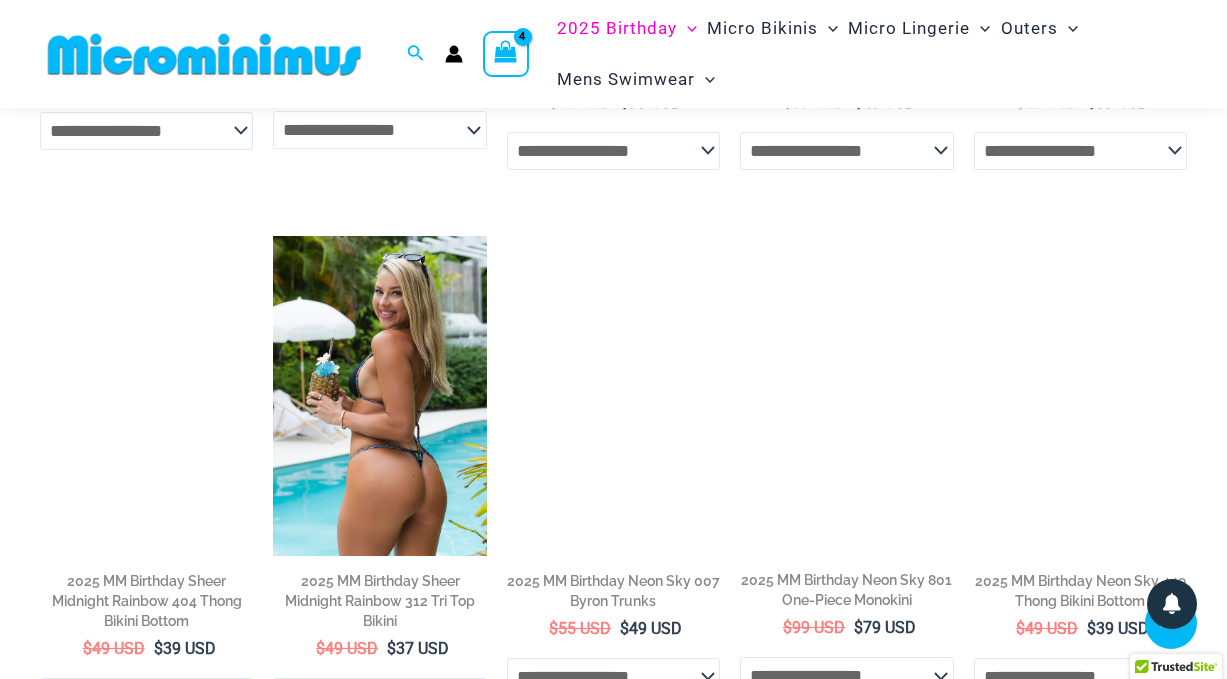 scroll, scrollTop: 758, scrollLeft: 0, axis: vertical 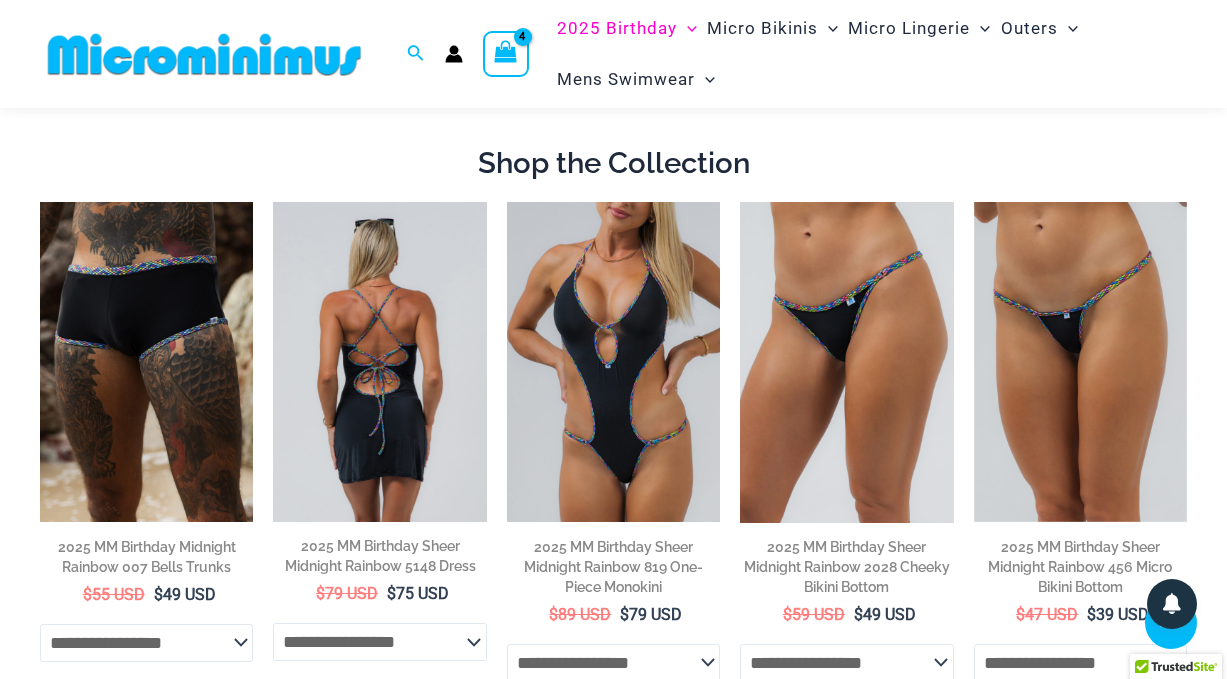 click at bounding box center [379, 361] 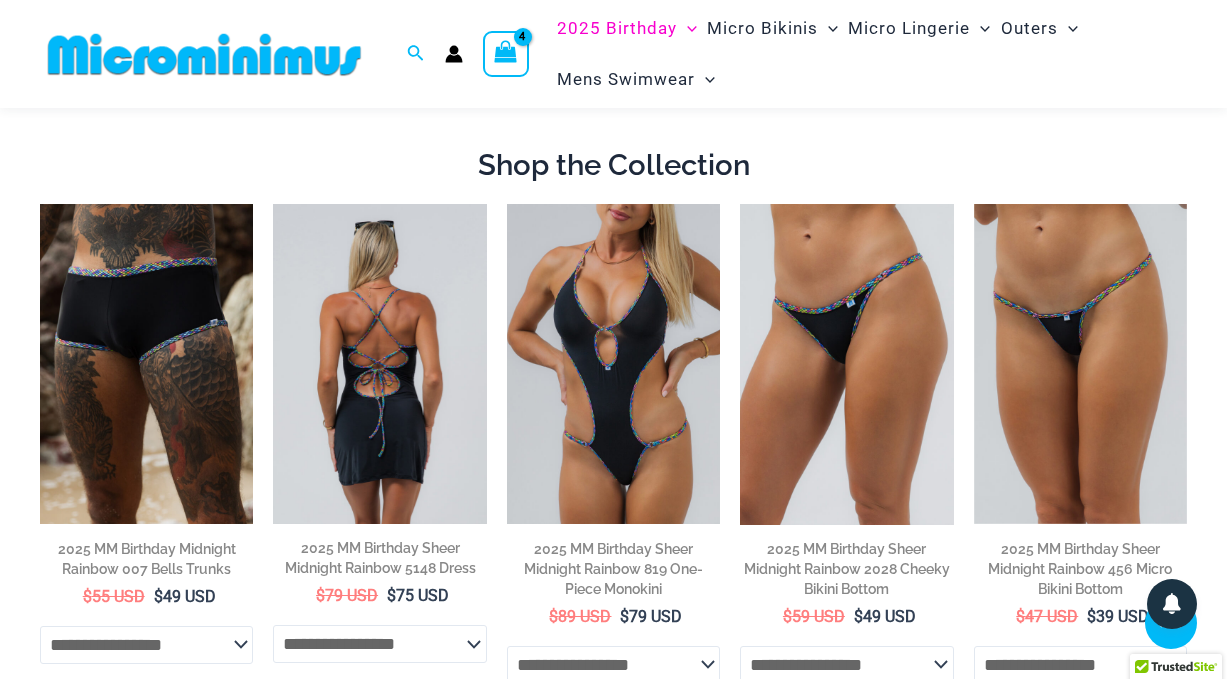 scroll, scrollTop: 770, scrollLeft: 0, axis: vertical 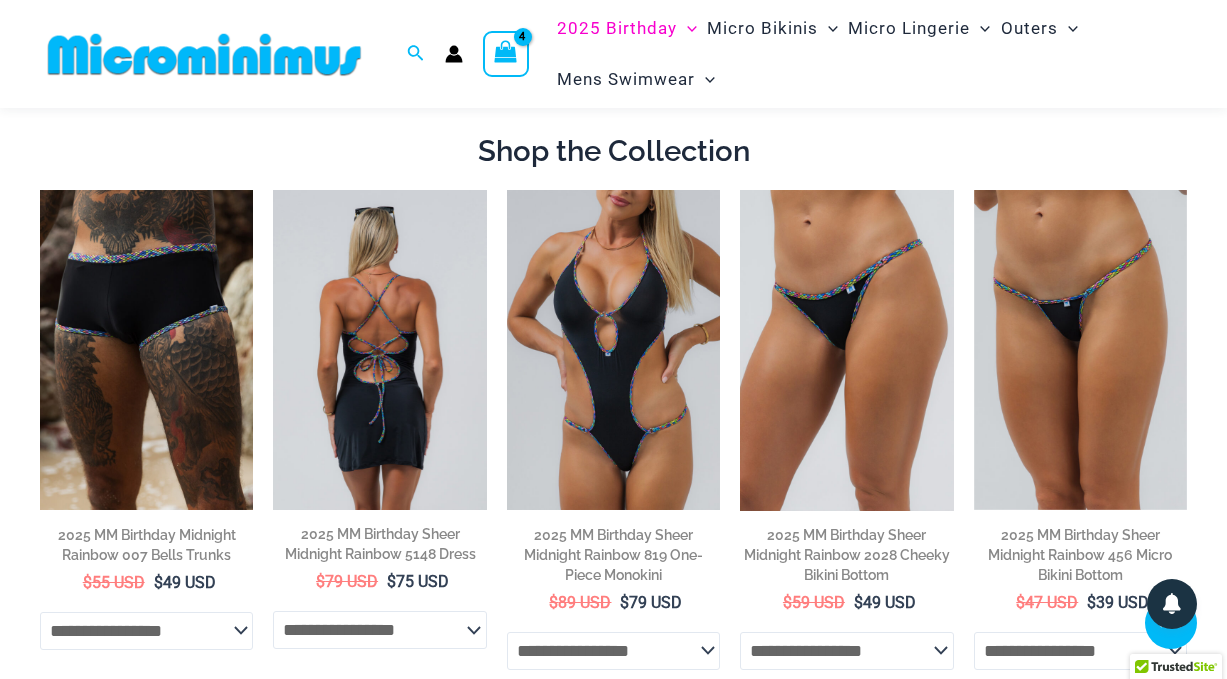 click at bounding box center [379, 349] 